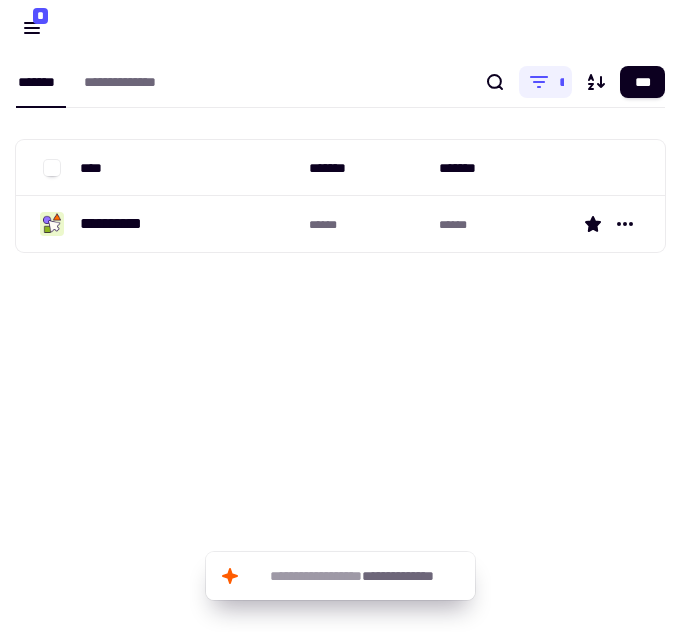 scroll, scrollTop: 0, scrollLeft: 0, axis: both 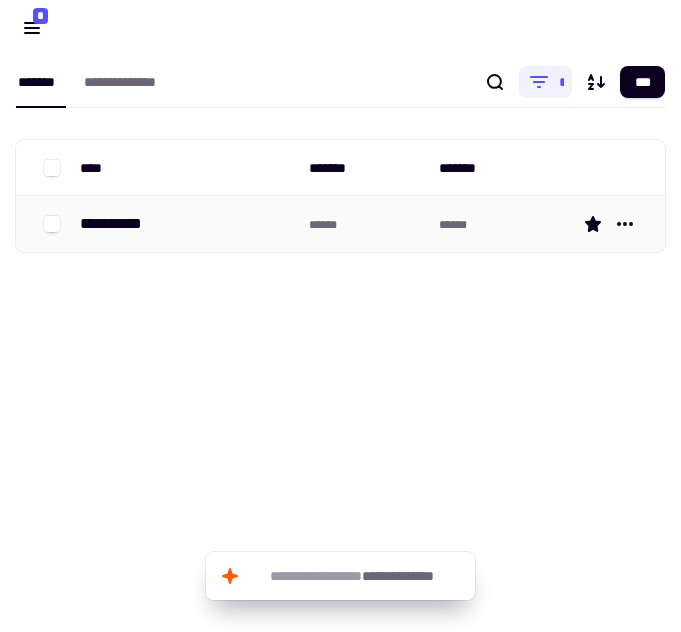 click on "**********" at bounding box center [119, 224] 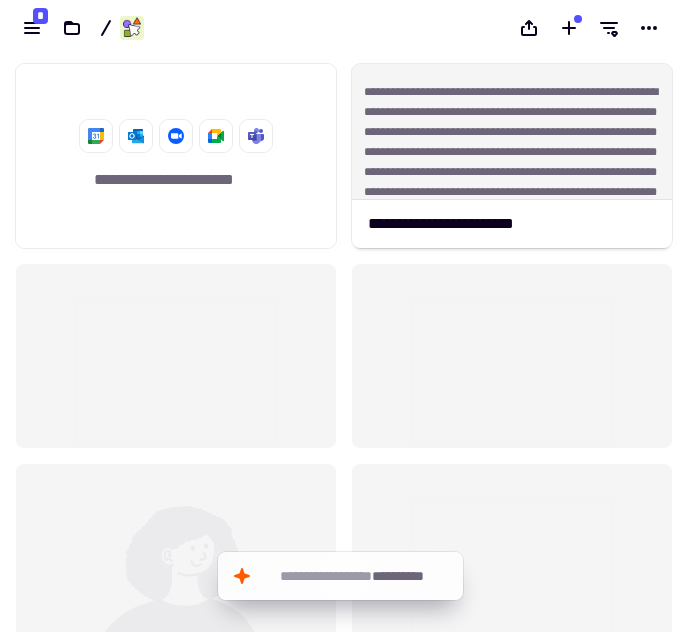 scroll, scrollTop: 16, scrollLeft: 16, axis: both 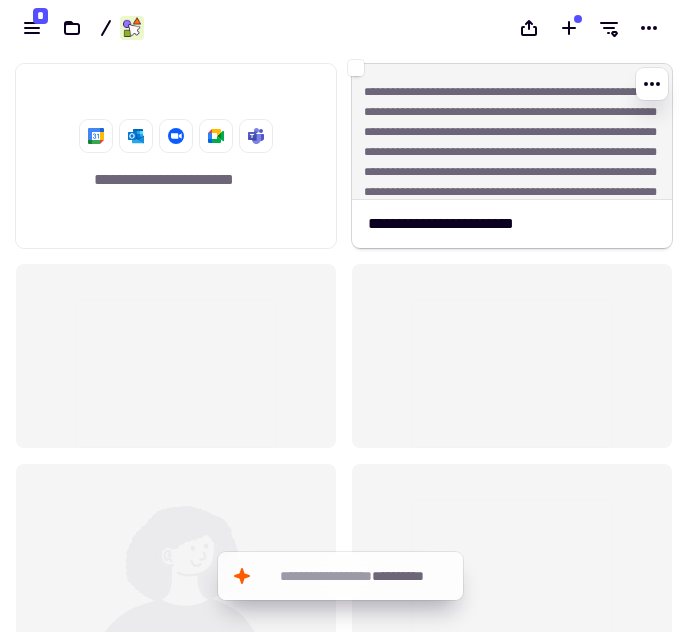 click on "**********" 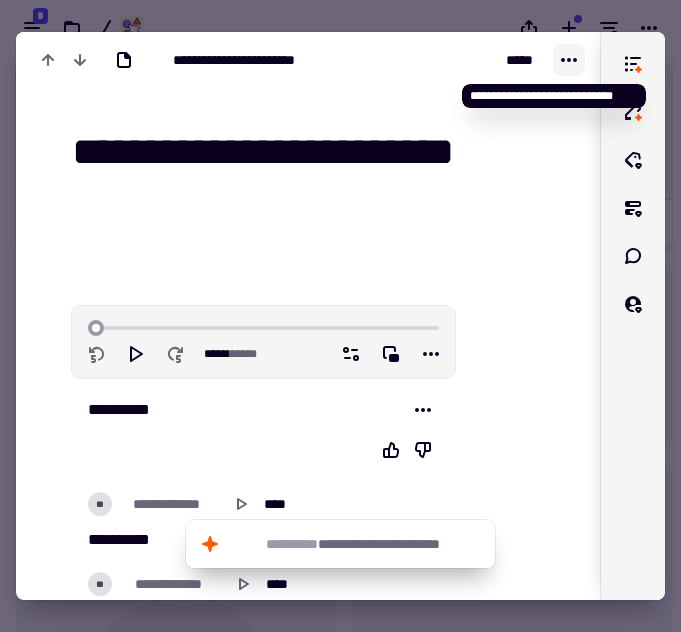click 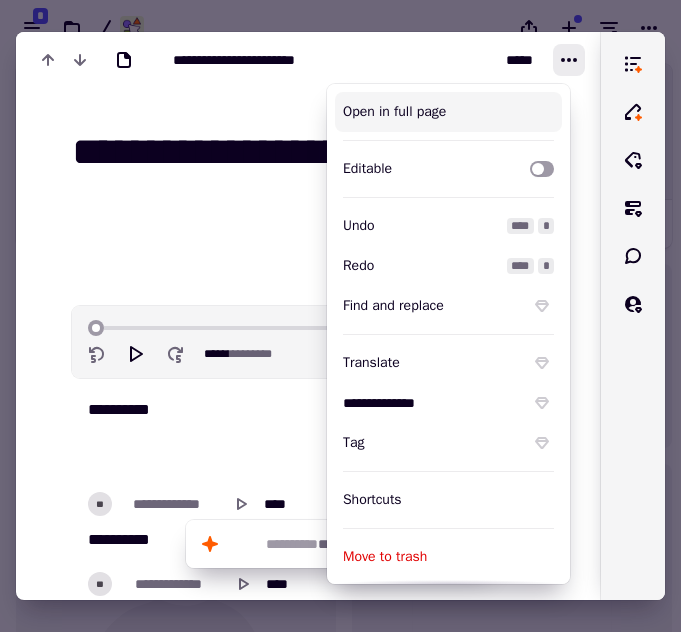 click on "Open in full page" at bounding box center (448, 112) 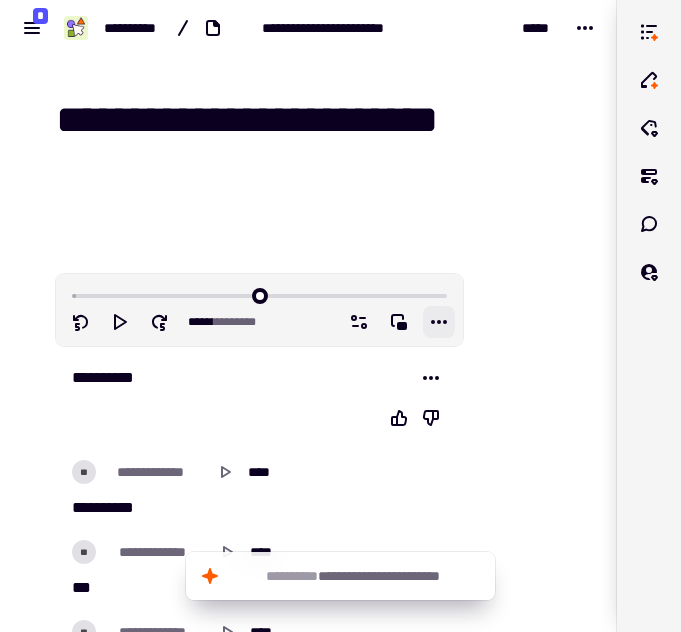 click 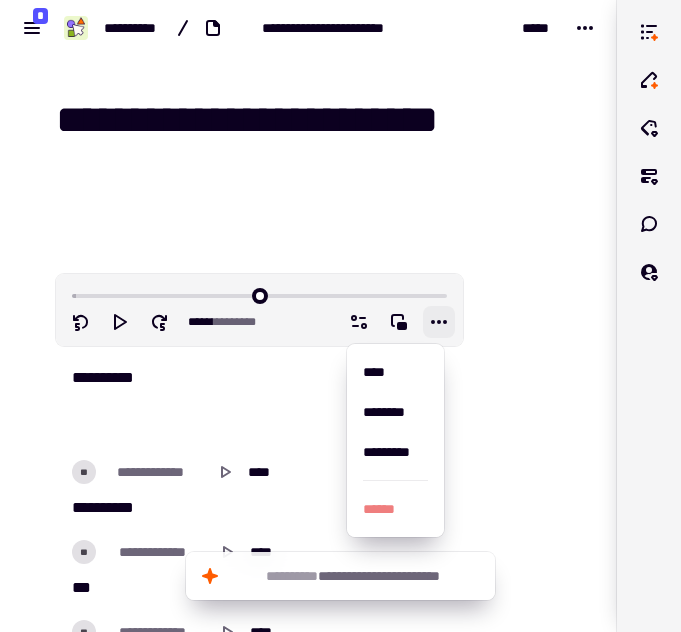 click 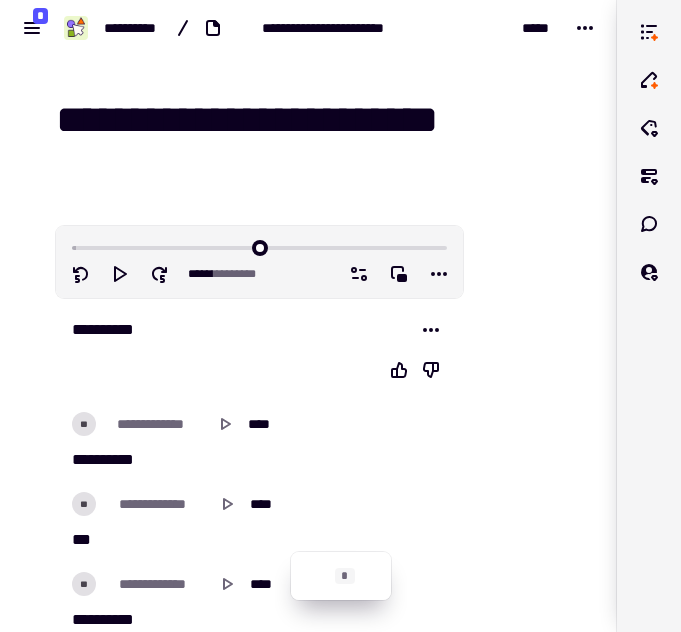 drag, startPoint x: 317, startPoint y: 575, endPoint x: 358, endPoint y: 567, distance: 41.773197 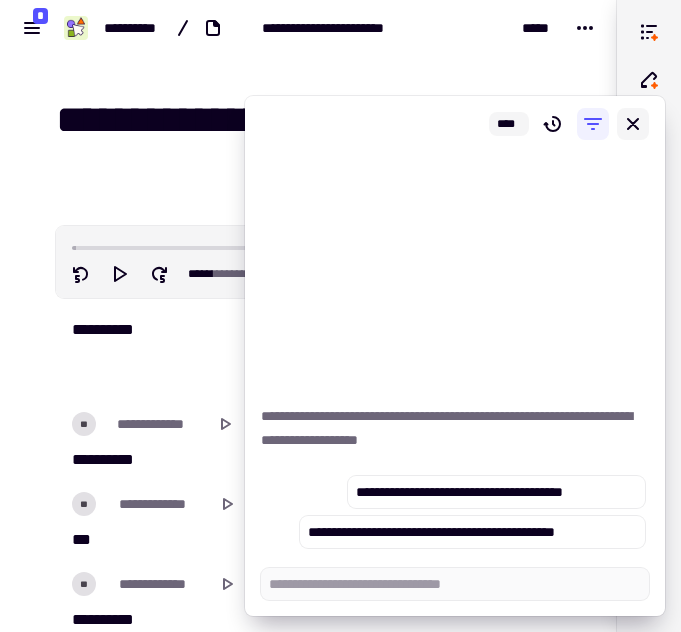 type on "*" 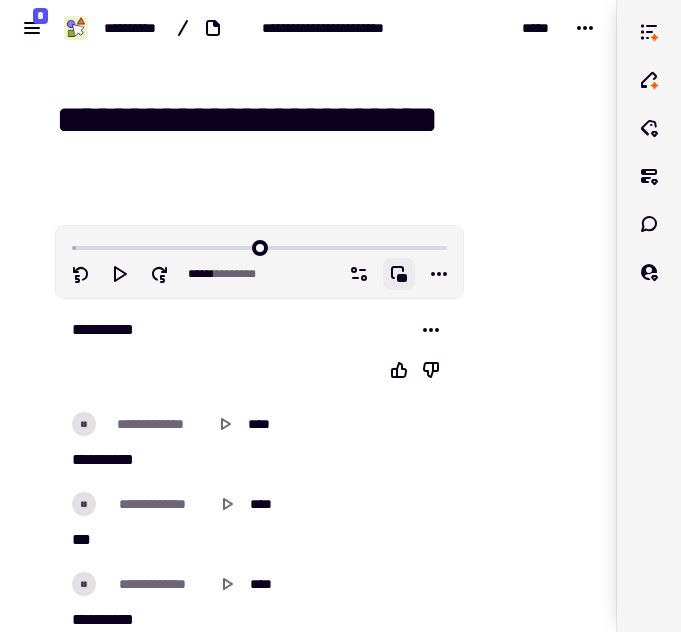 click 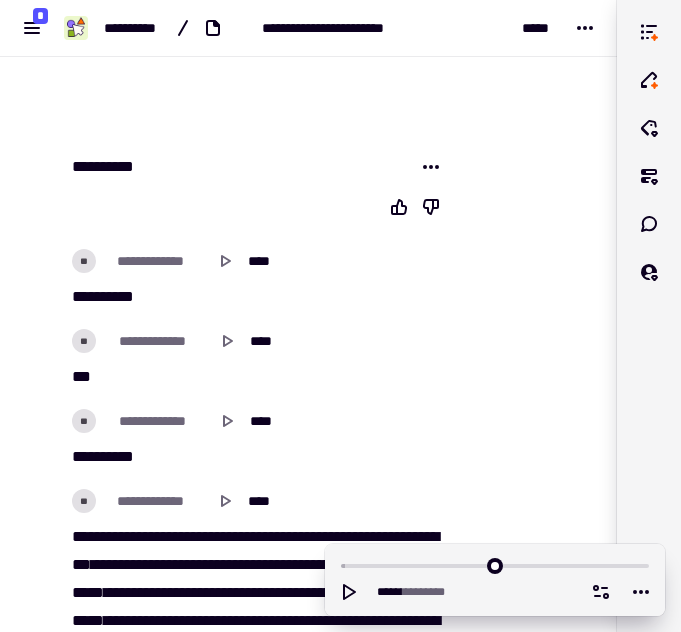 scroll, scrollTop: 164, scrollLeft: 0, axis: vertical 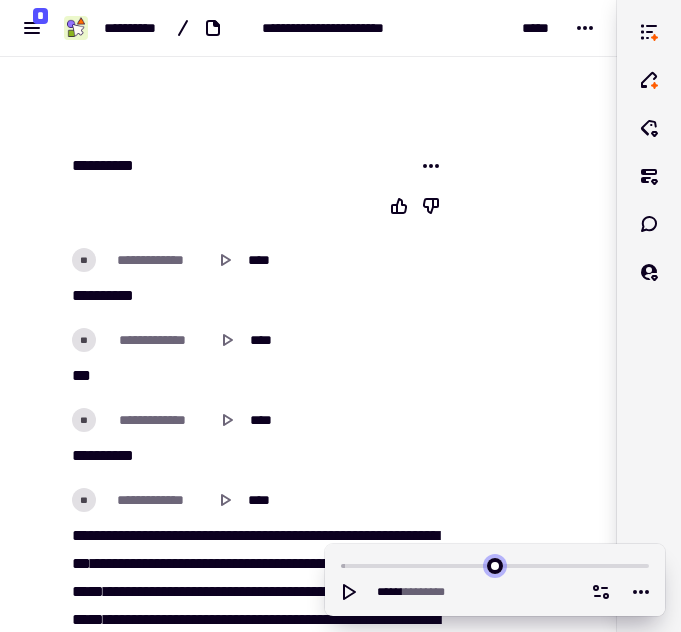 click at bounding box center [495, 564] 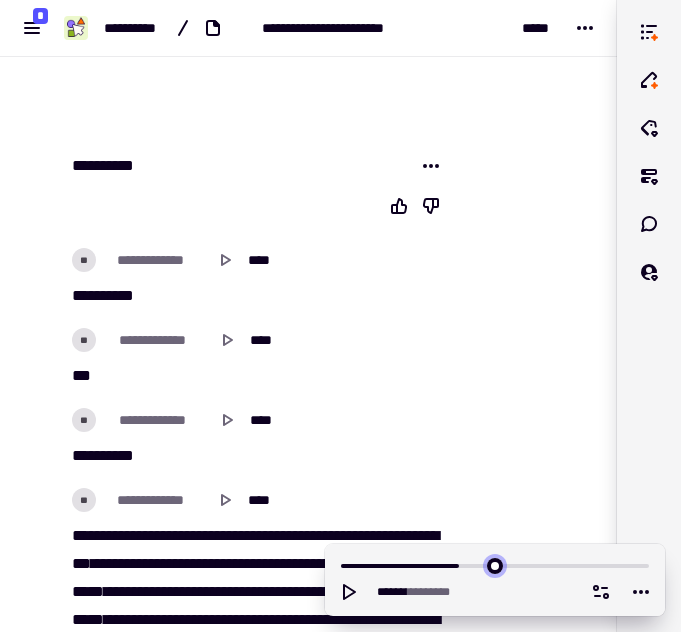scroll, scrollTop: 2177, scrollLeft: 0, axis: vertical 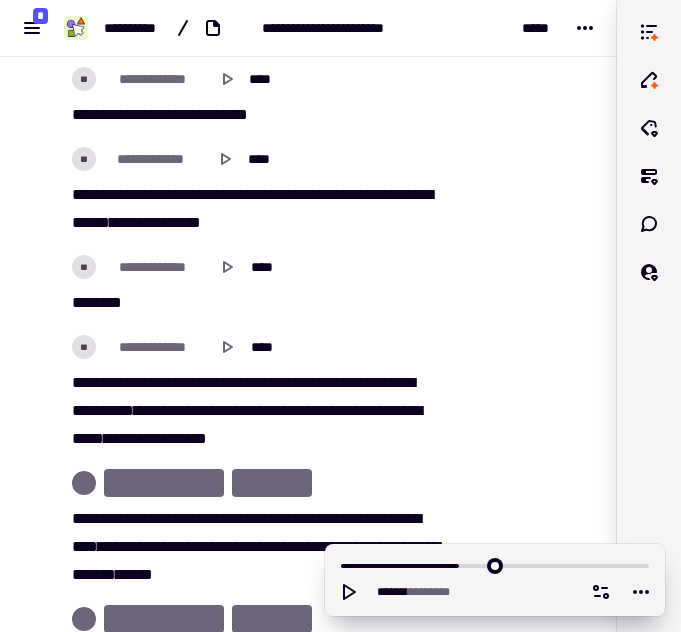 click at bounding box center [495, 564] 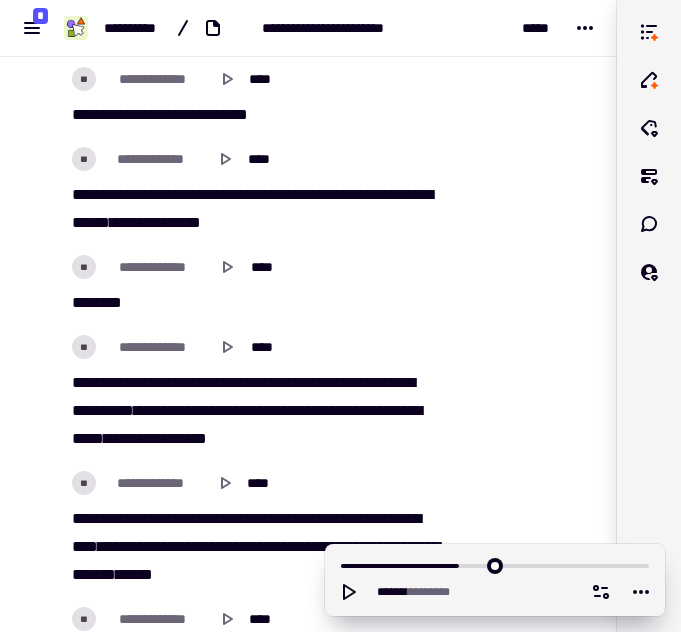 scroll, scrollTop: 27375, scrollLeft: 0, axis: vertical 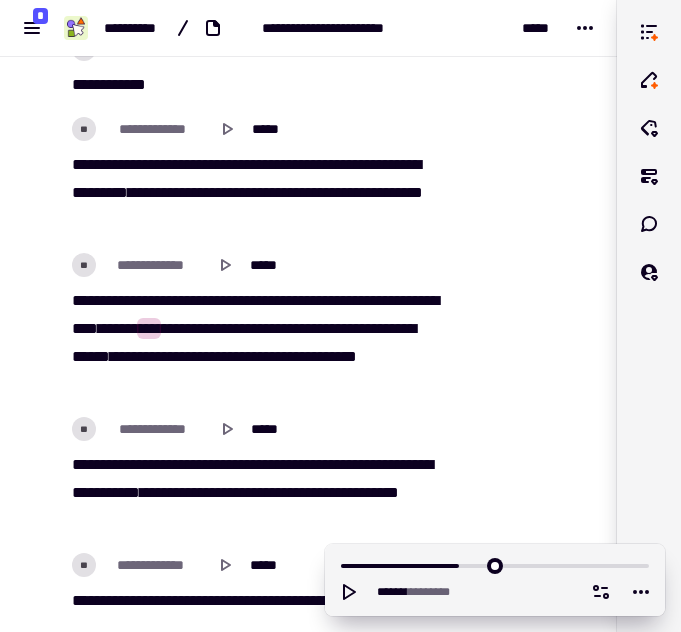 click at bounding box center [495, 564] 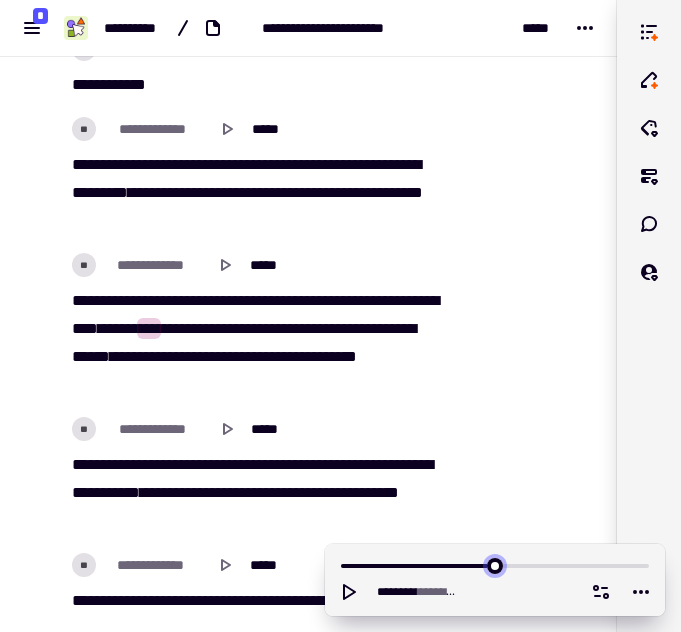 click at bounding box center [495, 564] 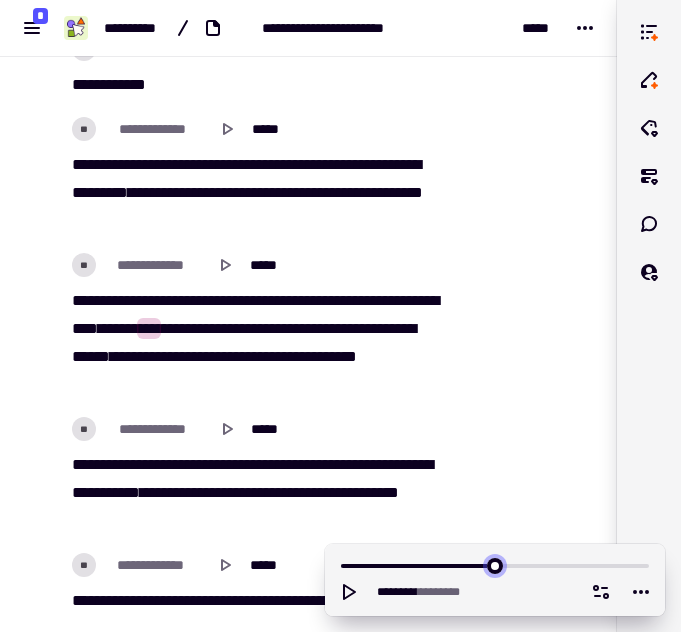 click at bounding box center [495, 564] 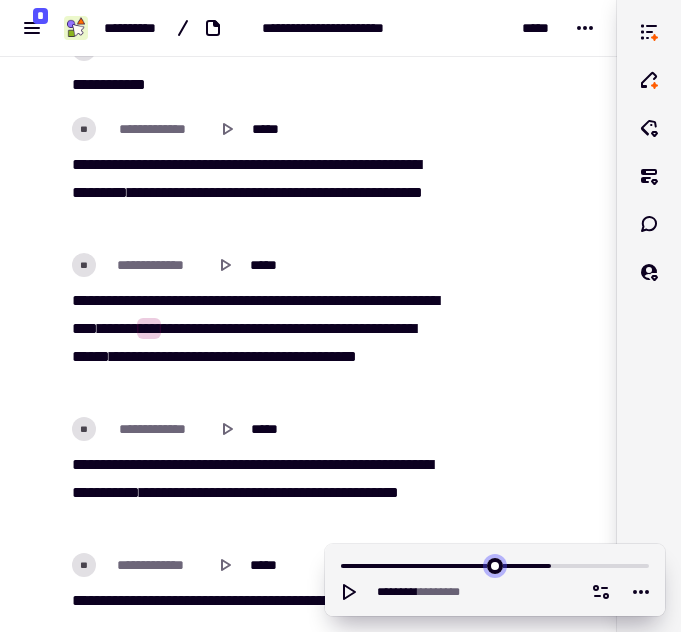click at bounding box center [495, 564] 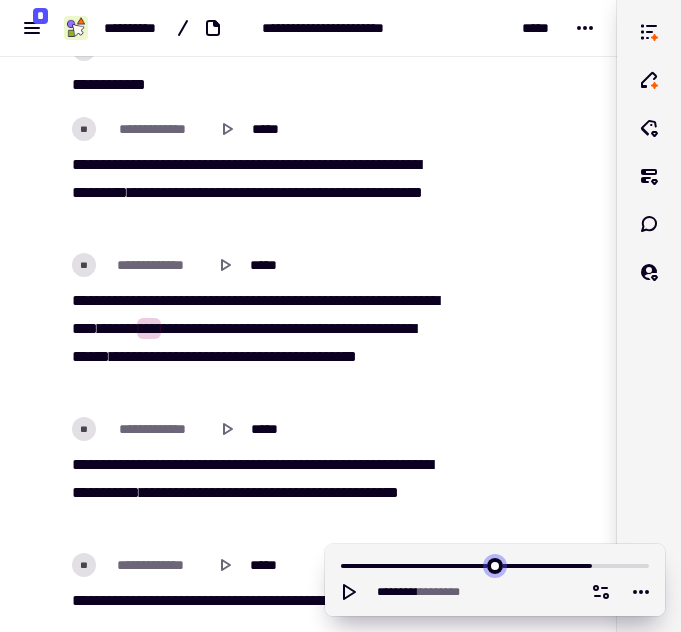 scroll, scrollTop: 48739, scrollLeft: 0, axis: vertical 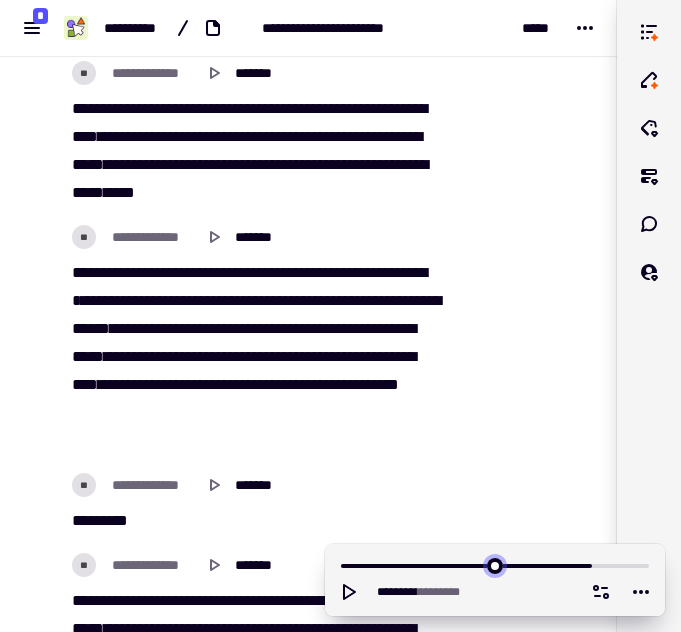 click at bounding box center [495, 564] 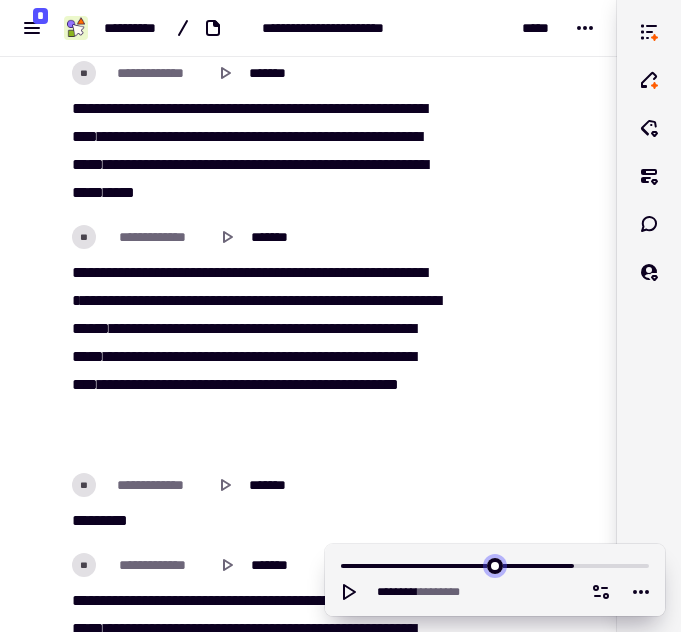 click at bounding box center [495, 564] 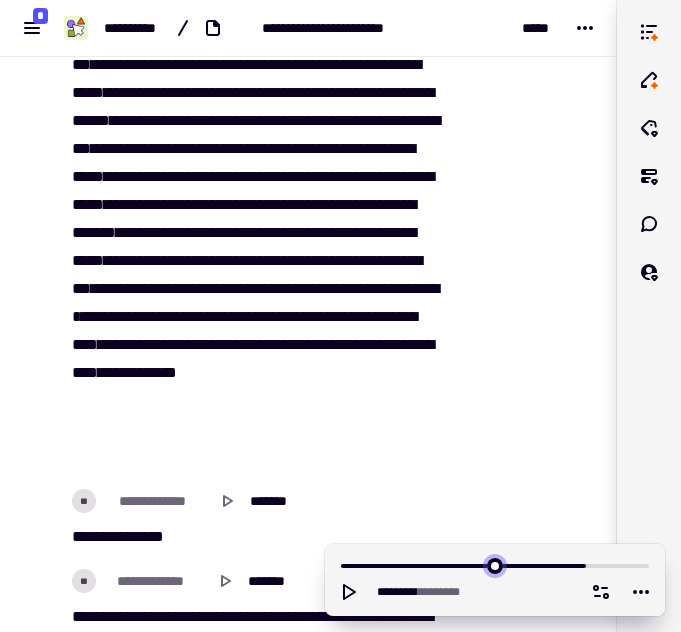 scroll, scrollTop: 57703, scrollLeft: 0, axis: vertical 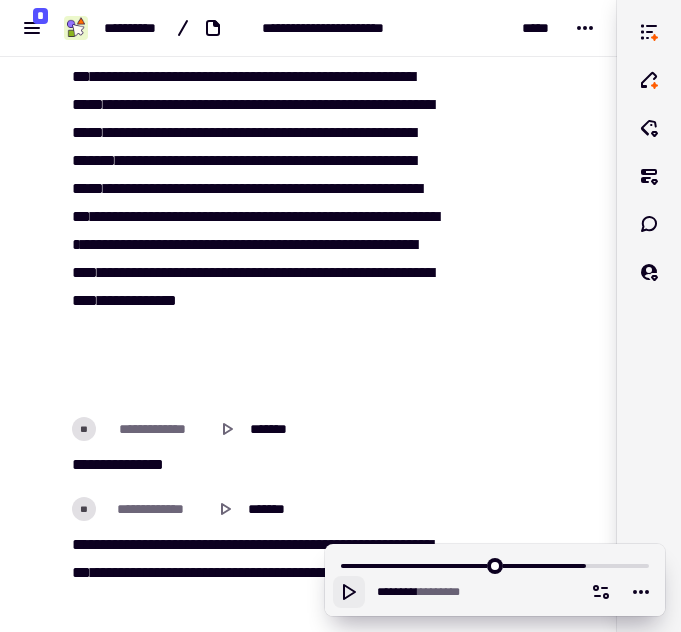 click 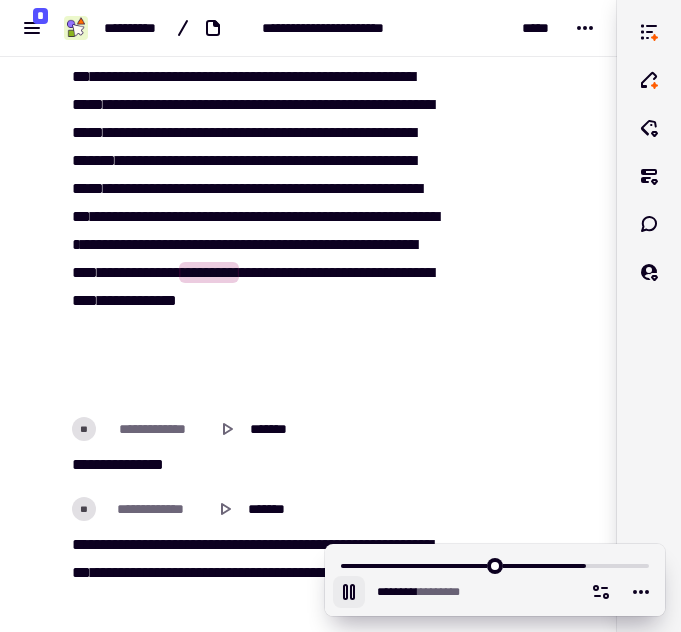 click on "*********" at bounding box center (99, 544) 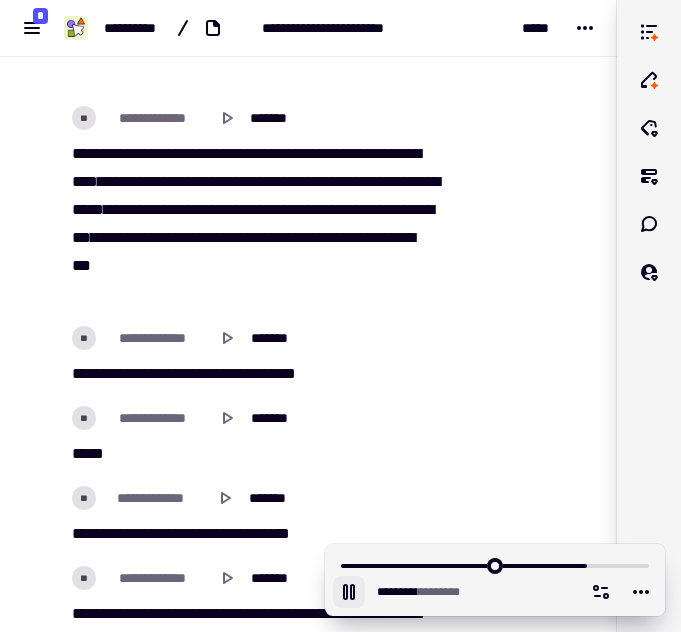scroll, scrollTop: 58323, scrollLeft: 0, axis: vertical 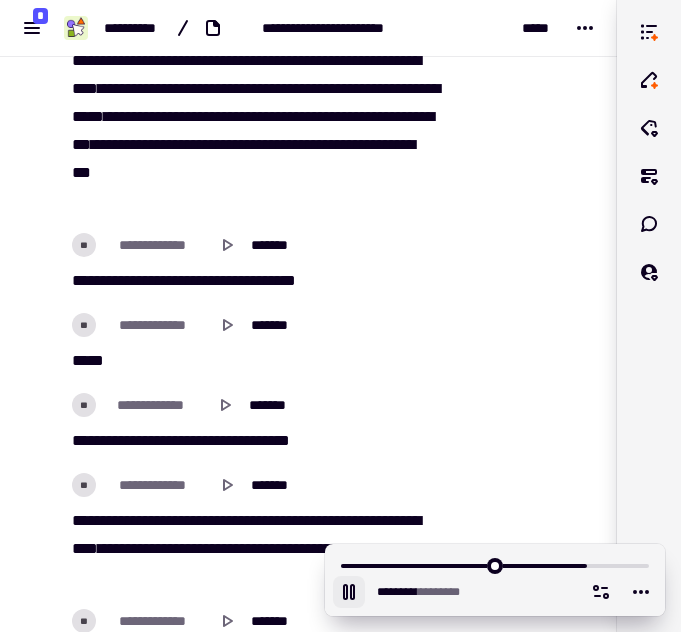 click on "***" at bounding box center (81, 280) 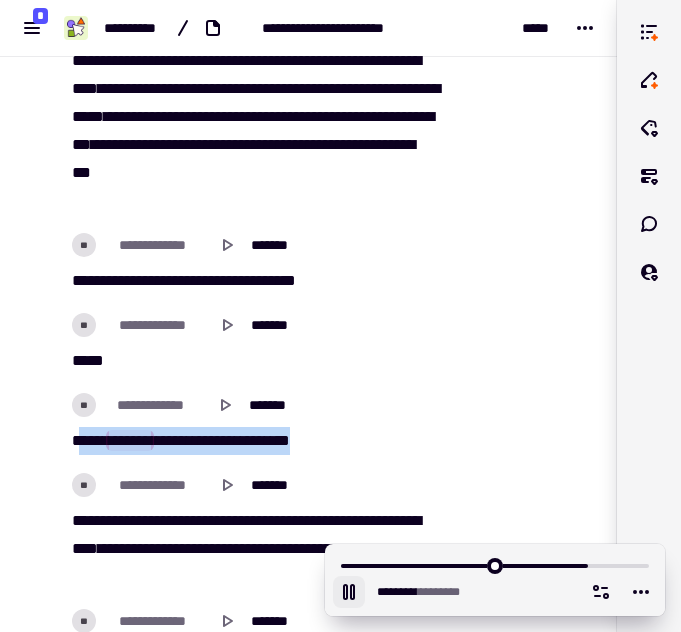 drag, startPoint x: 79, startPoint y: 441, endPoint x: 320, endPoint y: 442, distance: 241.00208 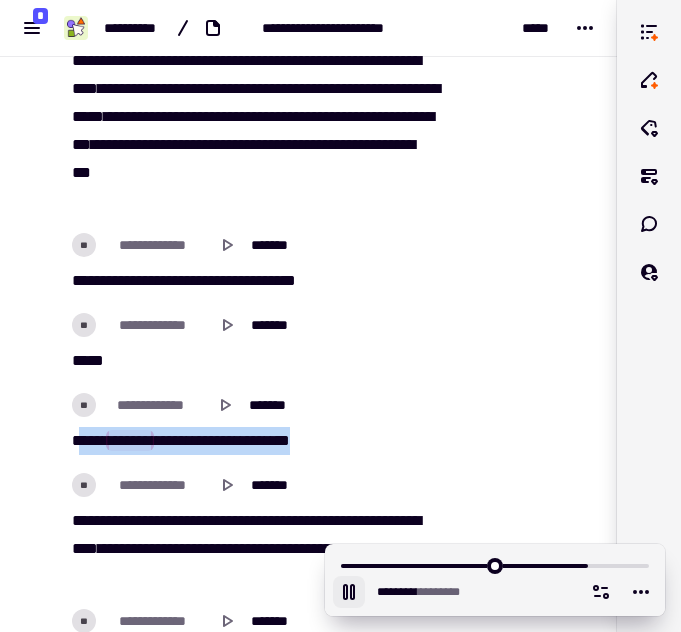 click on "[FIRST]   [FIRST]   [FIRST]   [FIRST]   [FIRST]   [FIRST]   [FIRST]" at bounding box center [254, 441] 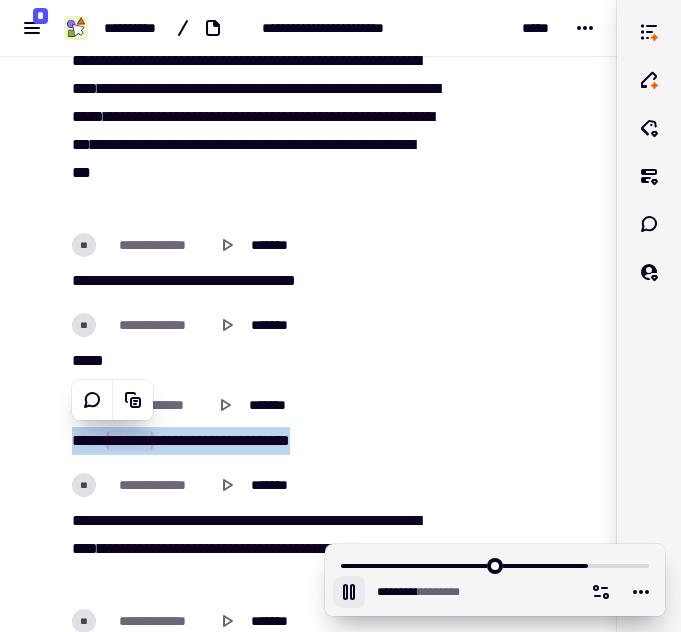copy on "[FIRST]   [FIRST]   [FIRST]   [FIRST]   [FIRST]   [FIRST]   [FIRST]" 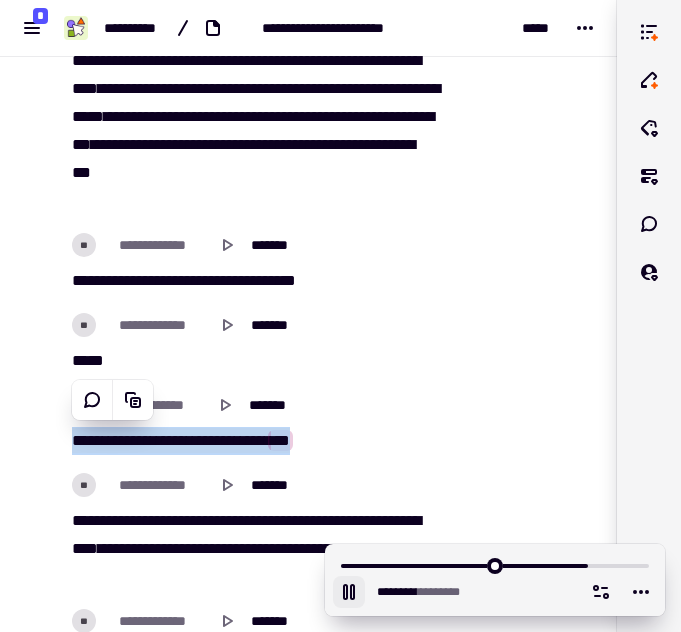 click 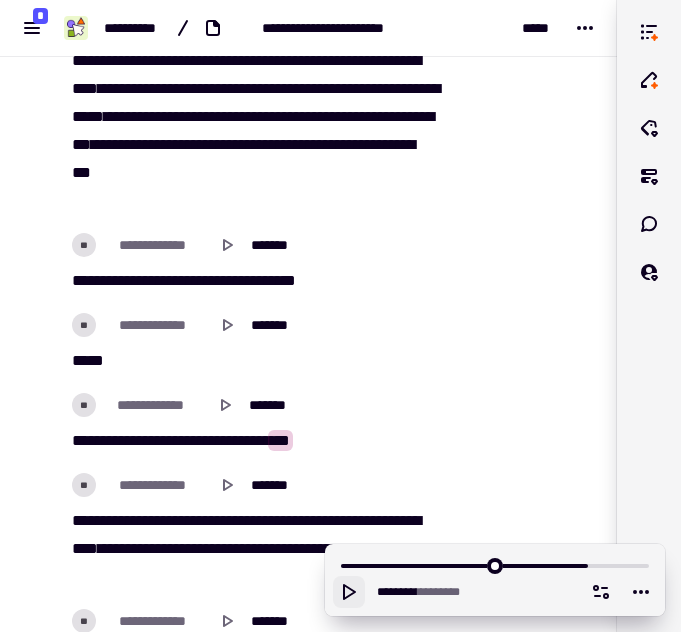 click 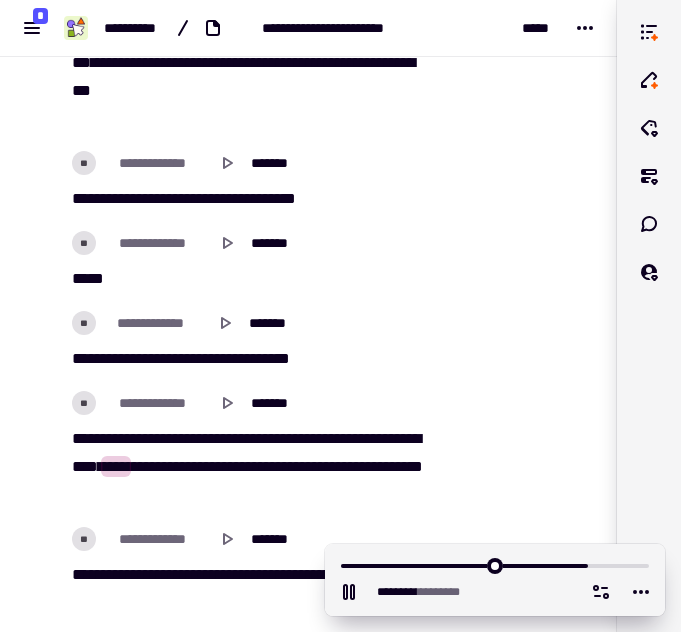 scroll, scrollTop: 58406, scrollLeft: 0, axis: vertical 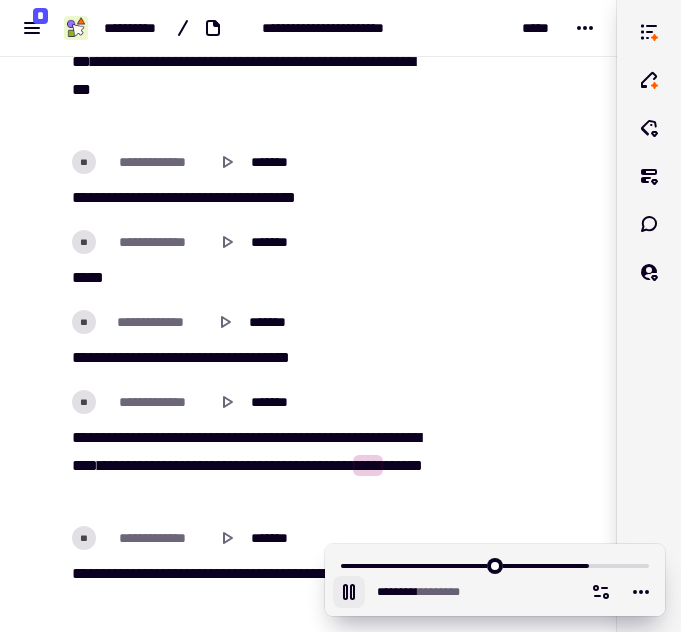 click 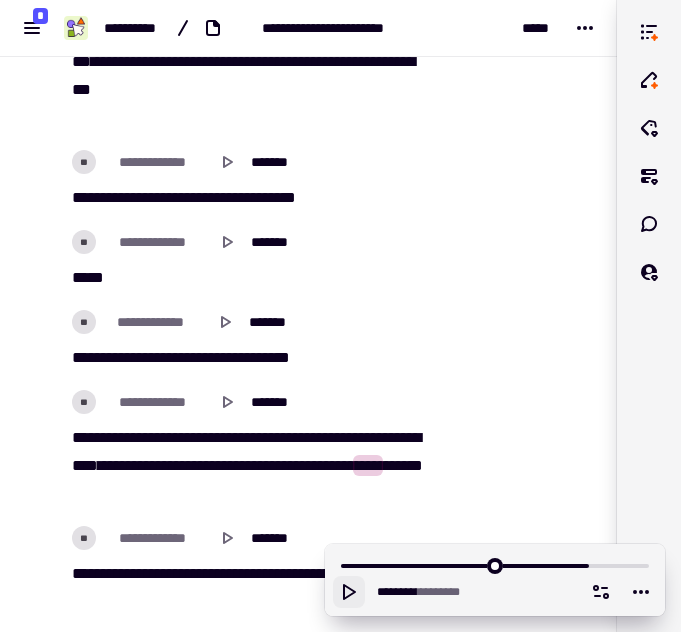 click on "******" at bounding box center (90, 437) 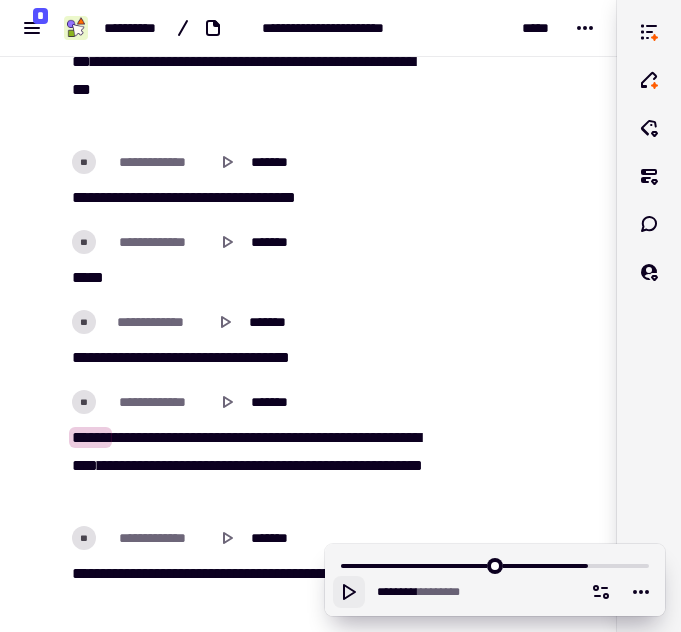click 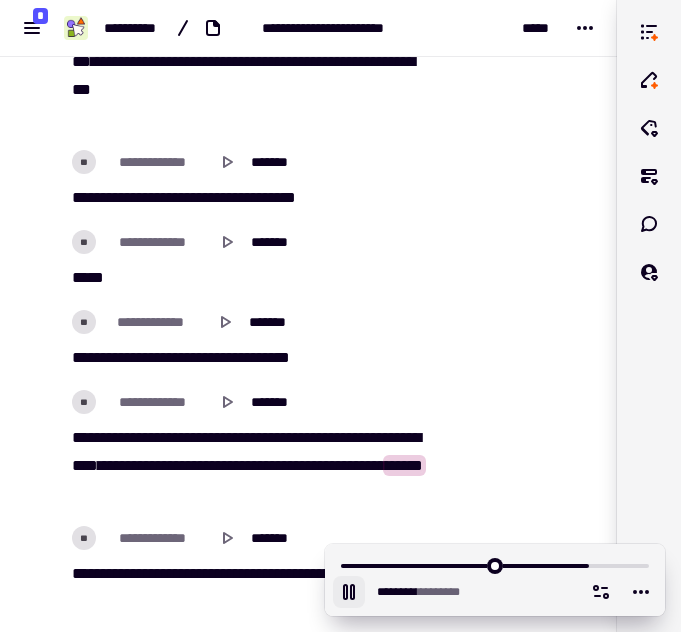 click on "******" at bounding box center (133, 437) 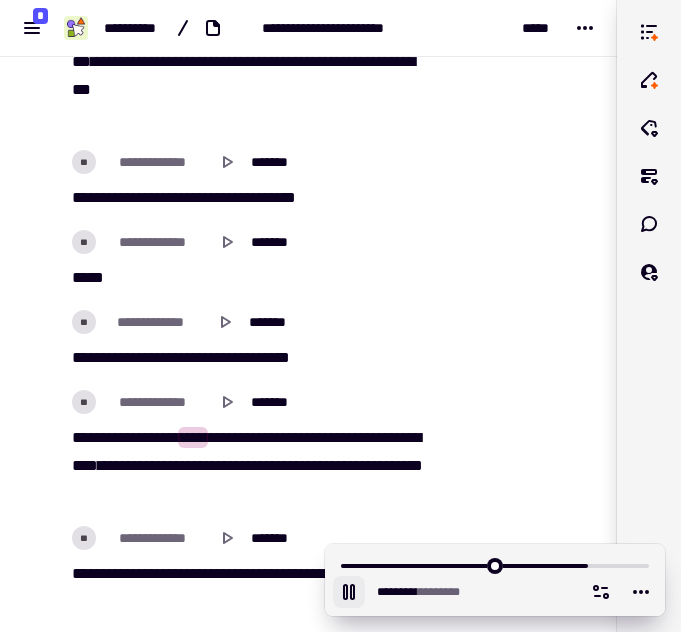click on "******" at bounding box center [90, 437] 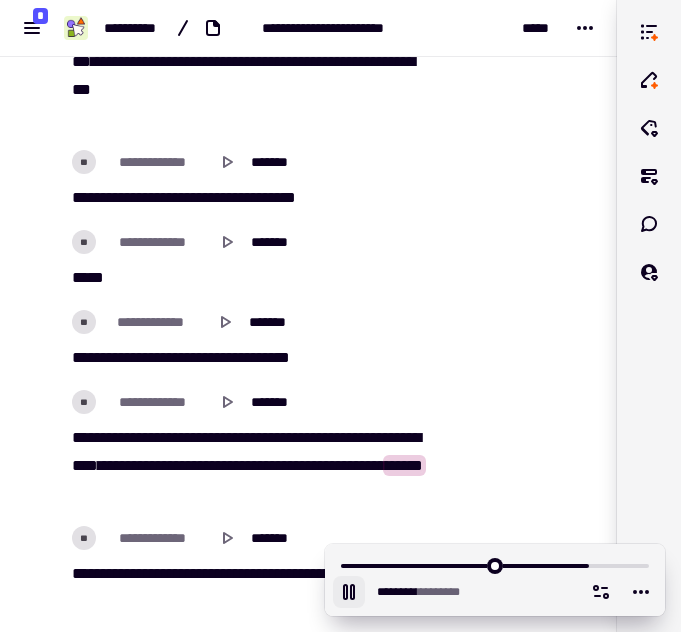 click 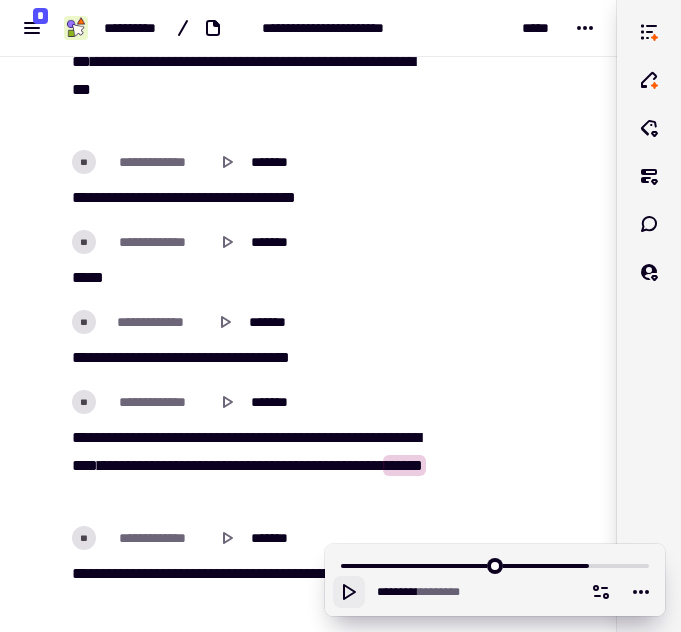click on "*****" at bounding box center (400, 437) 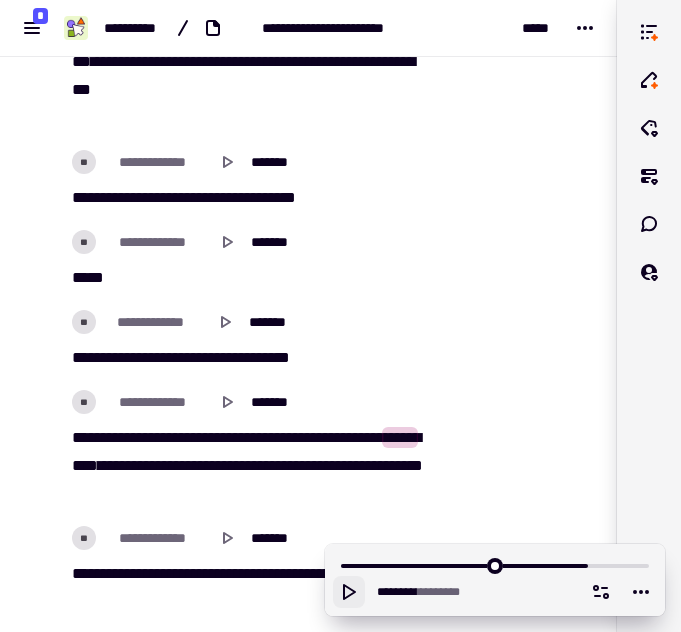 click 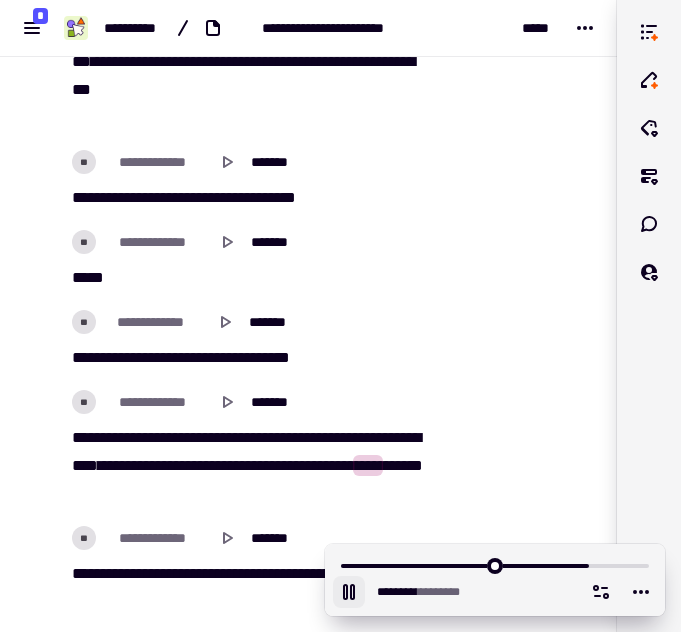 click at bounding box center [526, -21836] 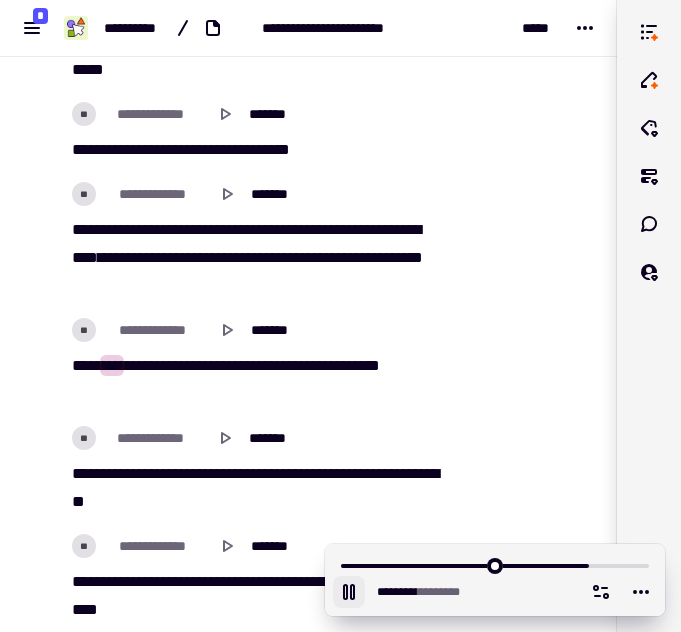 scroll, scrollTop: 58678, scrollLeft: 0, axis: vertical 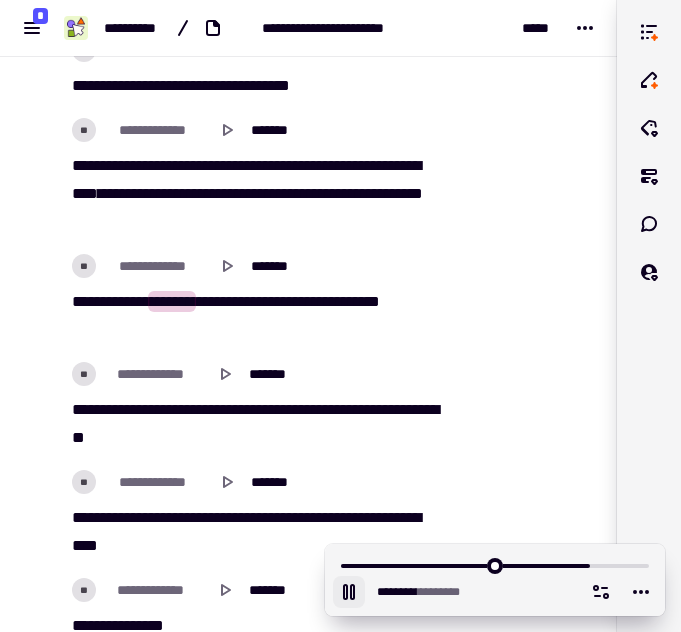 click on "[FIRST]   [FIRST]   [FIRST]   [FIRST]   [FIRST]   [FIRST]" at bounding box center [259, 266] 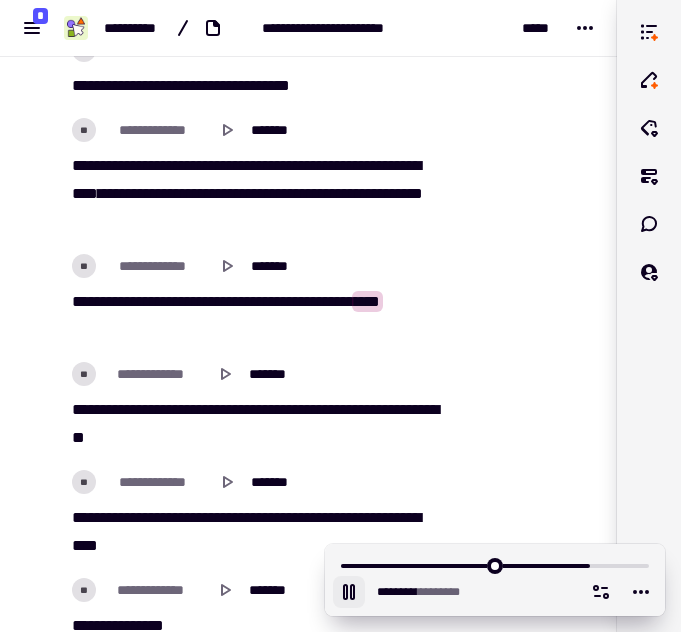 click 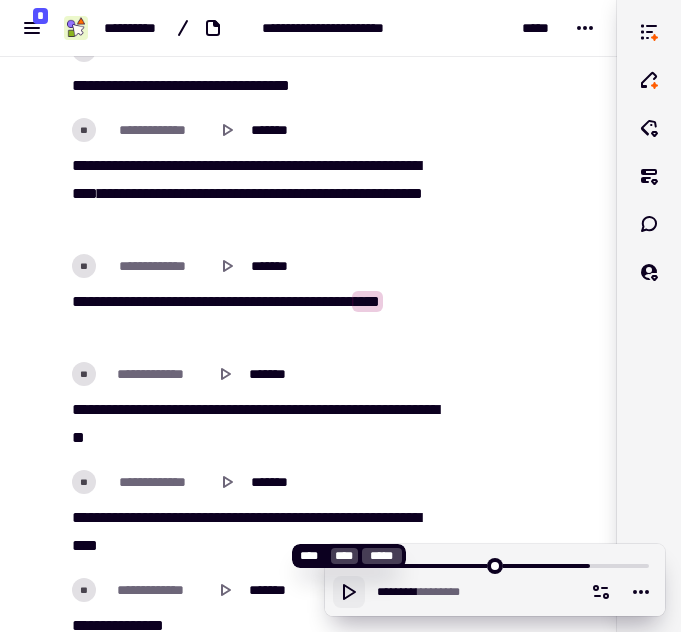 click 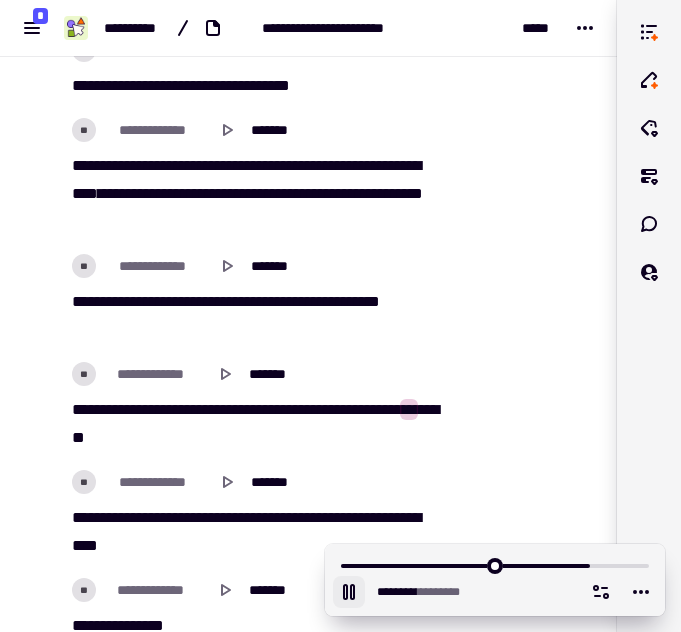 click on "******" at bounding box center [90, 409] 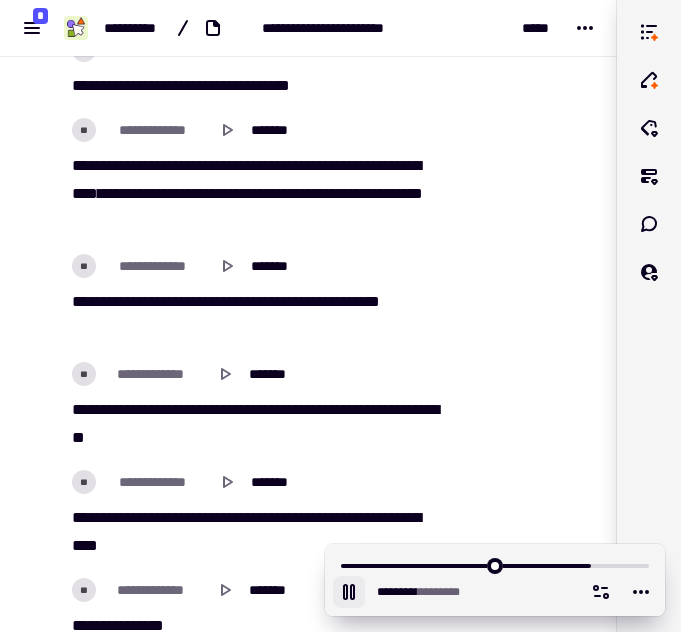 click on "**" at bounding box center [409, 409] 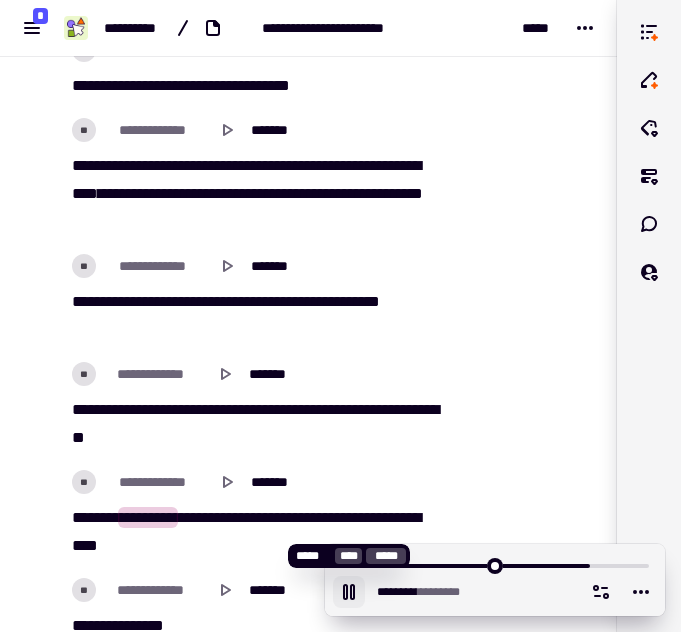 click 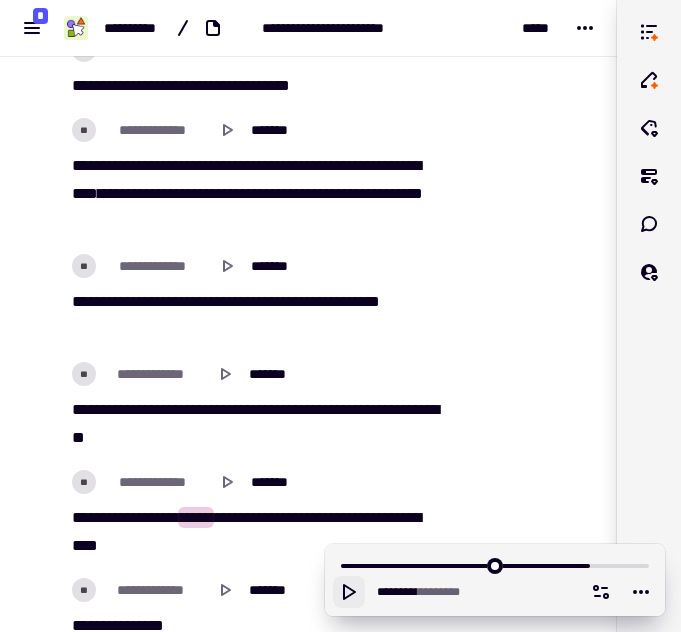 click 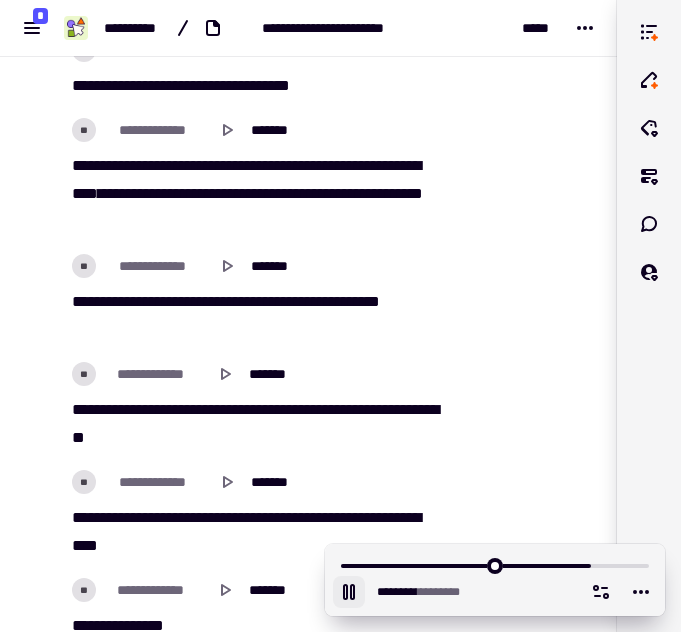 click on "*********" at bounding box center [148, 517] 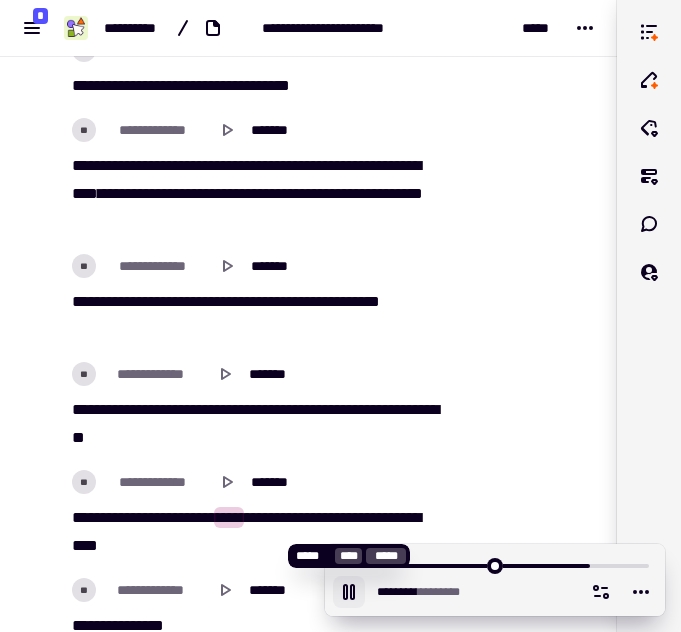click 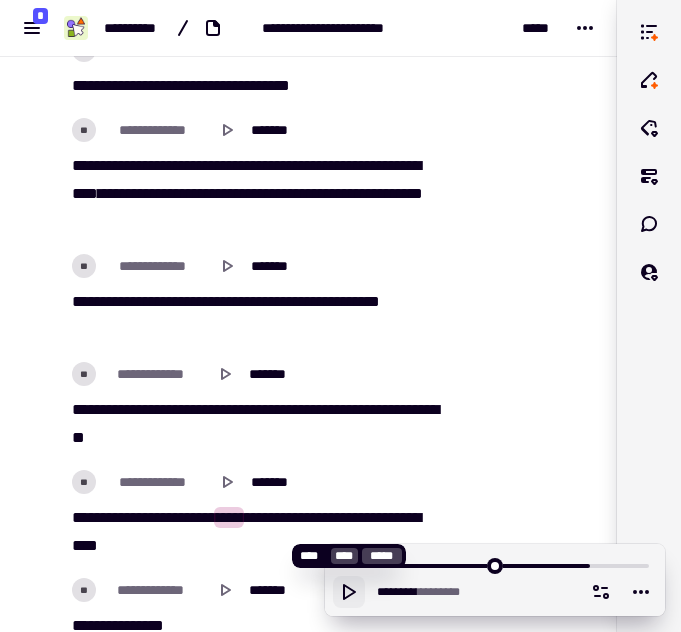 click 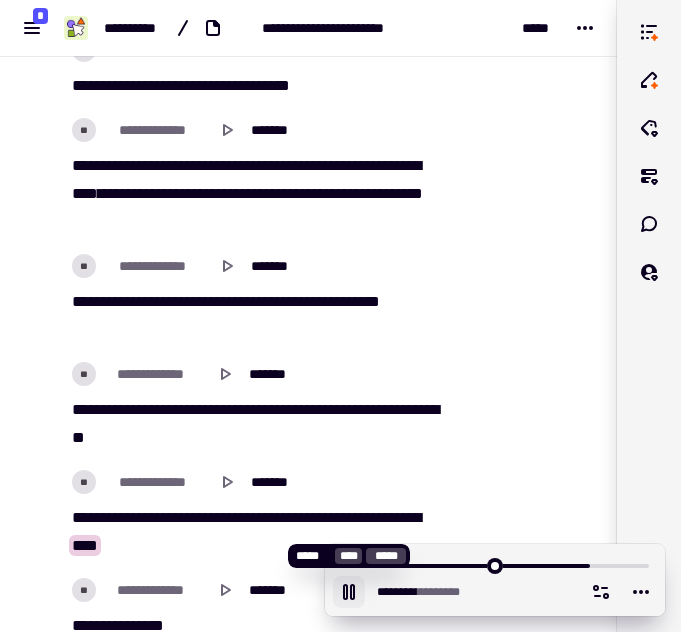click 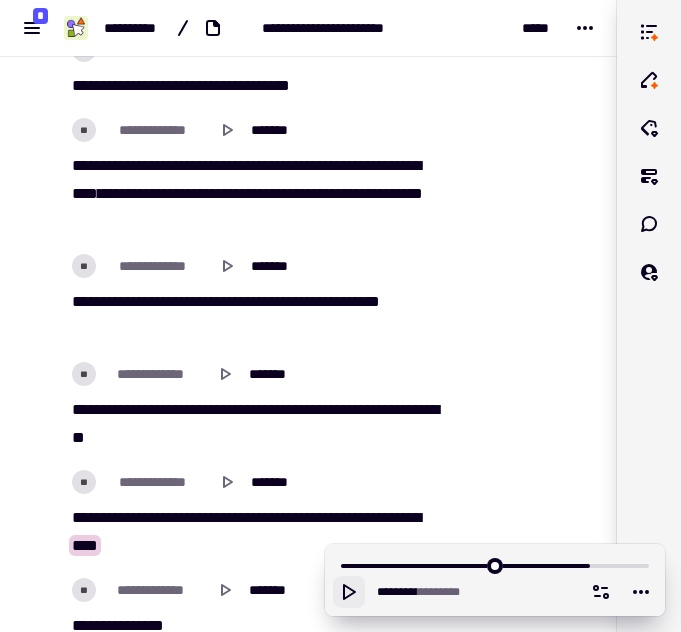 click 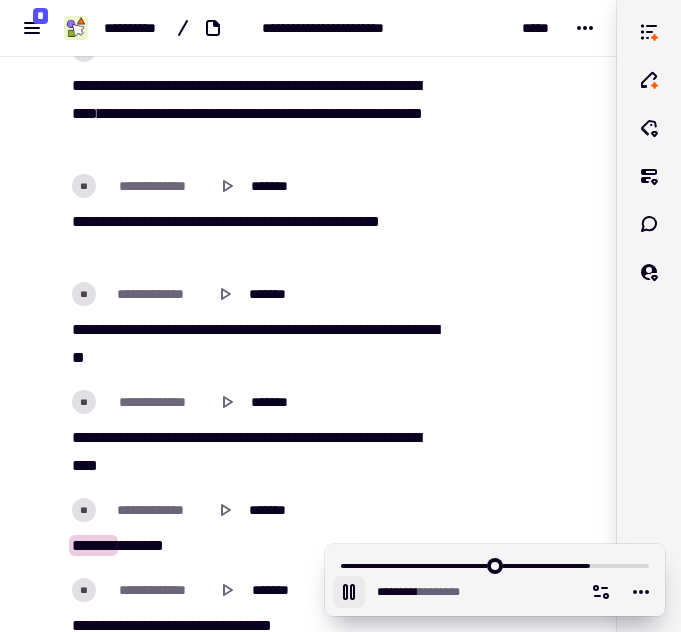 scroll, scrollTop: 58882, scrollLeft: 0, axis: vertical 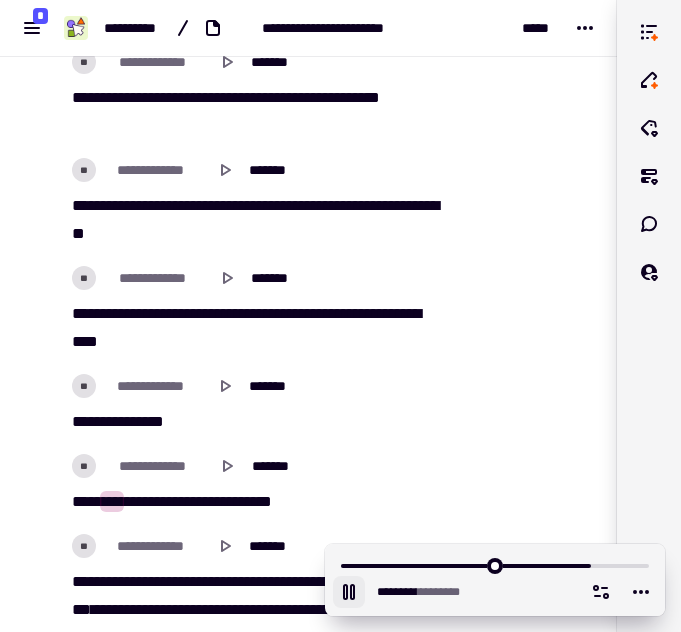 click 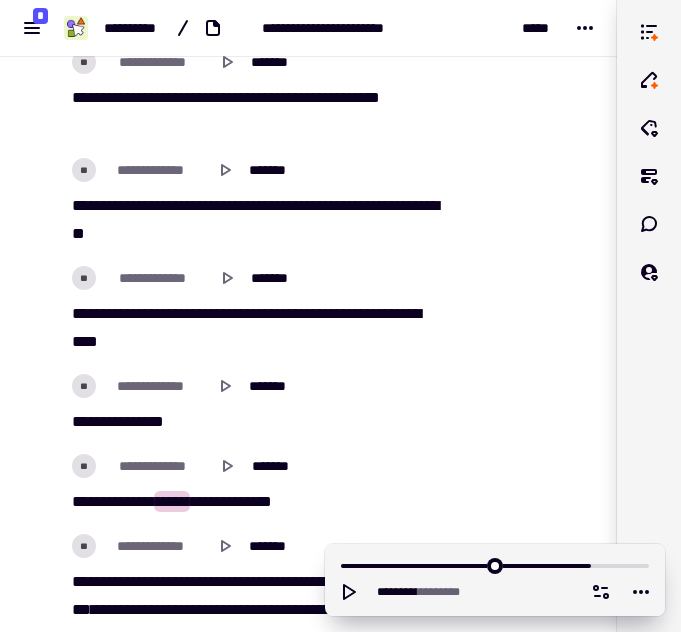 click on "***" at bounding box center (81, 501) 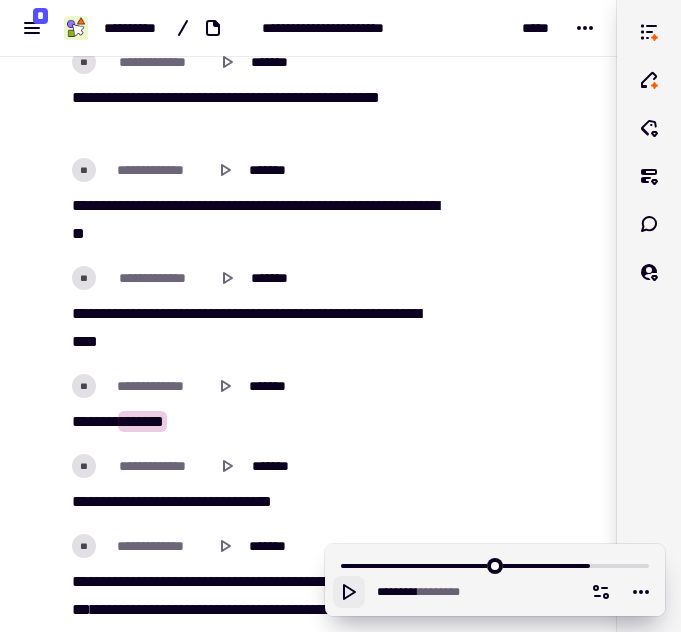 click 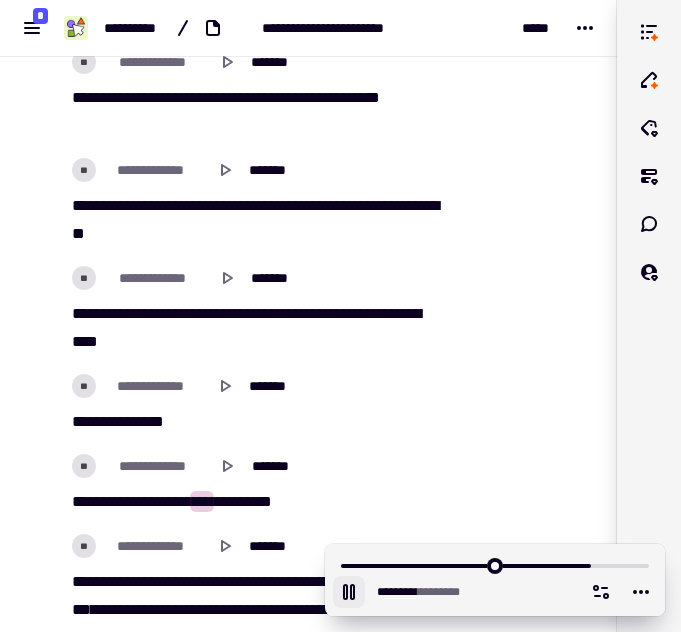 click 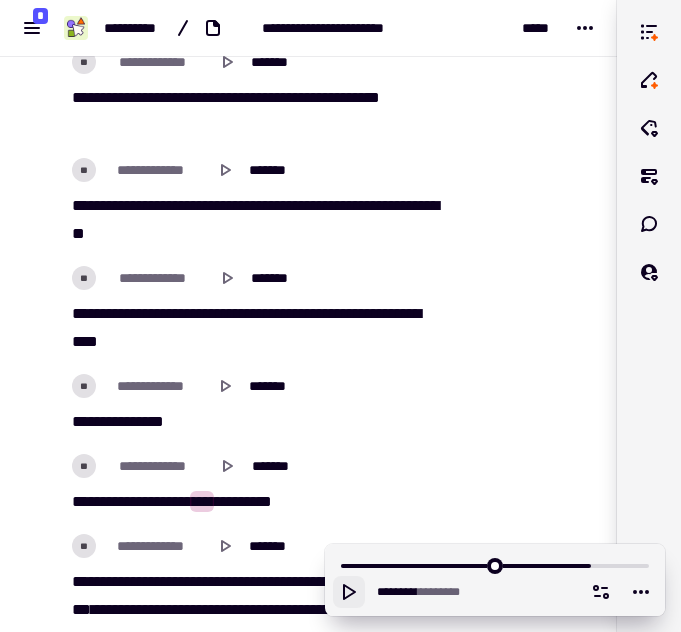click 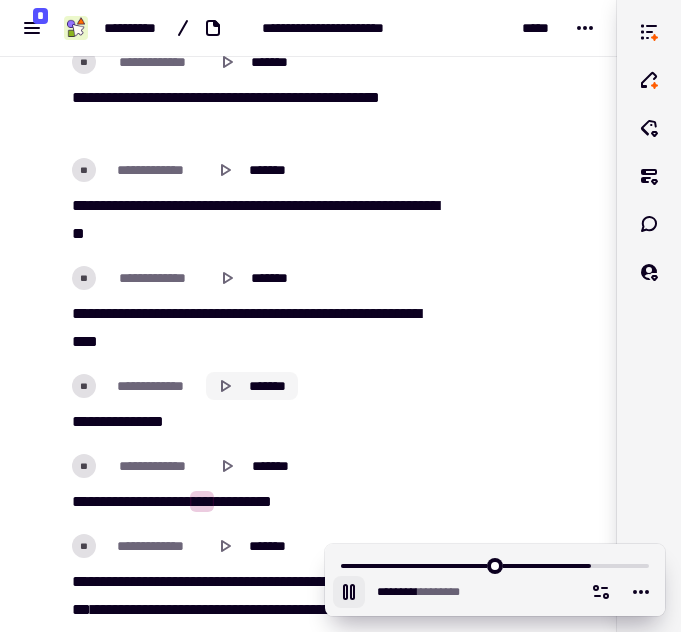 scroll, scrollTop: 59076, scrollLeft: 0, axis: vertical 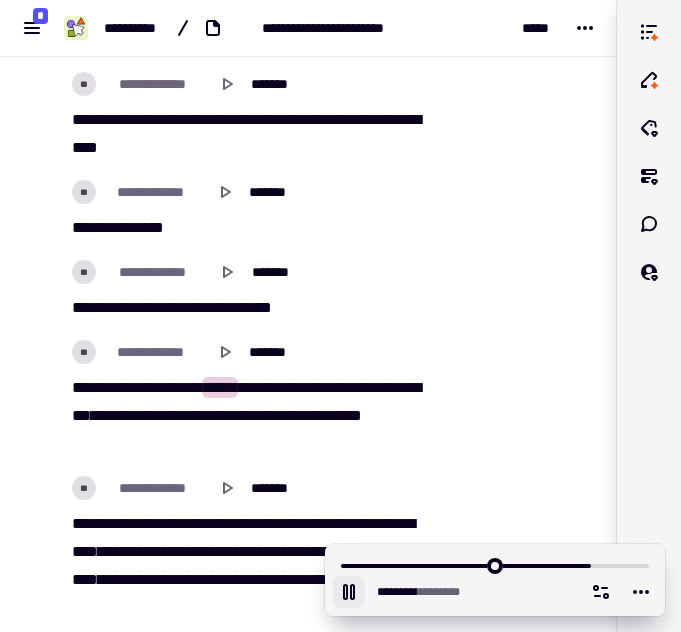 click 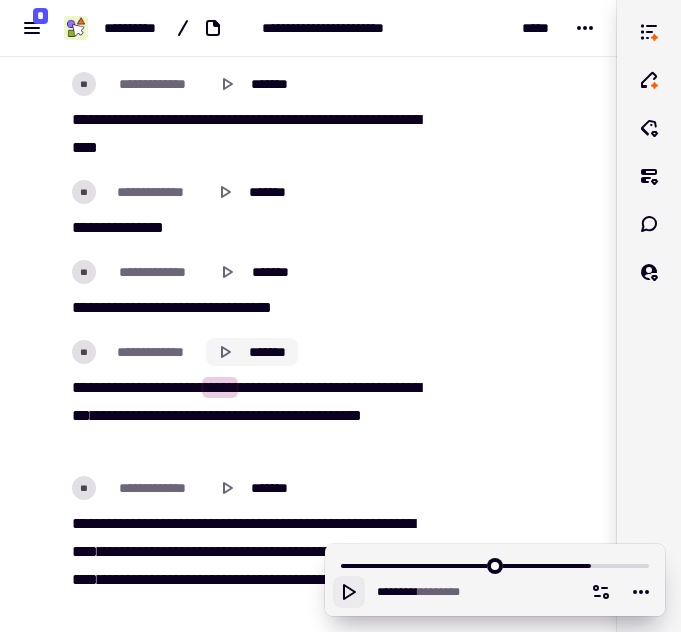 click 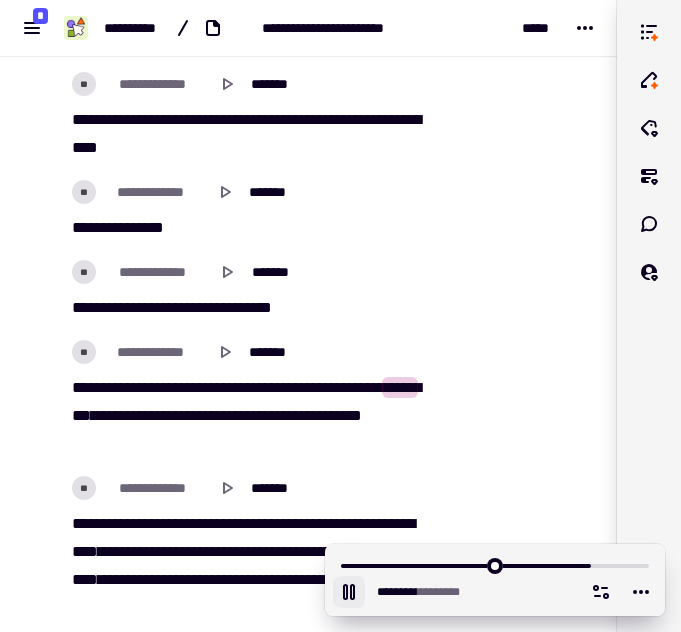 click on "*****" at bounding box center (262, 387) 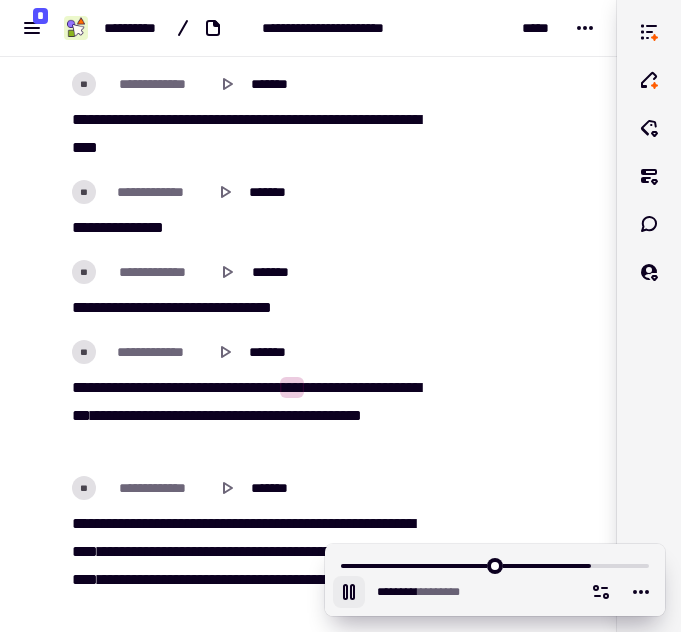 click 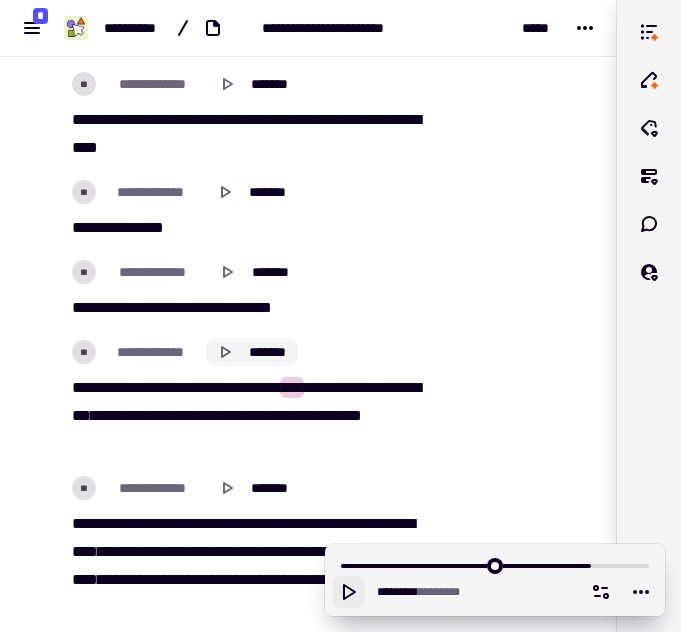click 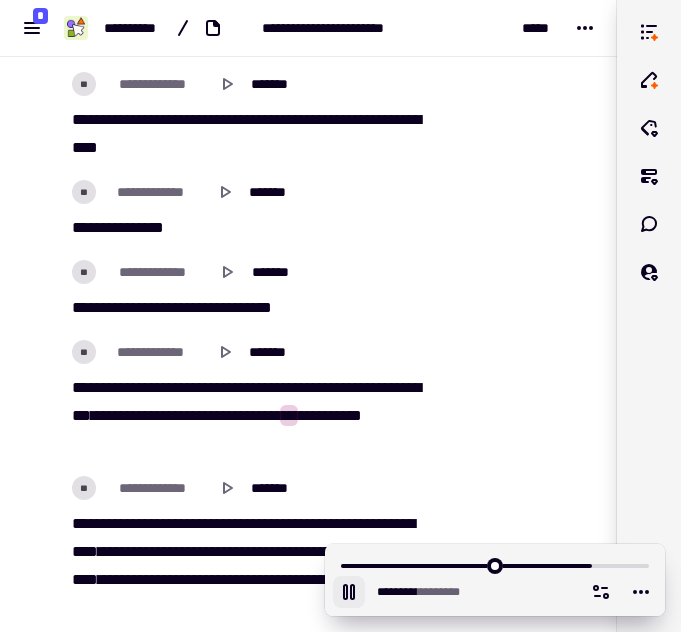 click 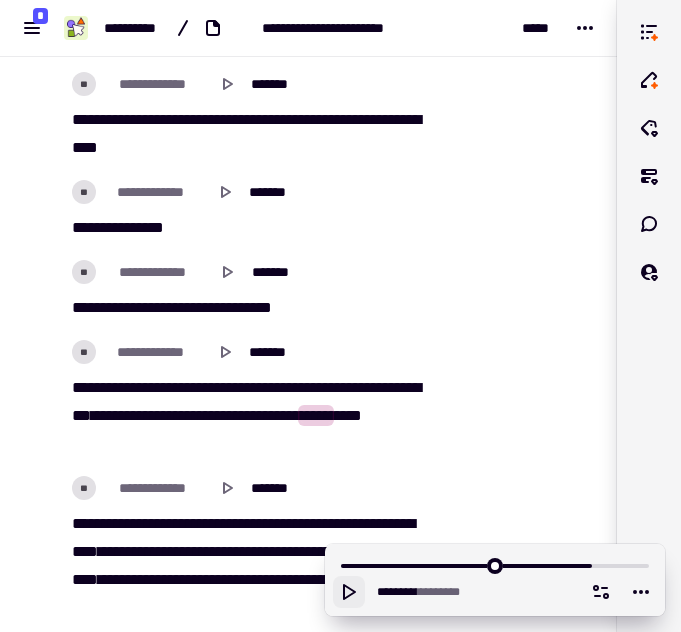 click 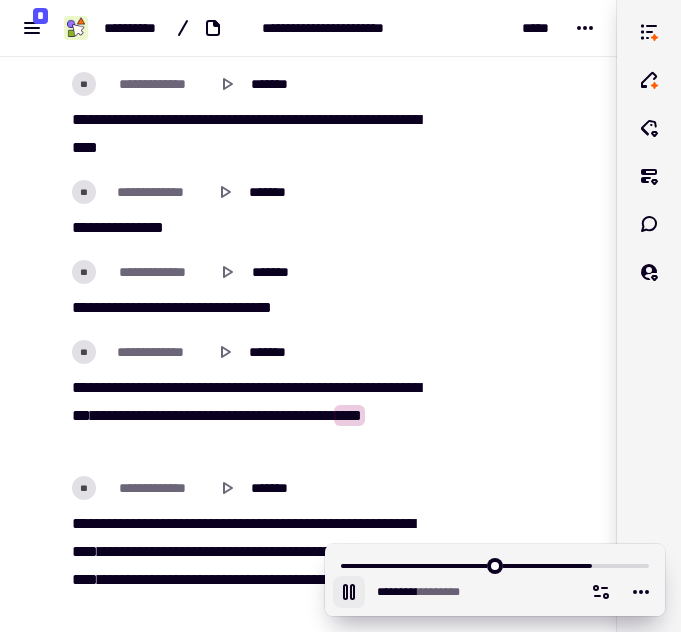 scroll, scrollTop: 59270, scrollLeft: 0, axis: vertical 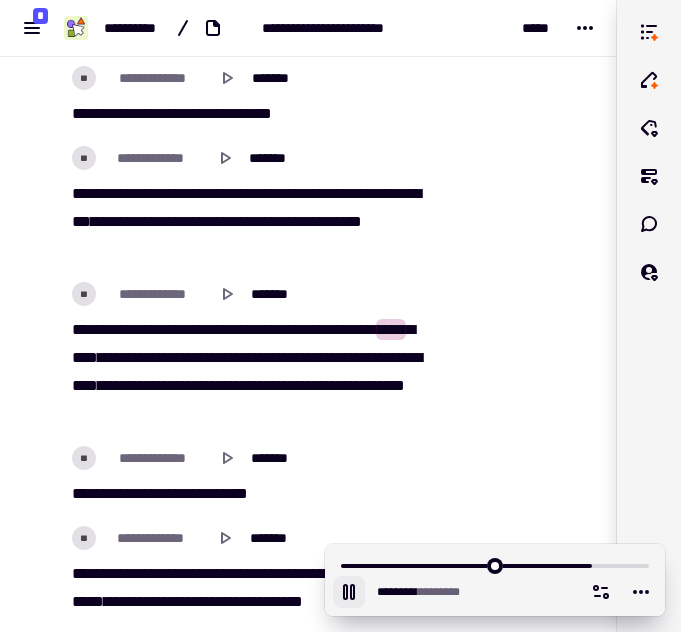 click 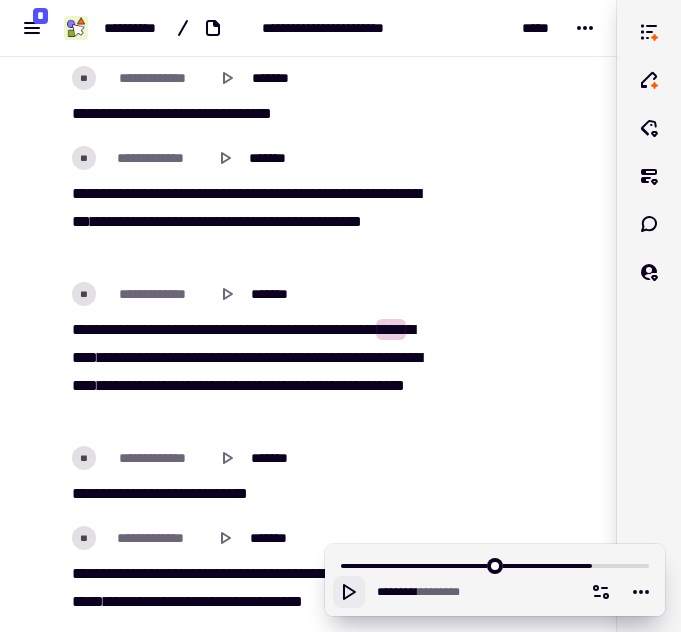 click on "***" at bounding box center [202, 329] 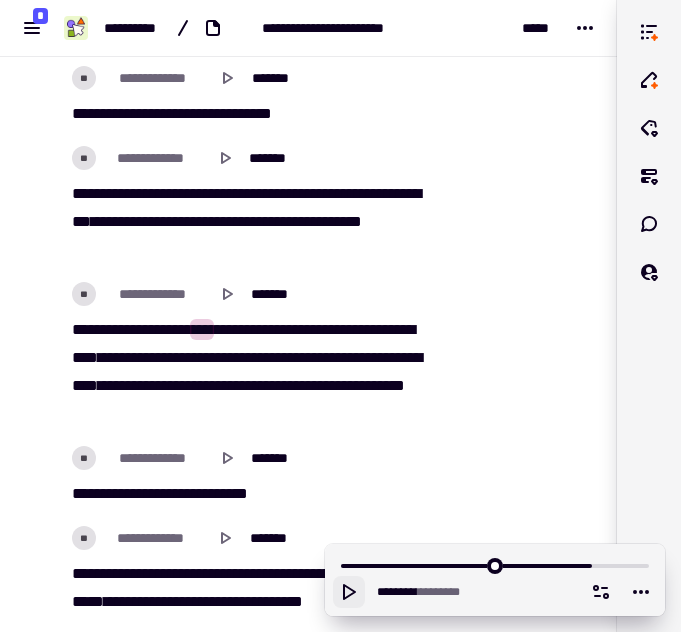 click 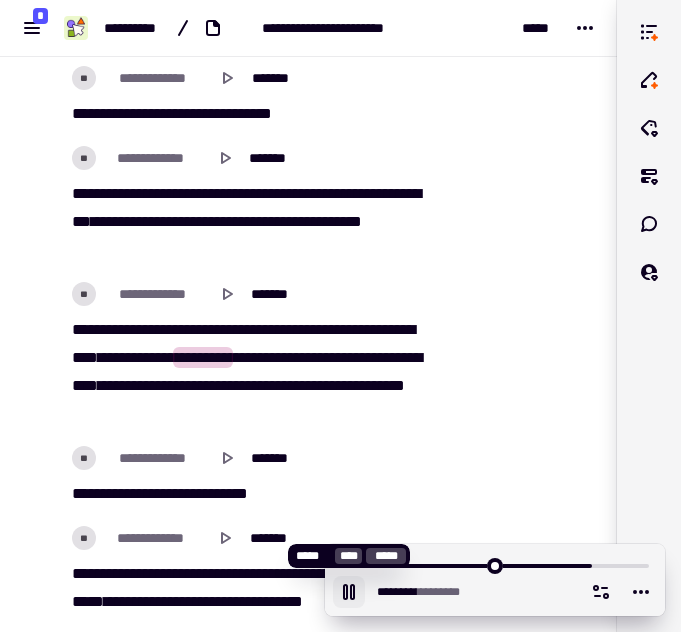 click 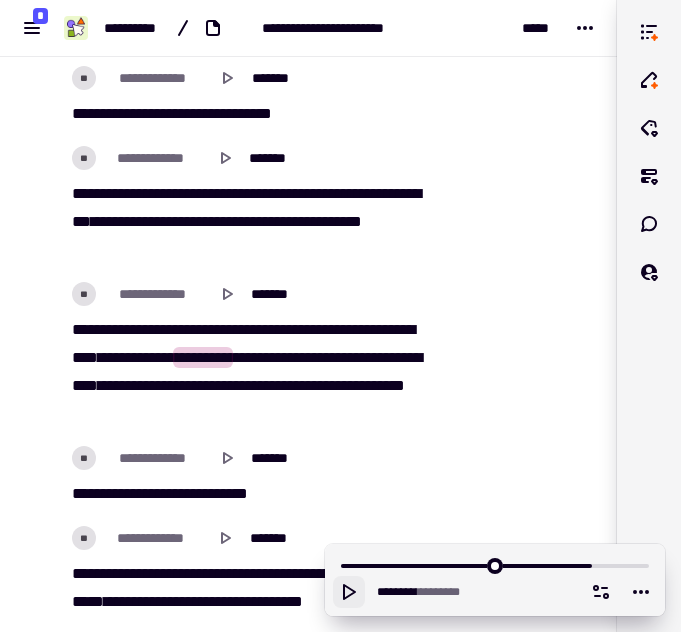 click on "*********" at bounding box center [298, 329] 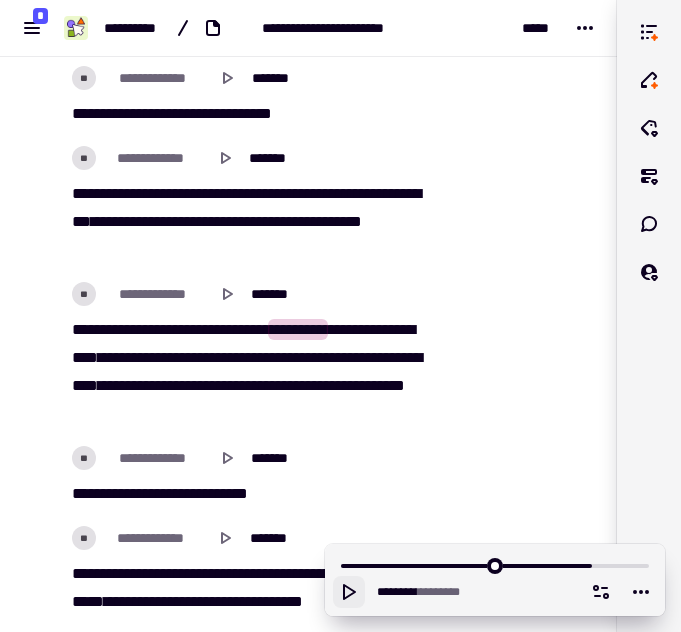click 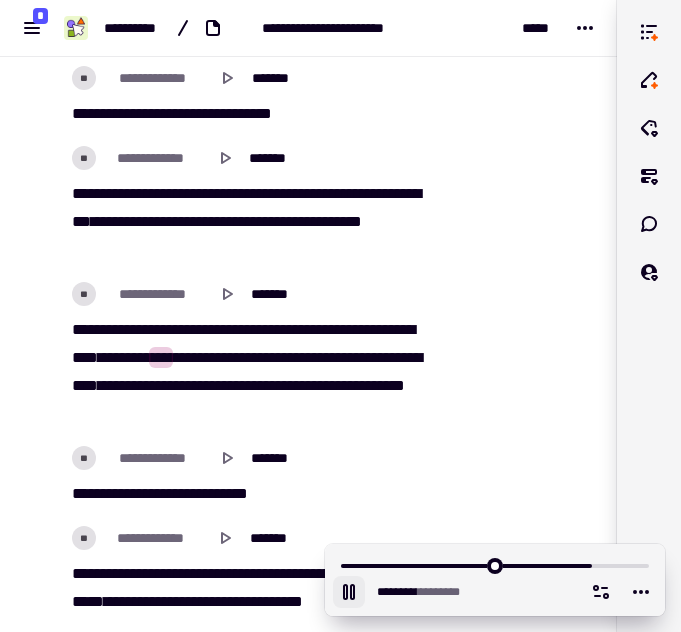 click 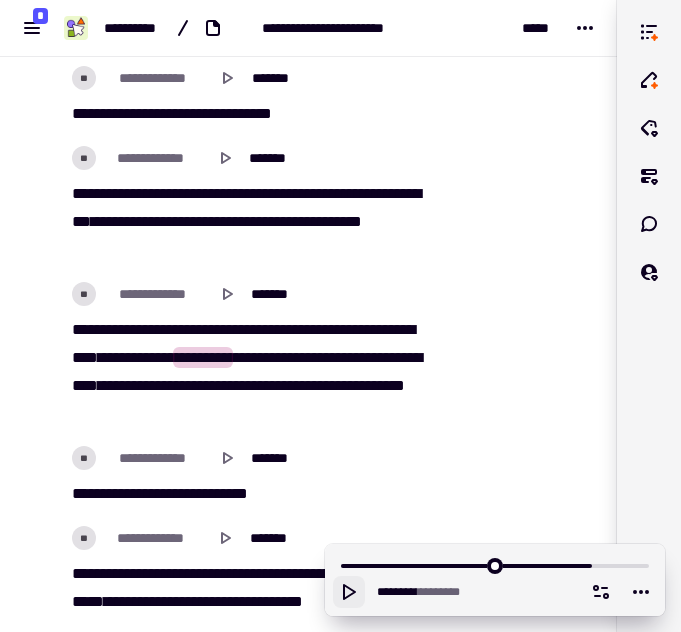 click 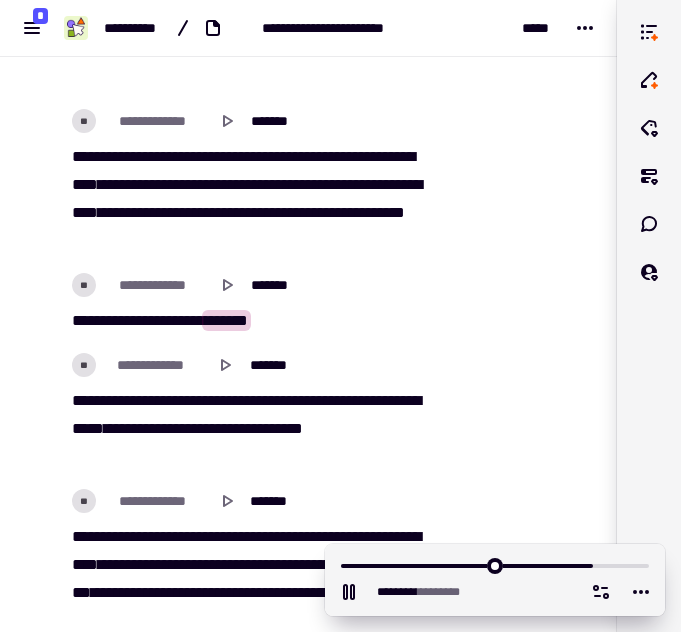 scroll, scrollTop: 59444, scrollLeft: 0, axis: vertical 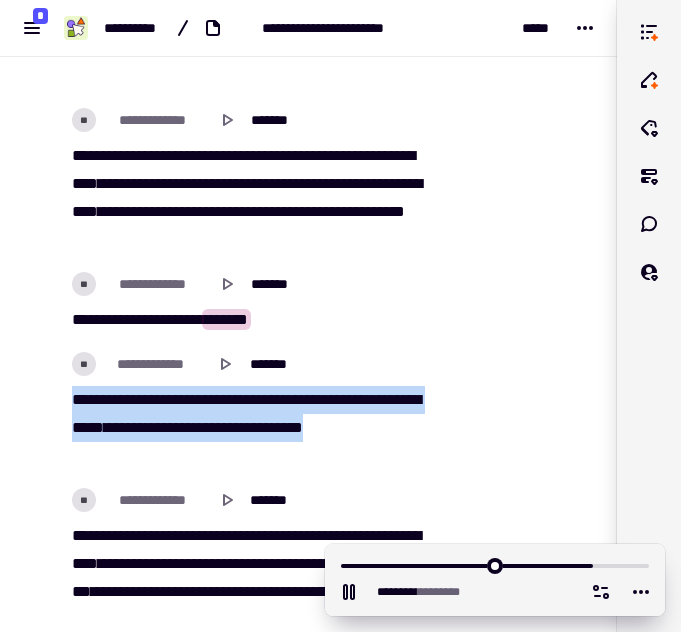 drag, startPoint x: 74, startPoint y: 399, endPoint x: 128, endPoint y: 464, distance: 84.50444 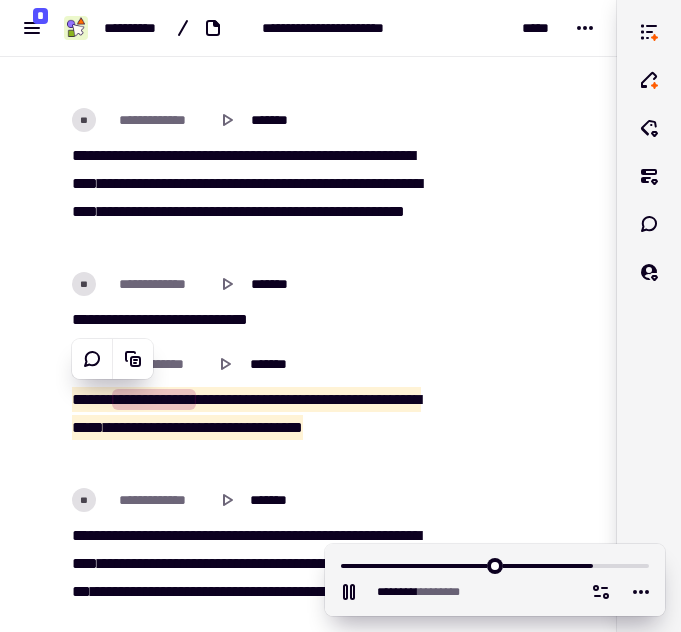 copy on "[FIRST]   [LAST]   [FIRST]   [LAST]   [FIRST] [LAST]   [FIRST]   [LAST]   [FIRST]   [LAST]   [FIRST]   [FIRST]   [FIRST]   [FIRST]   [FIRST]   [FIRST]" 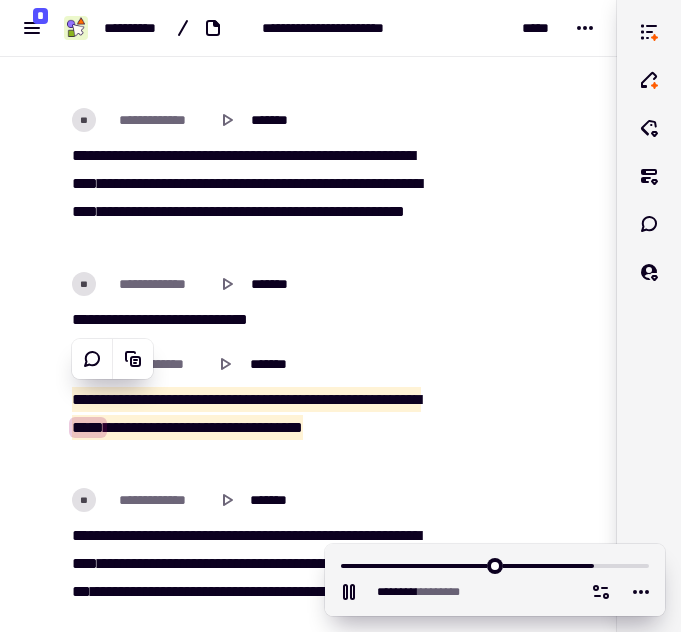 click on "*******" at bounding box center [220, 399] 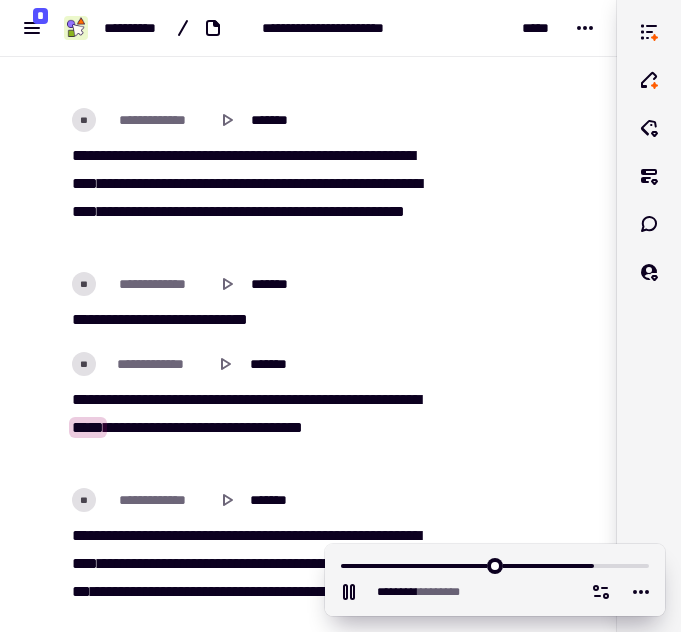 click on "******" at bounding box center [90, 399] 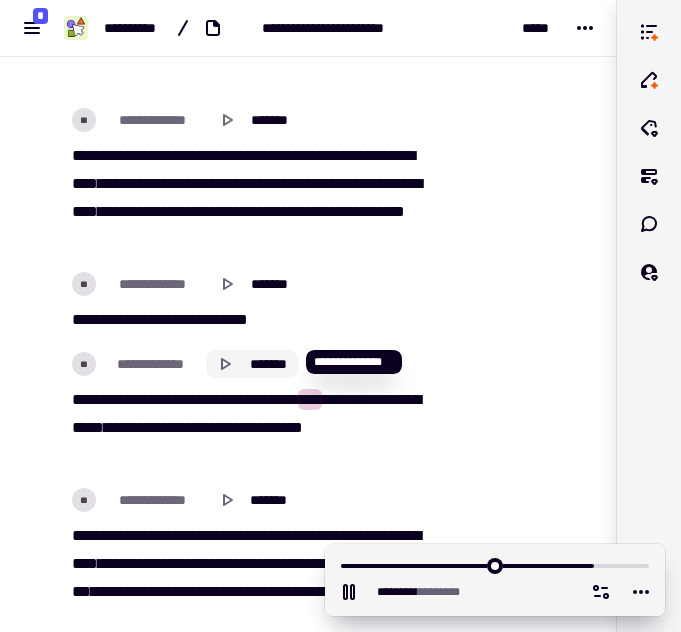 click 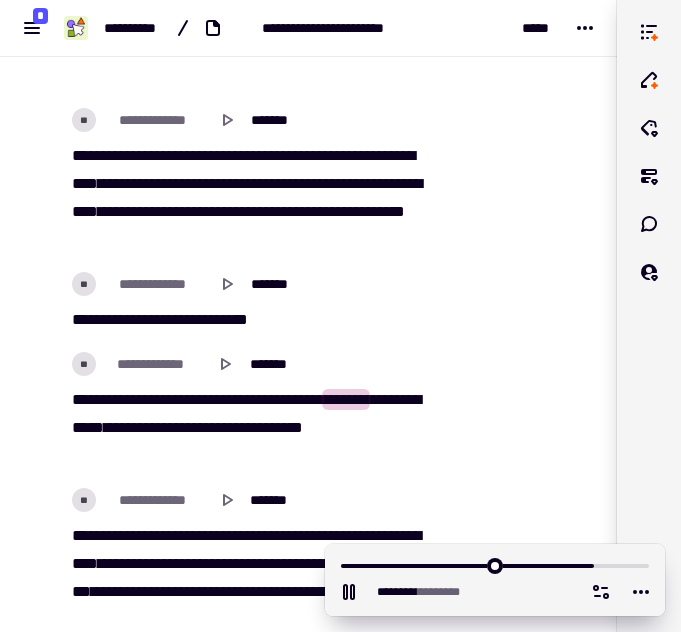 click on "**********" at bounding box center (154, 399) 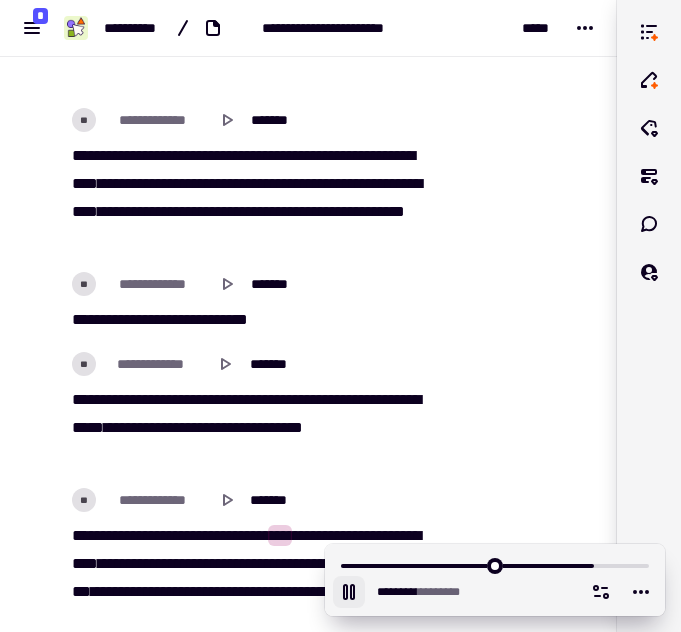 click 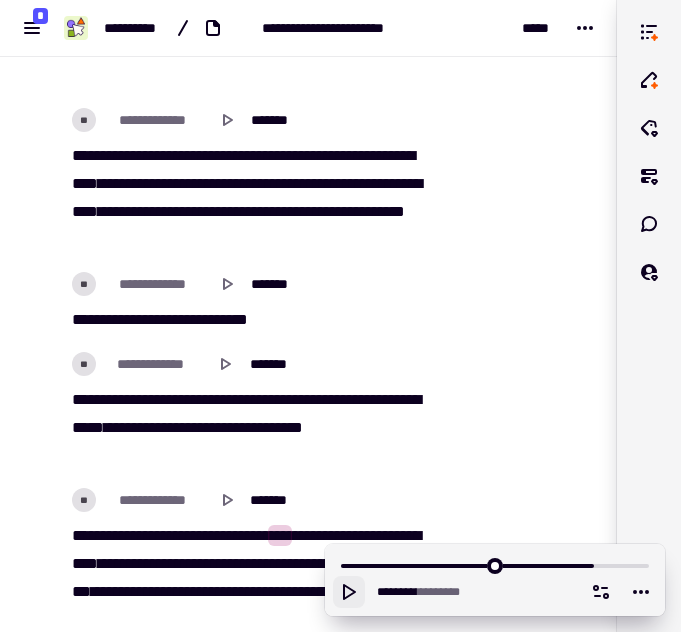 scroll, scrollTop: 59527, scrollLeft: 0, axis: vertical 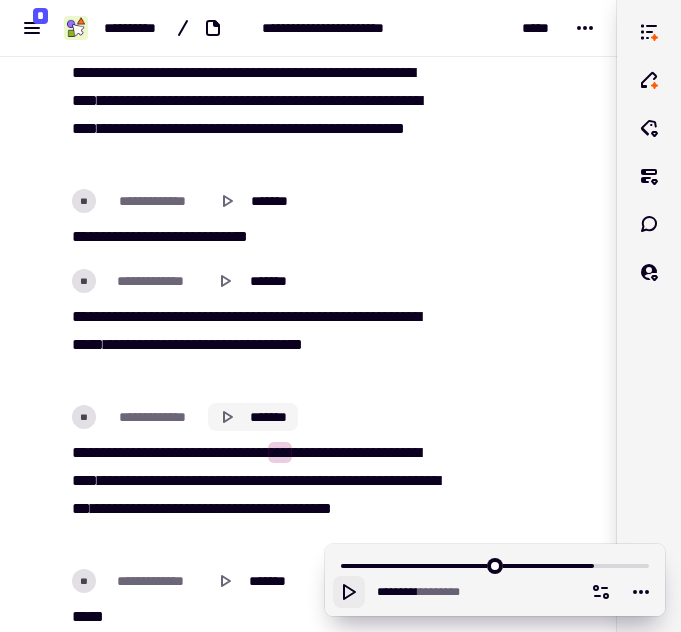 click 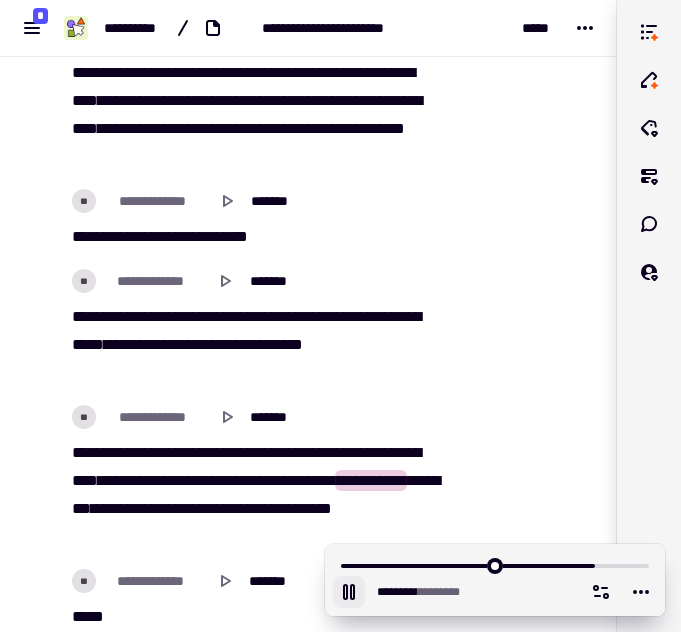 click on "[FIRST]   [FIRST]   [FIRST]   [FIRST]   [FIRST]   [FIRST]   [FIRST]   [FIRST]   [FIRST]   [FIRST]   [FIRST]   [FIRST]   [FIRST]   [FIRST]   [FIRST]   [FIRST]   [FIRST]   [FIRST]   [FIRST]   [FIRST]   [FIRST]   [FIRST]" at bounding box center (254, 495) 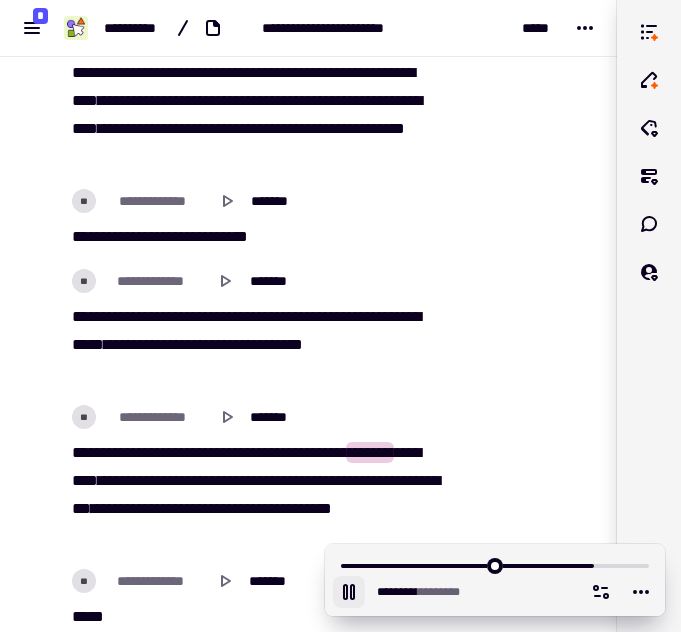 click 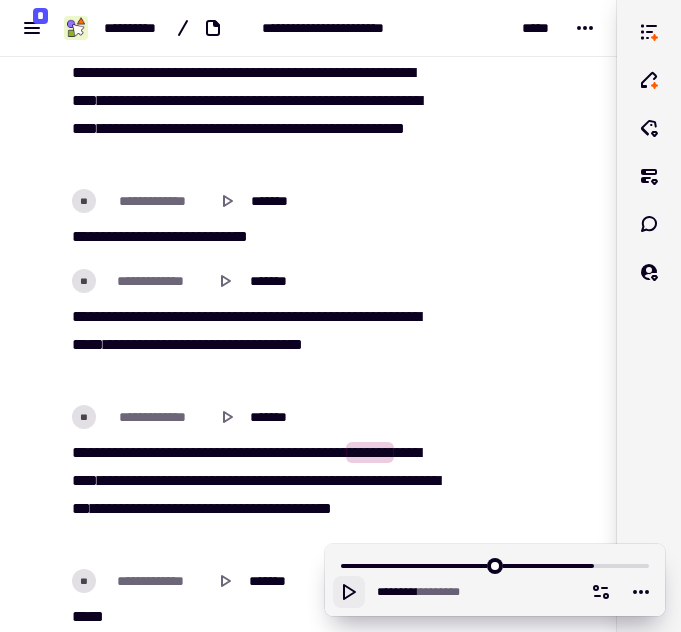 click on "***" at bounding box center [280, 452] 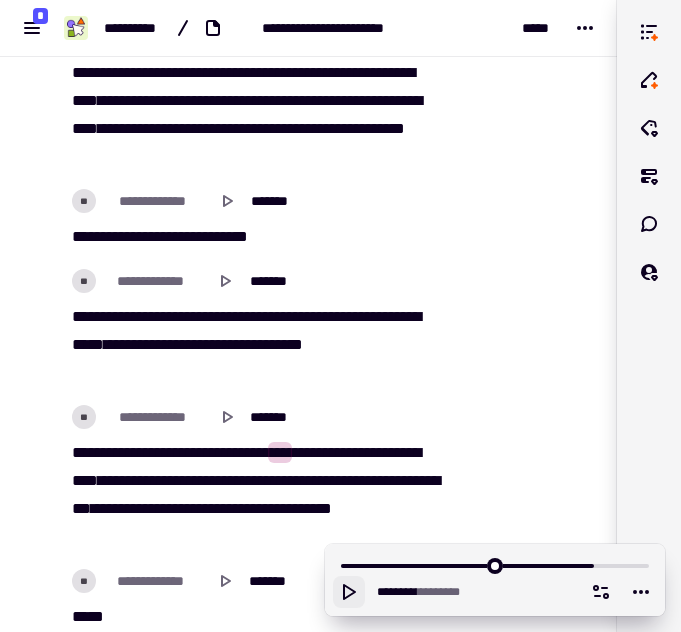 click 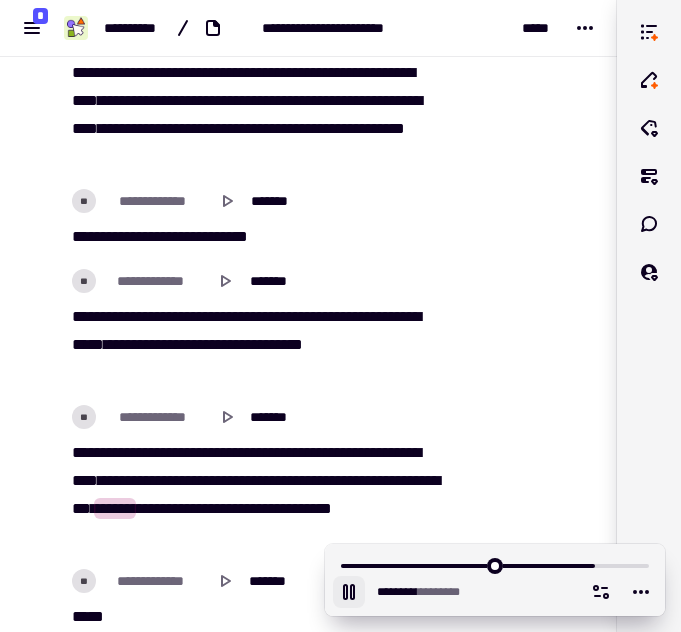 click on "[FIRST]   [FIRST]   [FIRST]   [FIRST]   [FIRST]   [FIRST]   [FIRST]   [FIRST]   [FIRST]   [FIRST]   [FIRST]   [FIRST]   [FIRST]   [FIRST]   [FIRST]   [FIRST]   [FIRST]   [FIRST]   [FIRST]   [FIRST]   [FIRST]   [FIRST]" at bounding box center [254, 495] 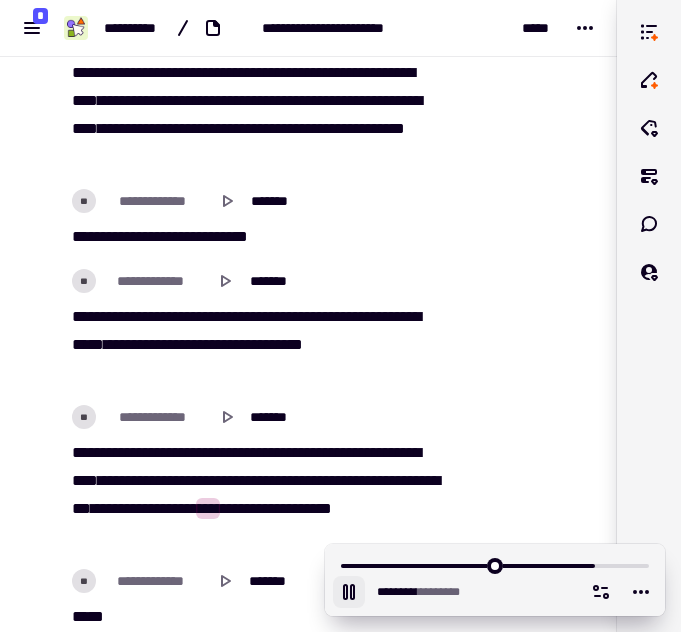 click on "********" at bounding box center [256, 494] 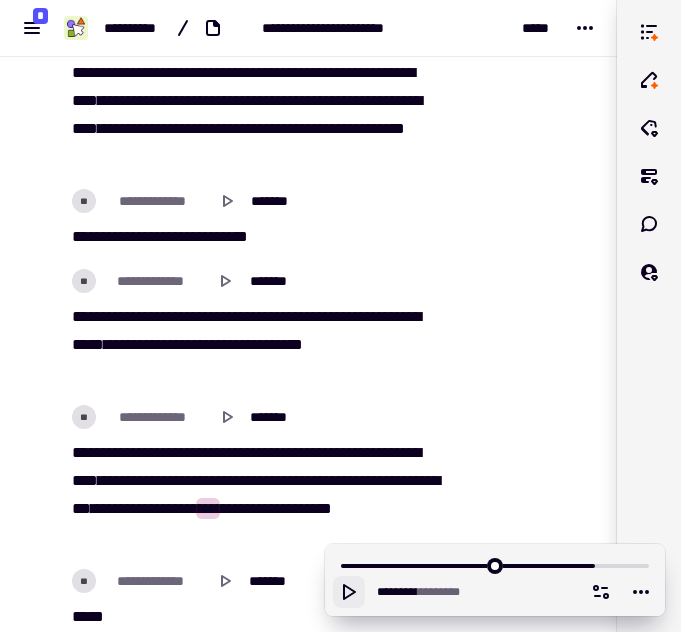 click 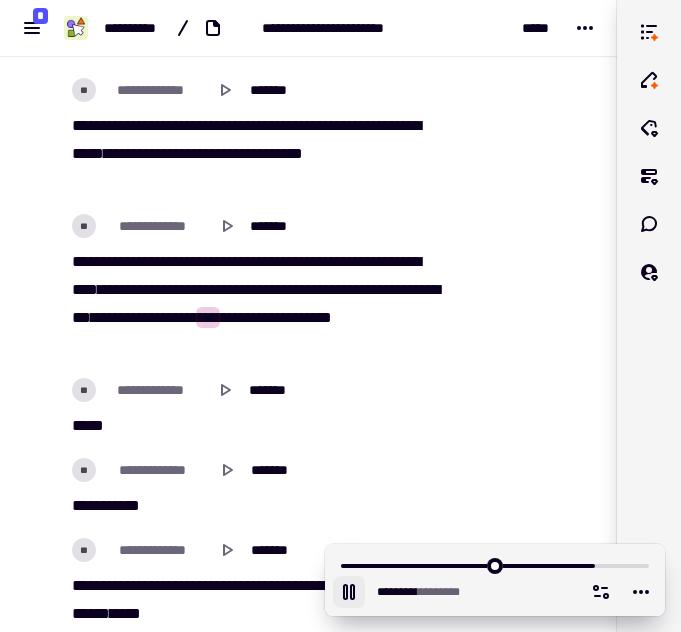 scroll, scrollTop: 59737, scrollLeft: 0, axis: vertical 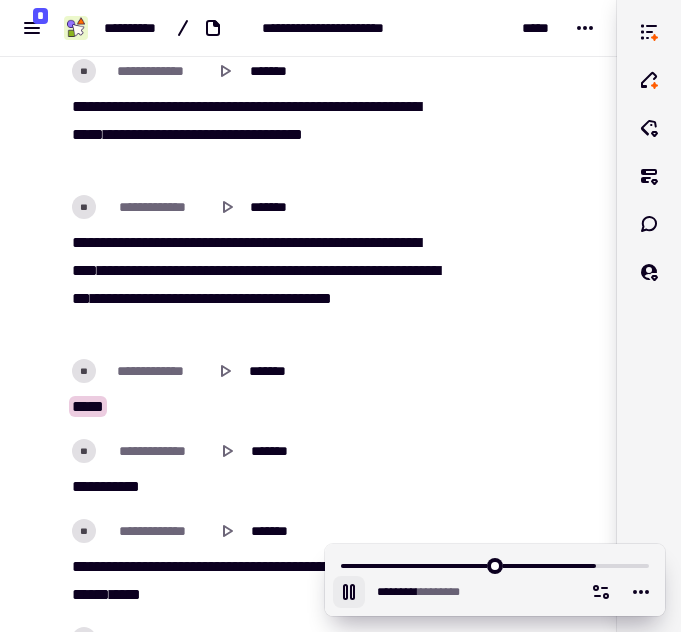 click on "**********" at bounding box center [191, 270] 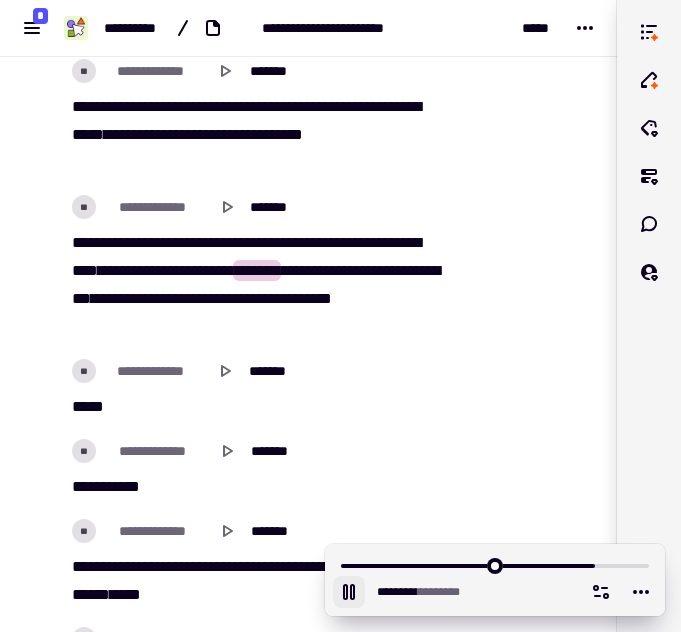 click on "******" at bounding box center [115, 298] 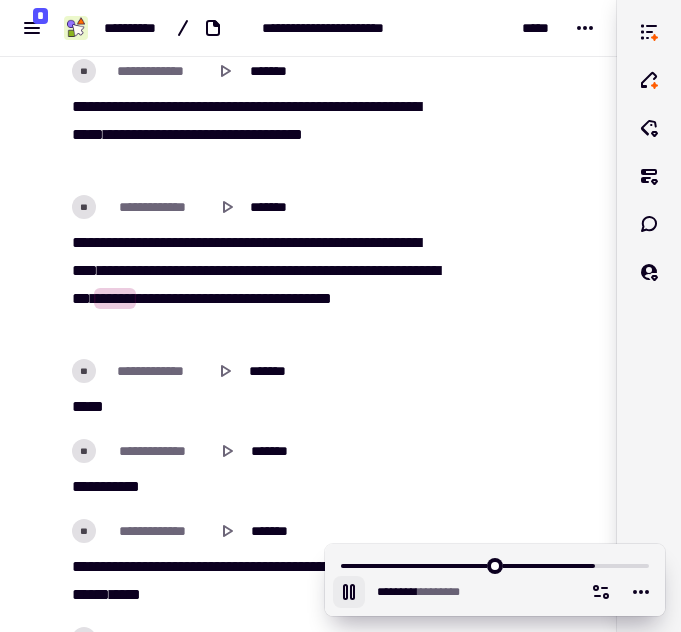 click on "*****" at bounding box center [178, 298] 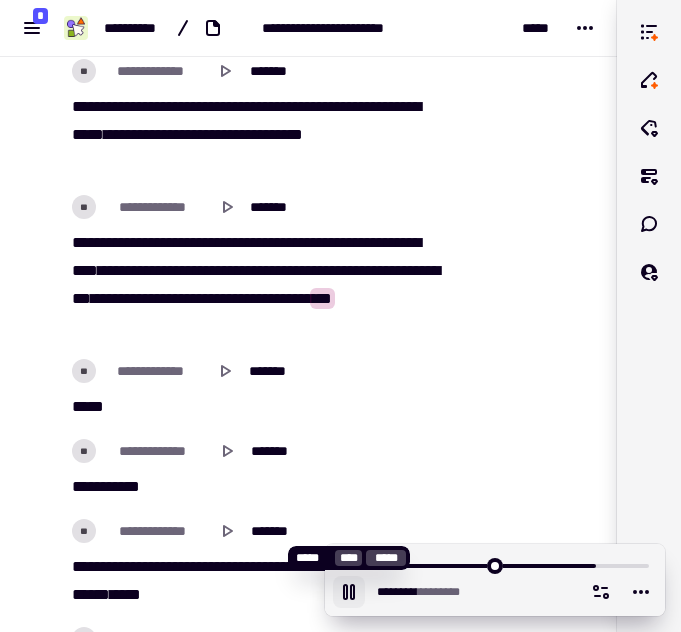 click 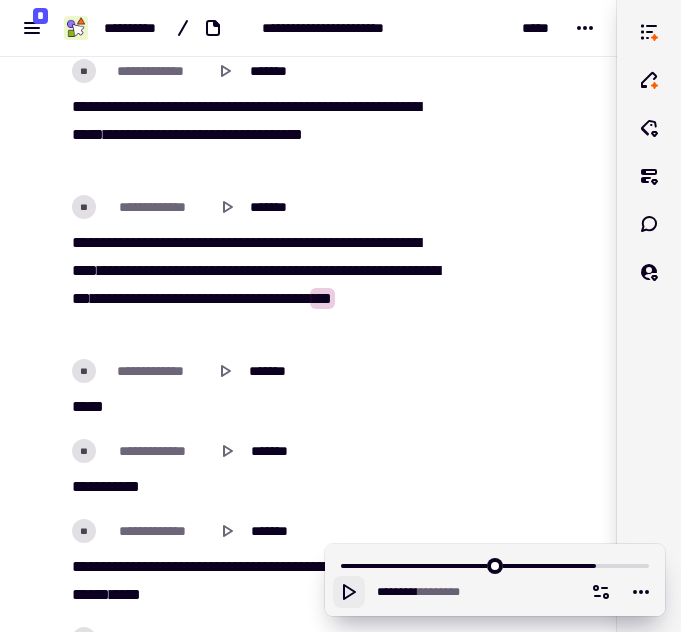 click 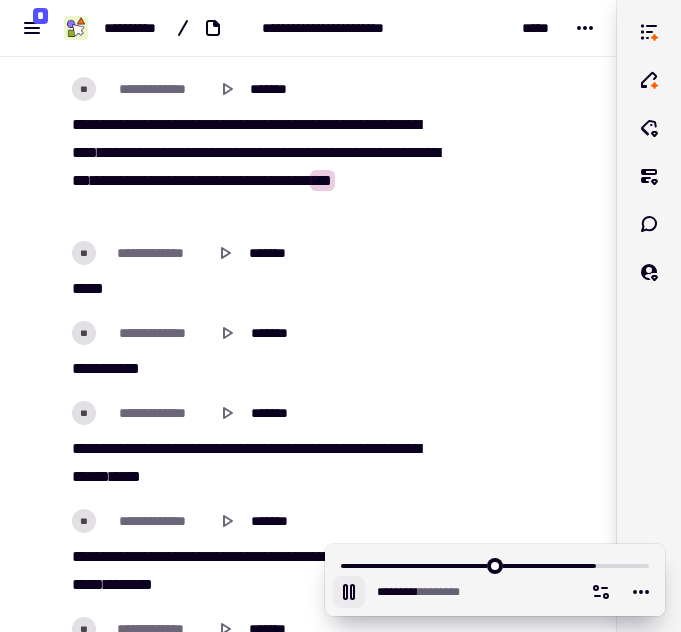 scroll, scrollTop: 60051, scrollLeft: 0, axis: vertical 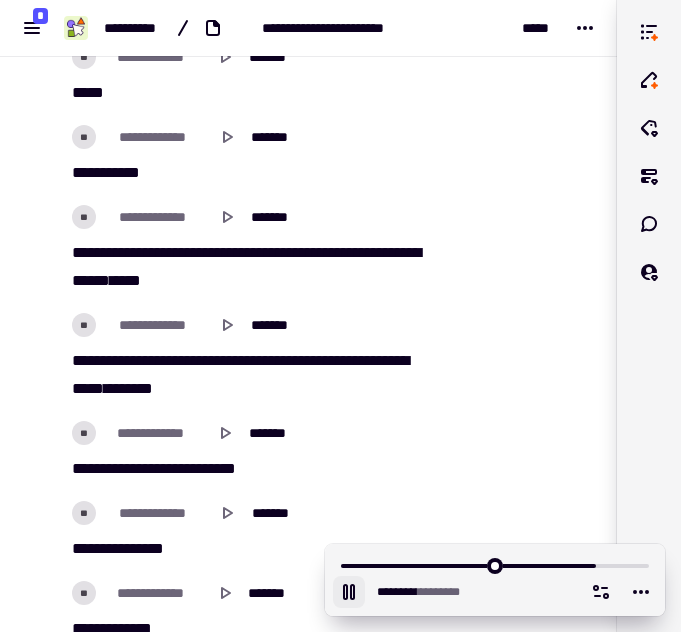 click 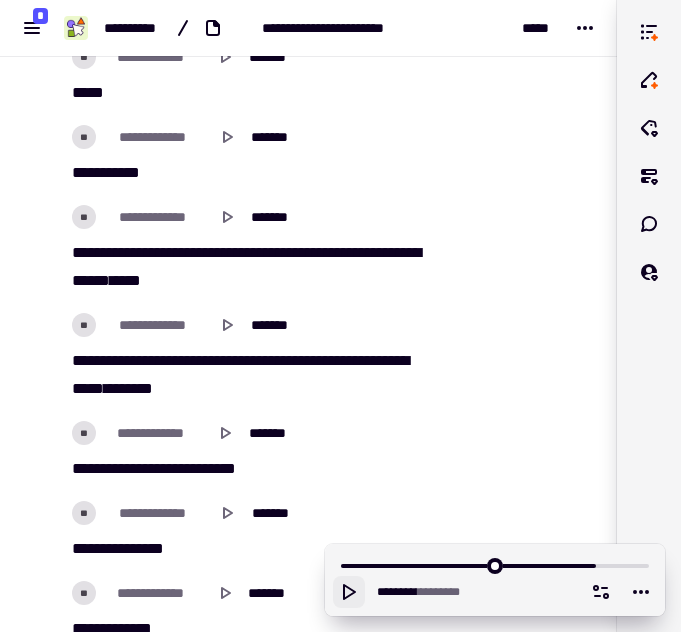 click 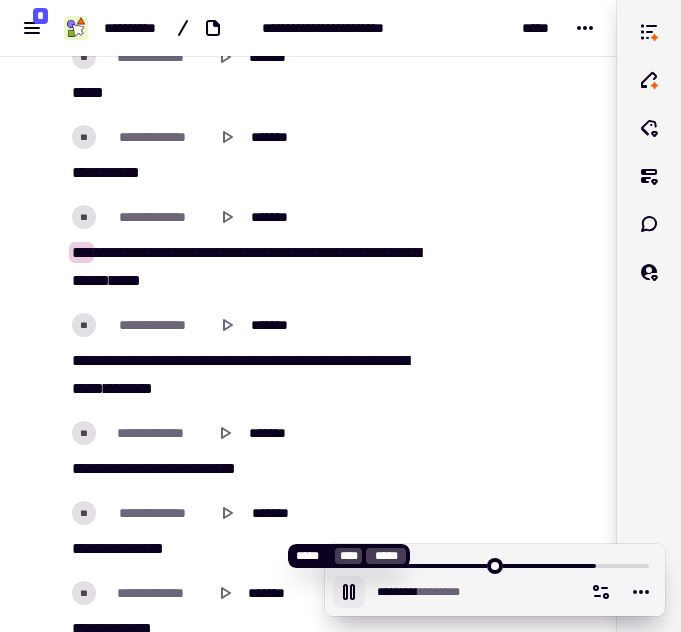 click 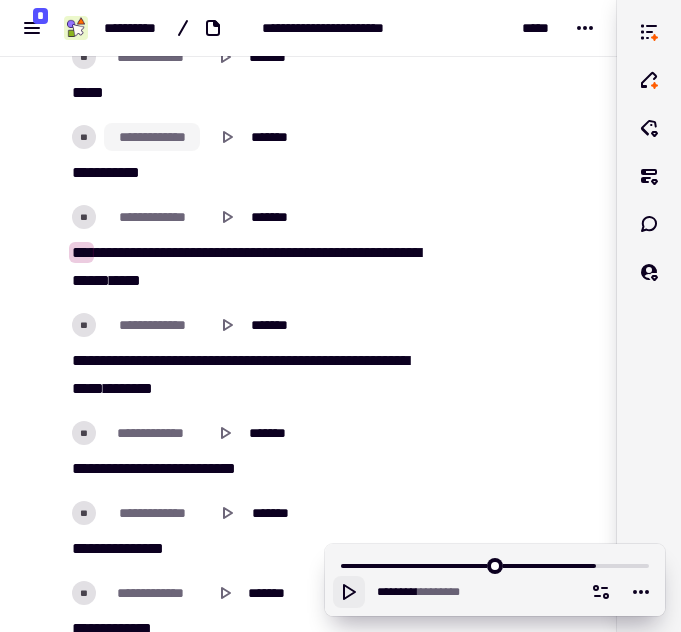 click on "**********" 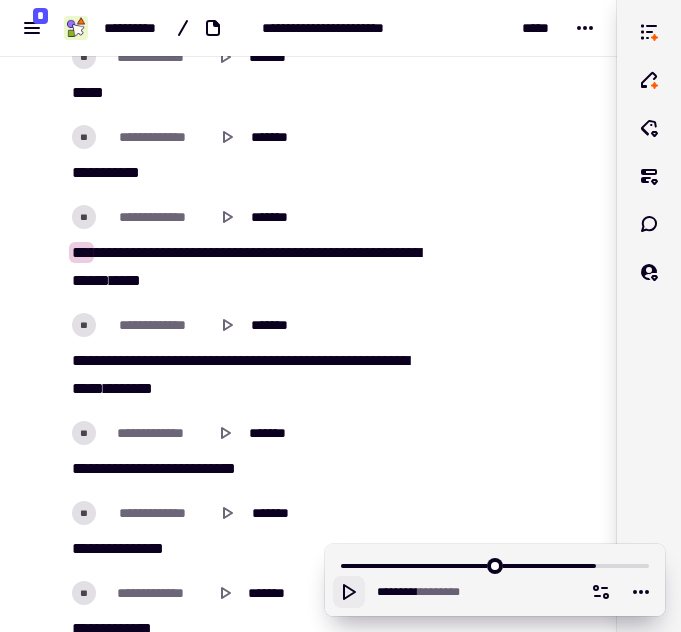 click on "**" at bounding box center [97, 172] 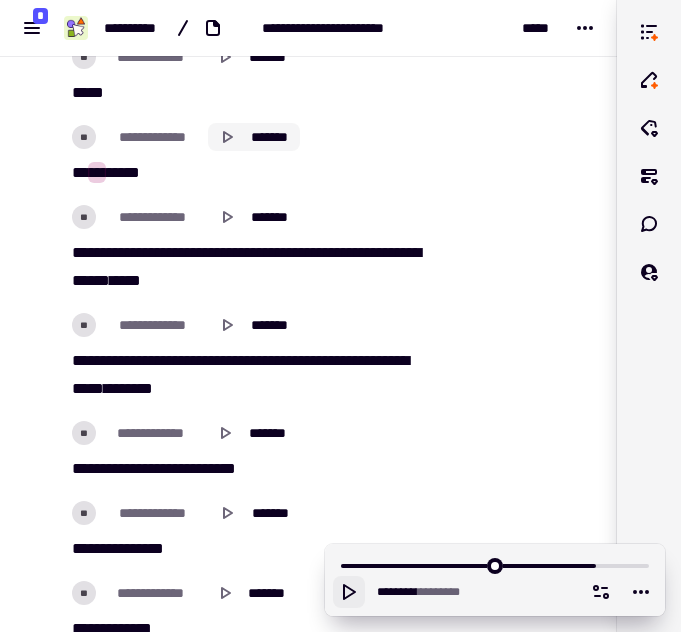 click 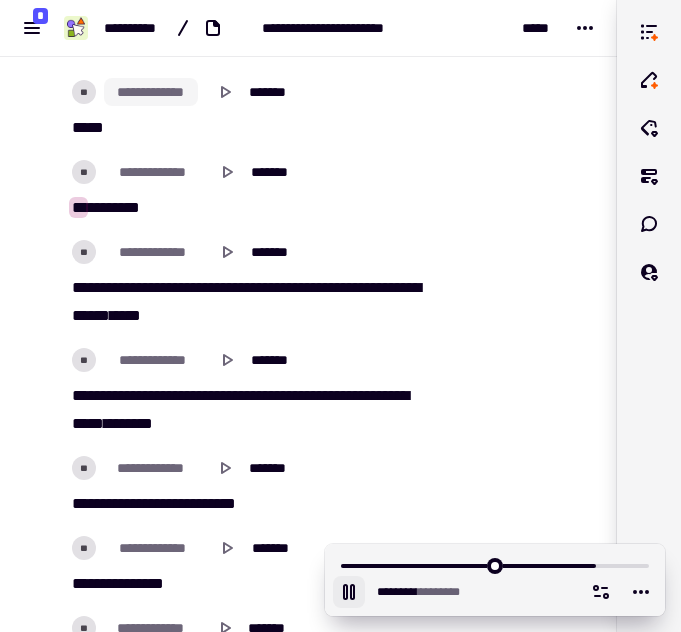 scroll, scrollTop: 59930, scrollLeft: 0, axis: vertical 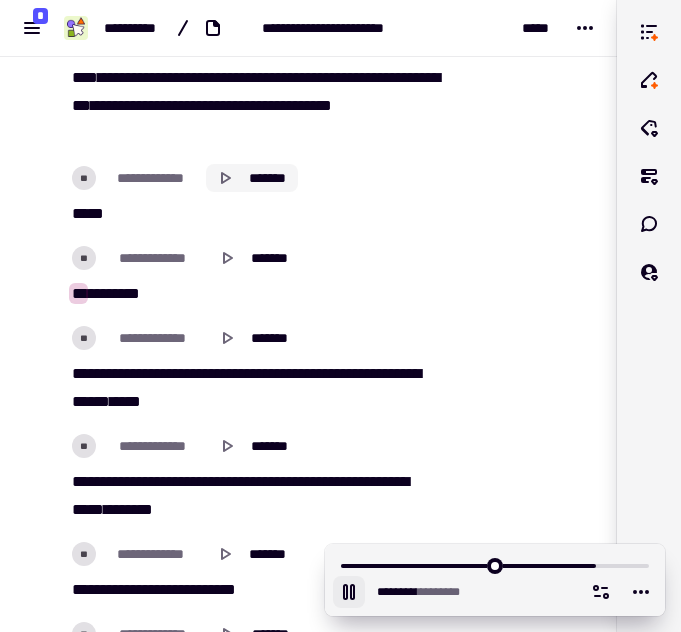 click 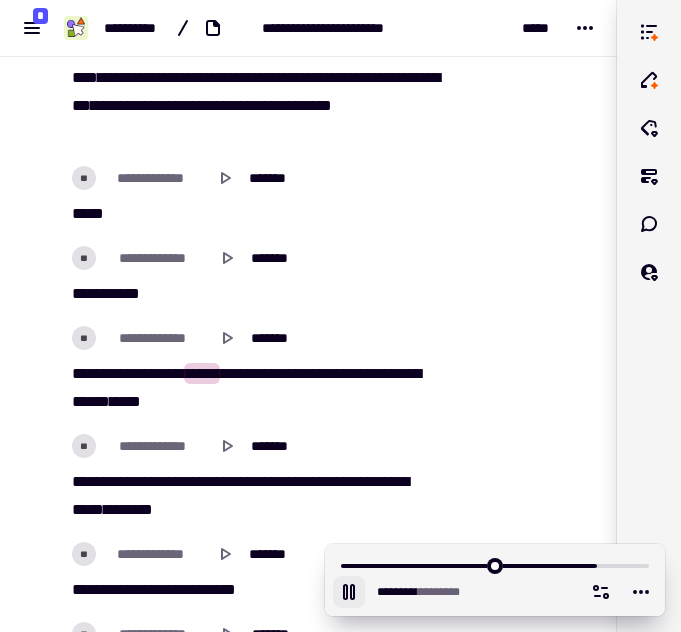 click on "***" at bounding box center [106, 373] 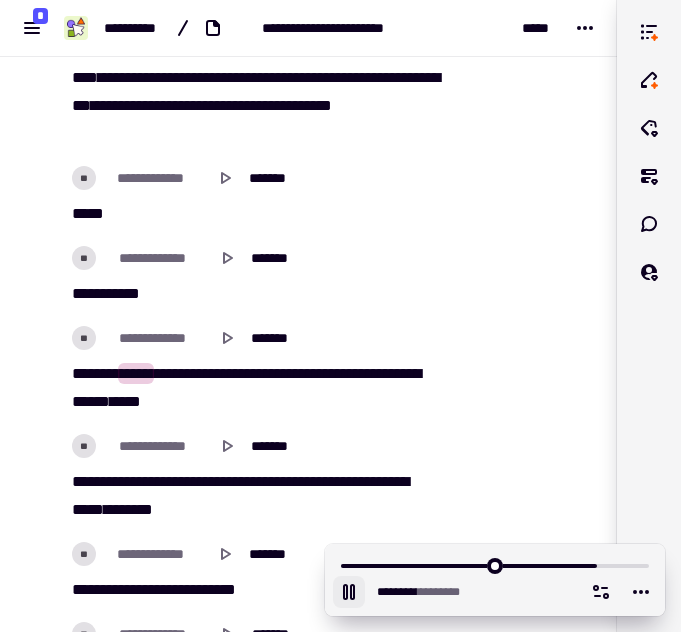 click 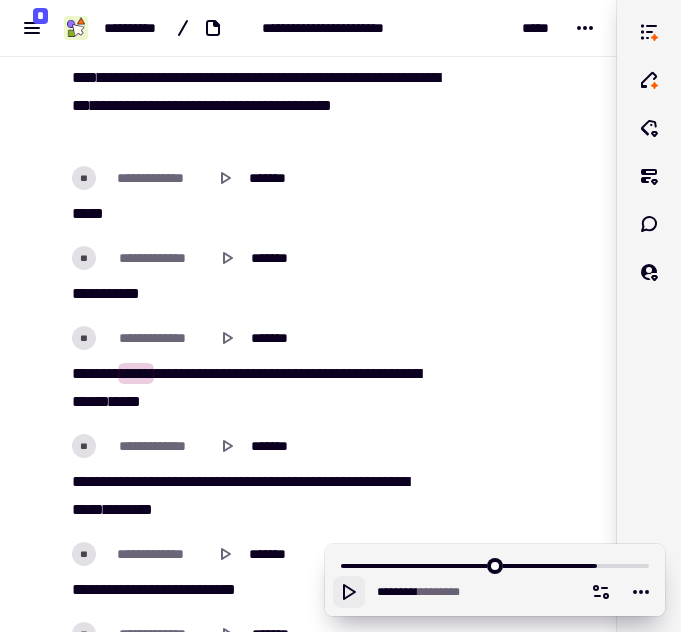 click 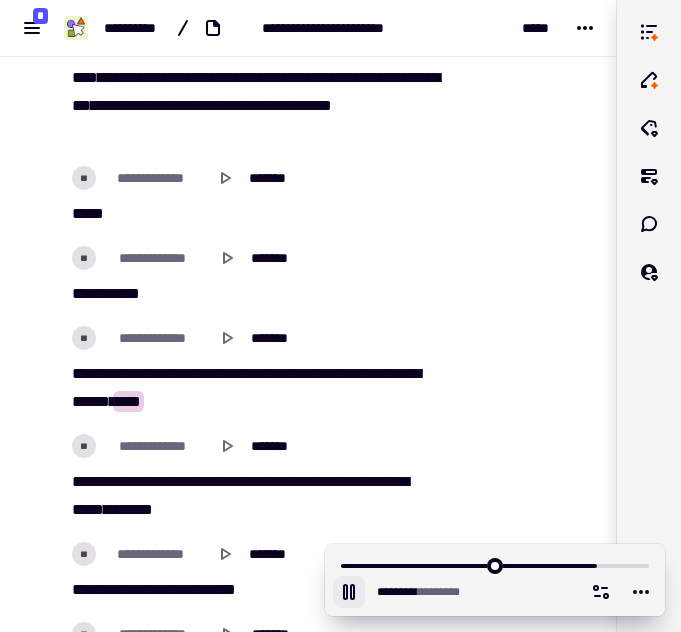 click on "[FIRST]   [FIRST]   [FIRST]   [FIRST]   [FIRST]   [FIRST]   [FIRST]   [FIRST]   [FIRST]   [FIRST]   [FIRST]   [FIRST]   [FIRST]" at bounding box center [254, 388] 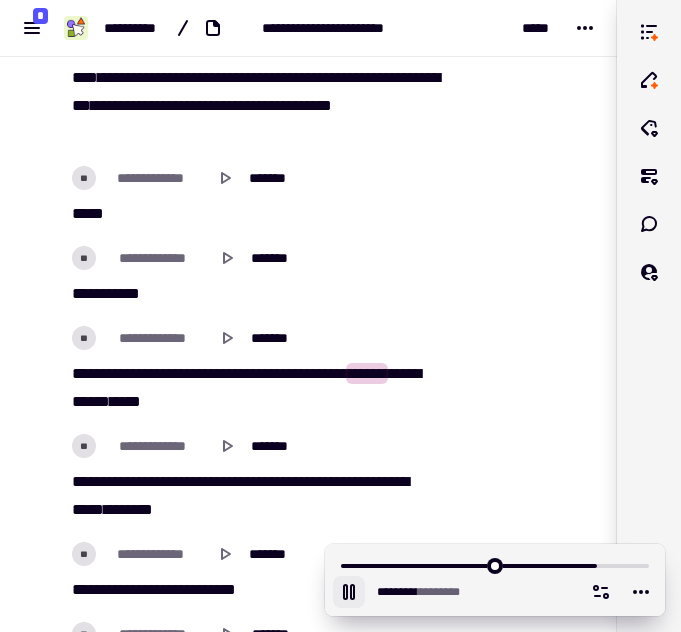 click on "******" at bounding box center (367, 373) 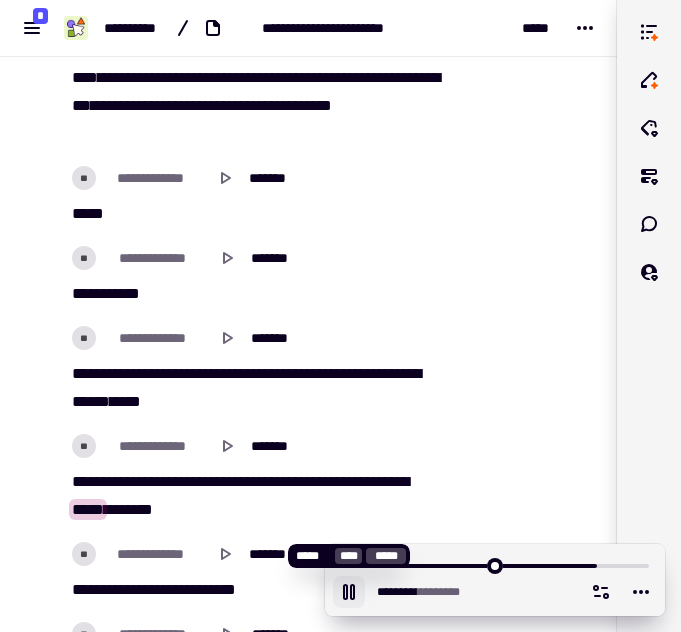 click 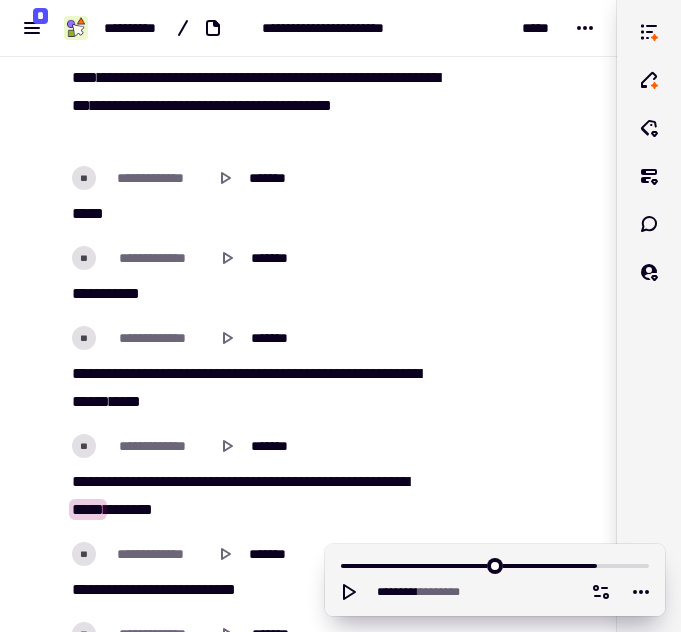 click on "****" at bounding box center [289, 481] 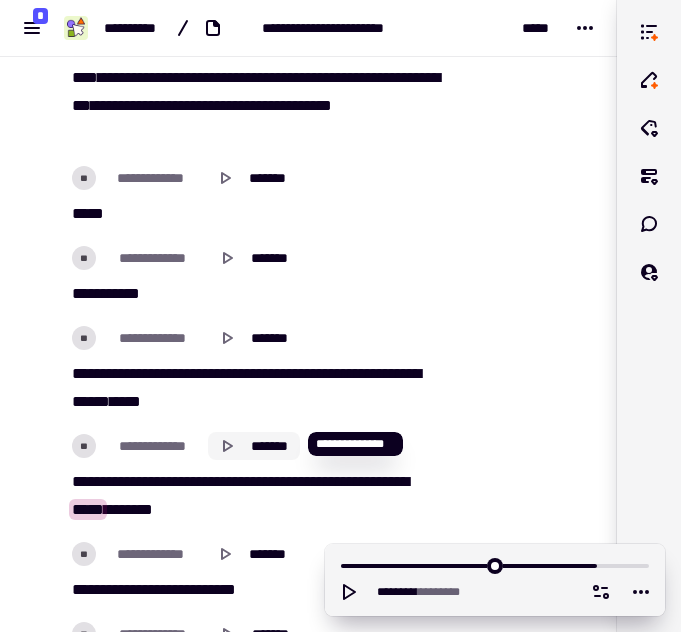 click 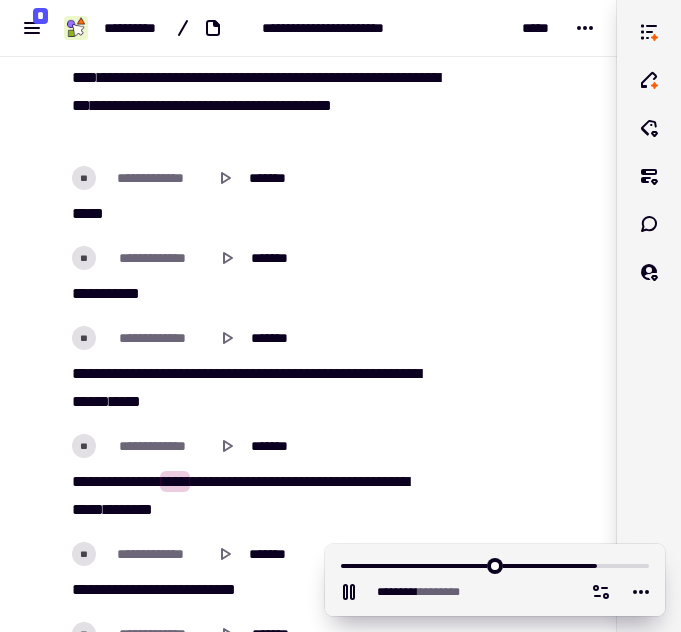 click on "****" at bounding box center [289, 481] 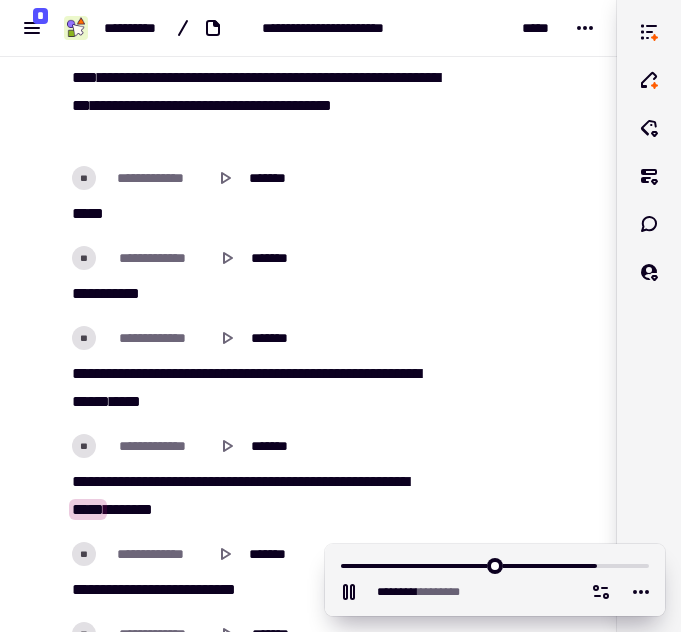 click on "****" at bounding box center [289, 481] 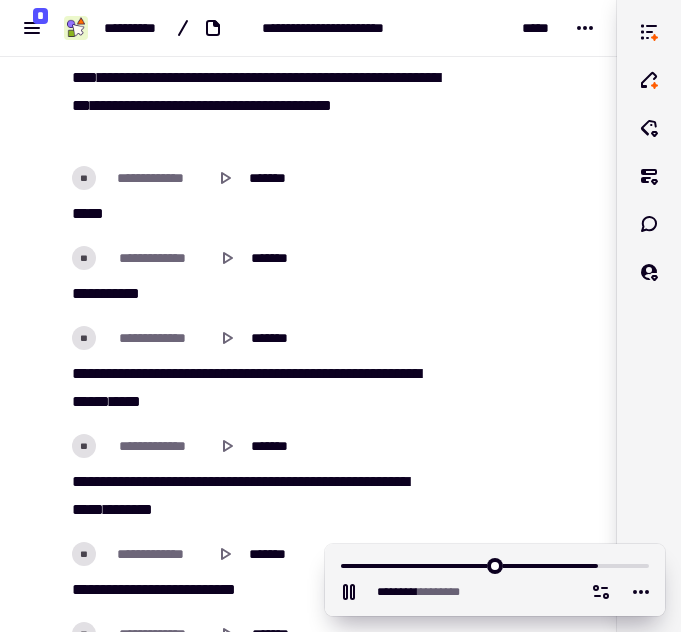 click on "*******" at bounding box center (118, 589) 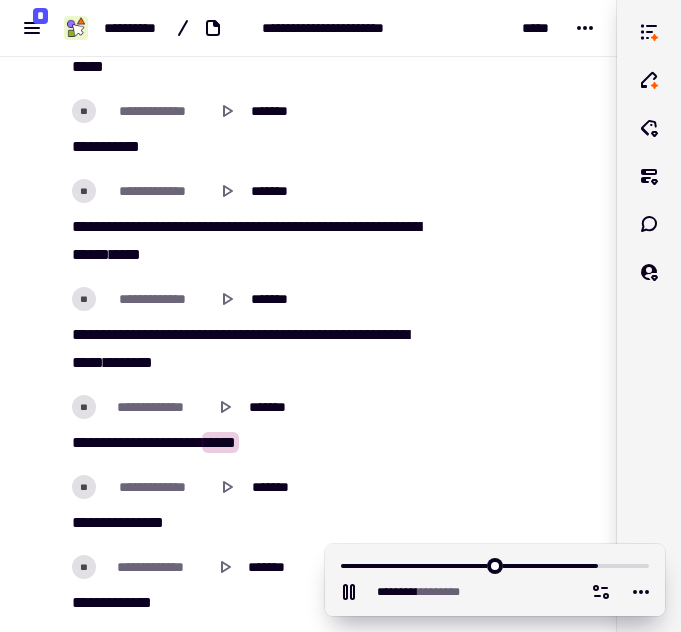 scroll, scrollTop: 60079, scrollLeft: 0, axis: vertical 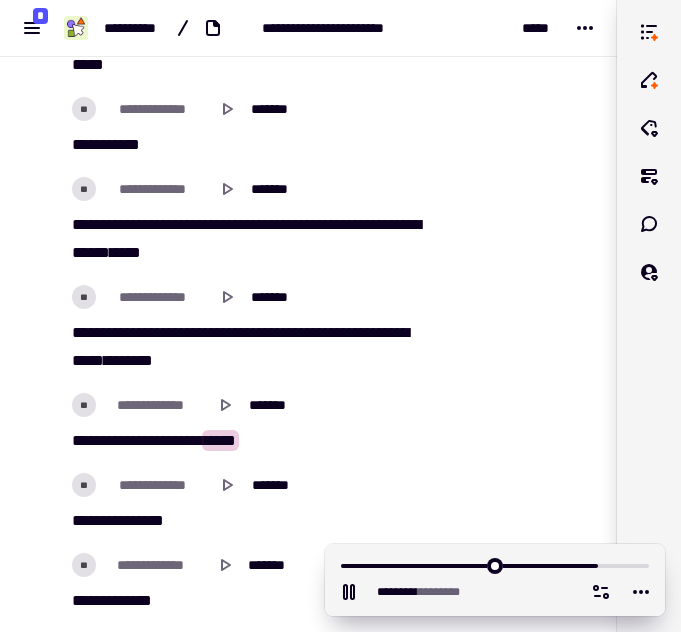 click on "*********" at bounding box center [172, 440] 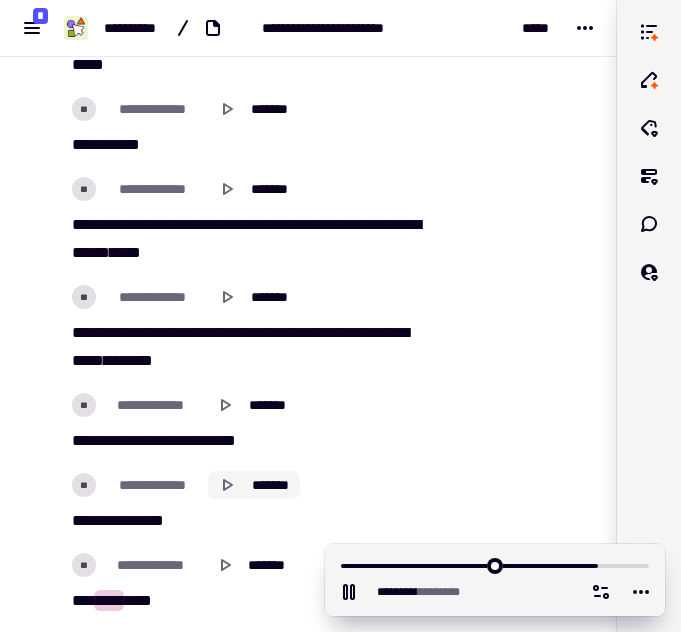 scroll, scrollTop: 60191, scrollLeft: 0, axis: vertical 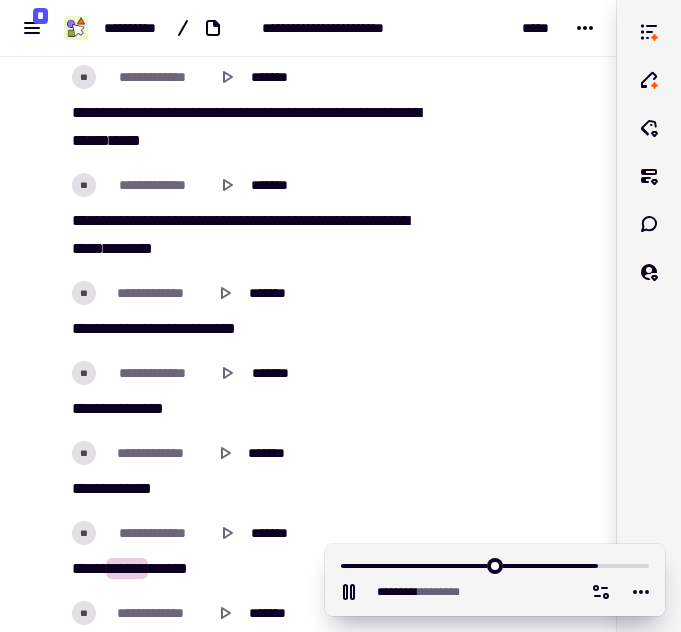 click on "***" at bounding box center (139, 488) 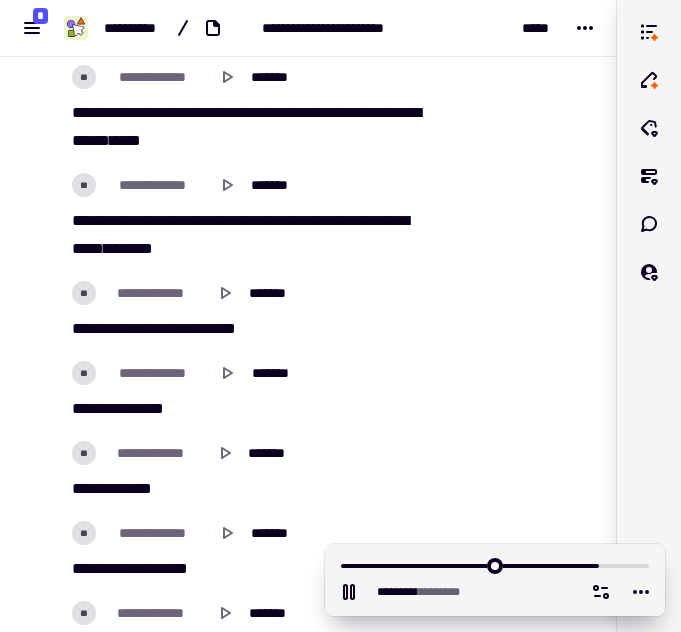 click on "[FIRST]   [FIRST]   [FIRST]   [FIRST]   [FIRST]" at bounding box center [254, 329] 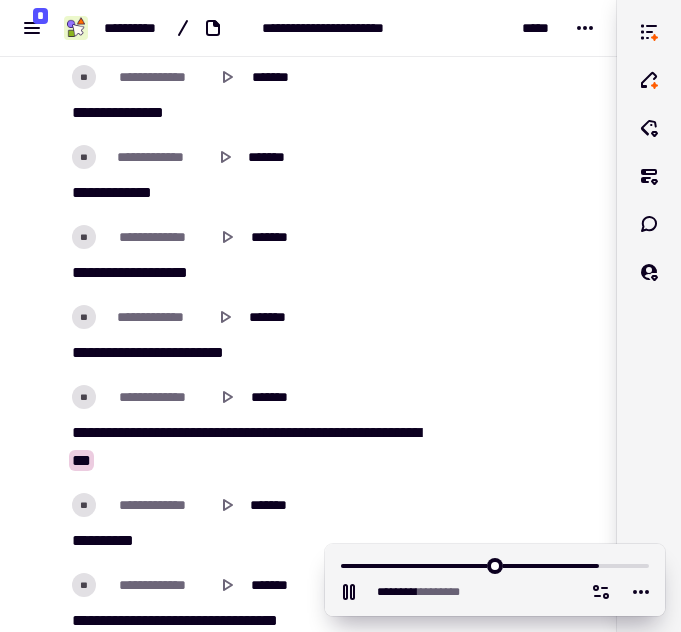scroll, scrollTop: 60488, scrollLeft: 0, axis: vertical 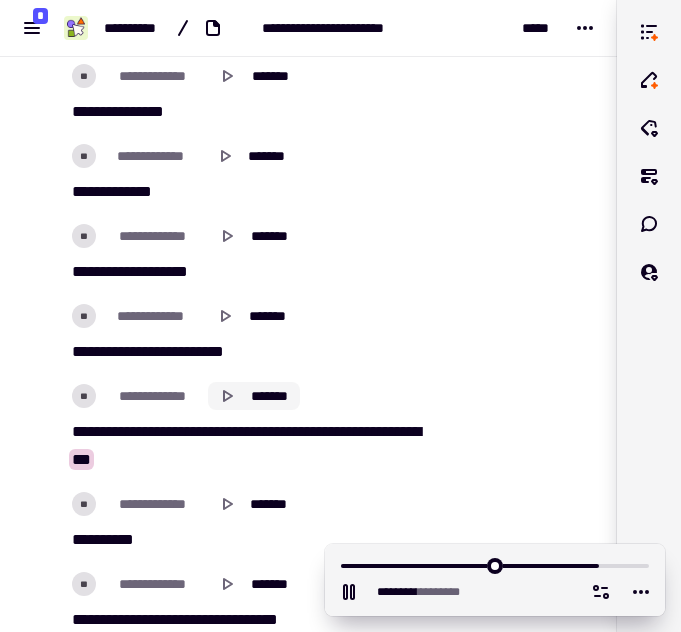 click 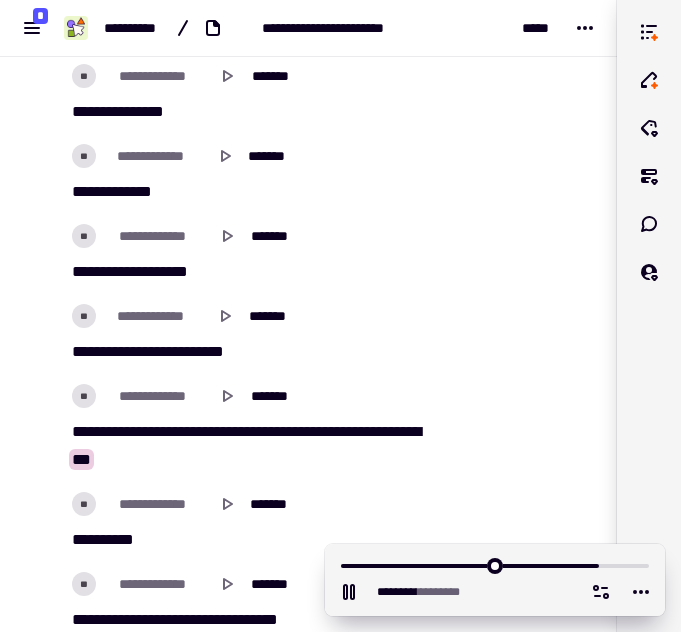 click on "*****" at bounding box center [346, 431] 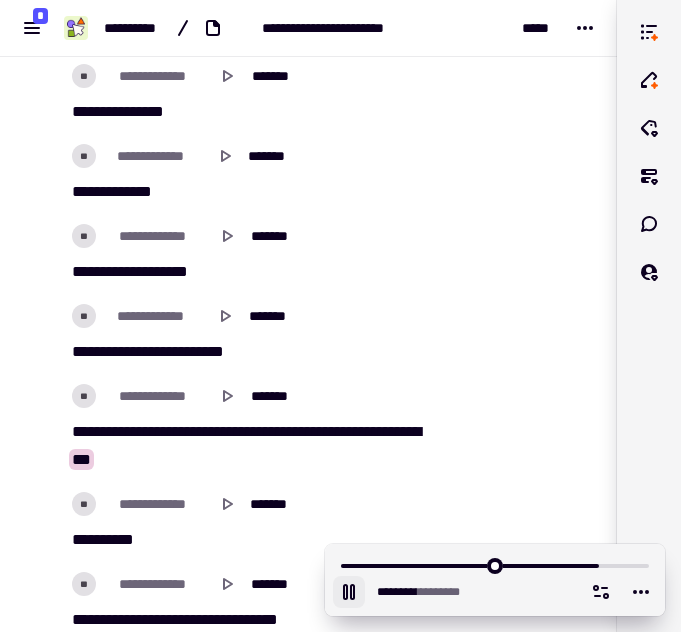 click 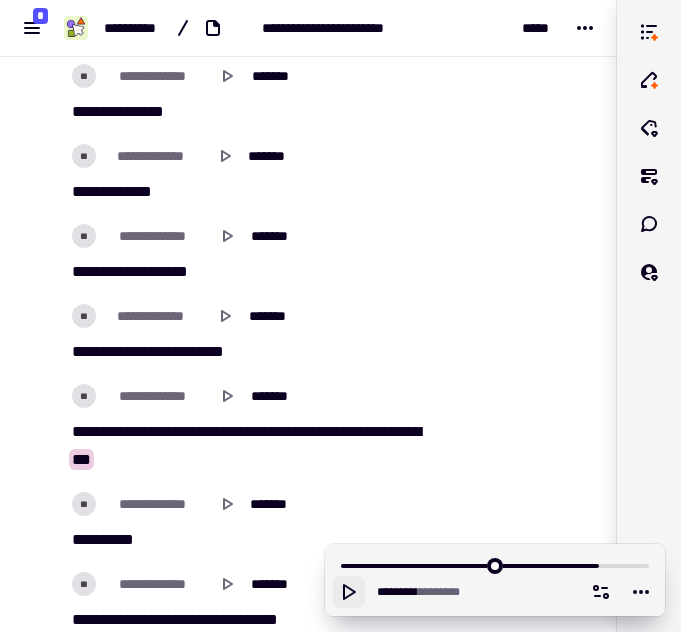 click 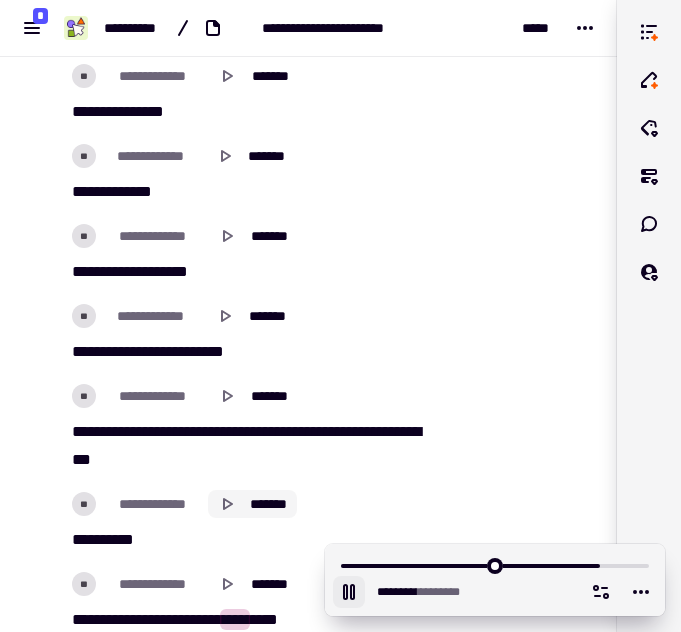 click 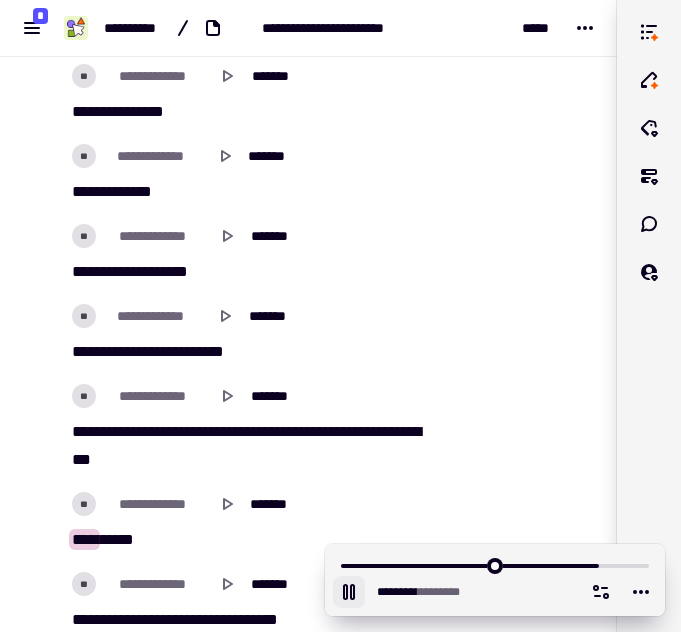 scroll, scrollTop: 60675, scrollLeft: 0, axis: vertical 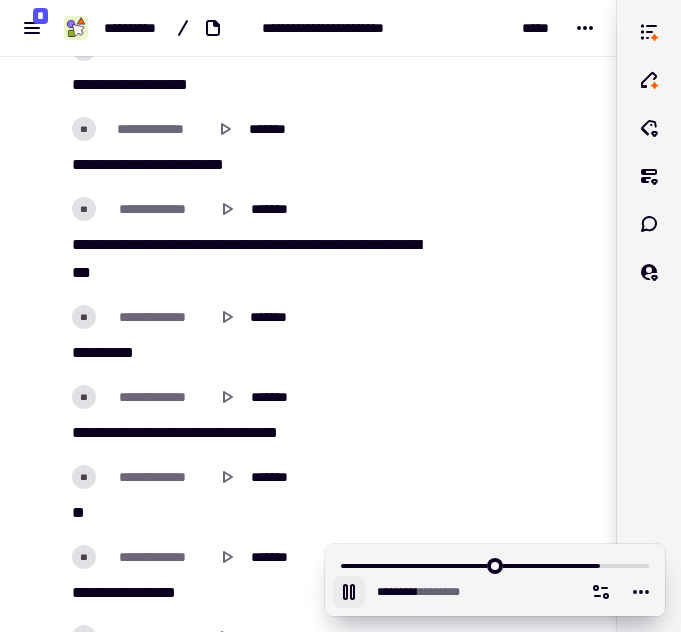 click 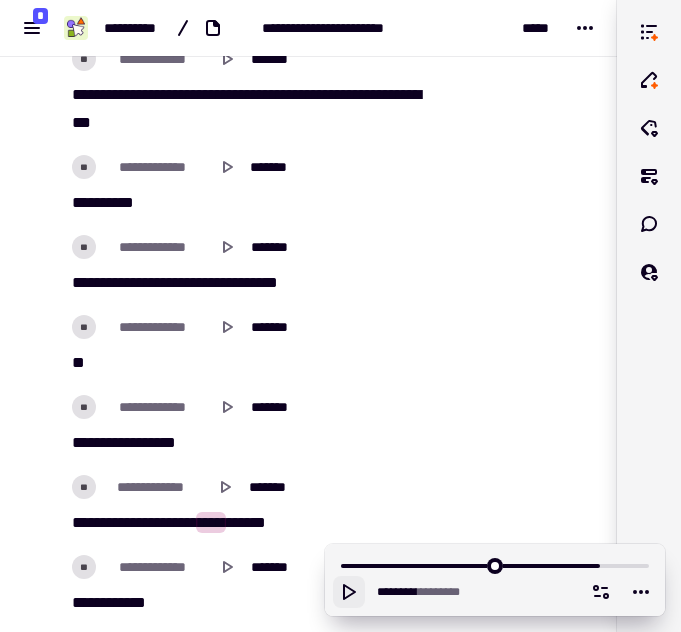 scroll, scrollTop: 61008, scrollLeft: 0, axis: vertical 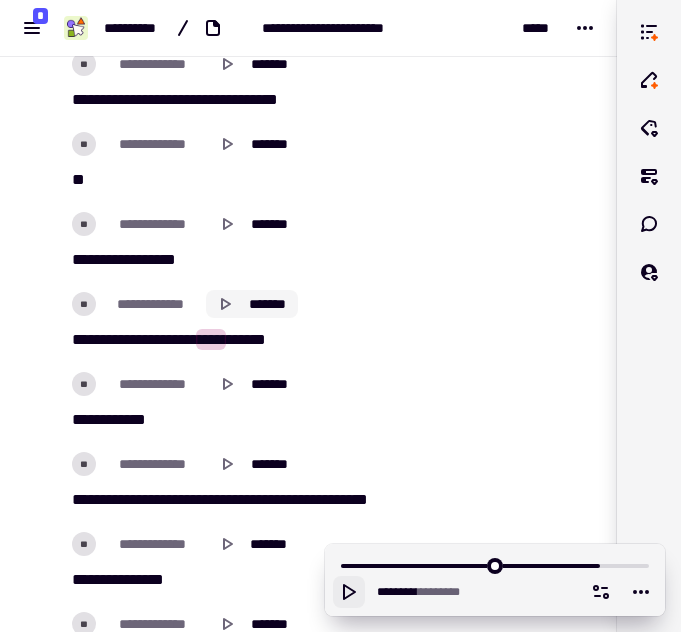 click 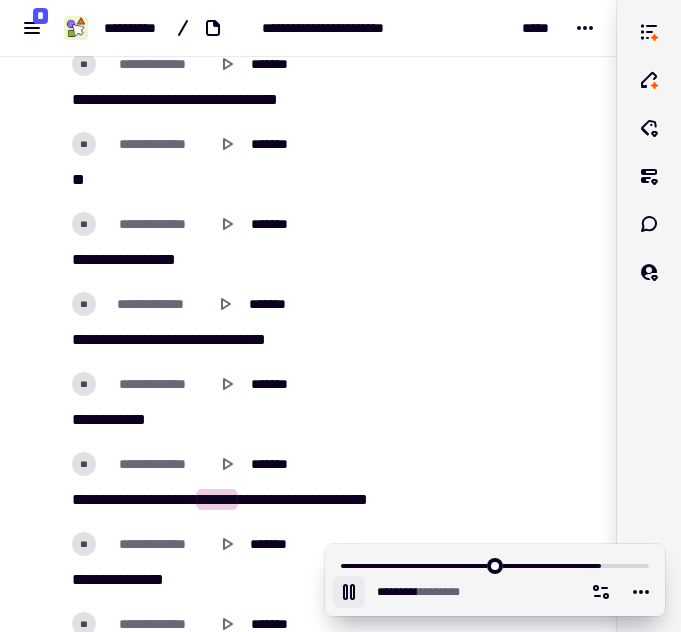 click on "*****" at bounding box center (87, 499) 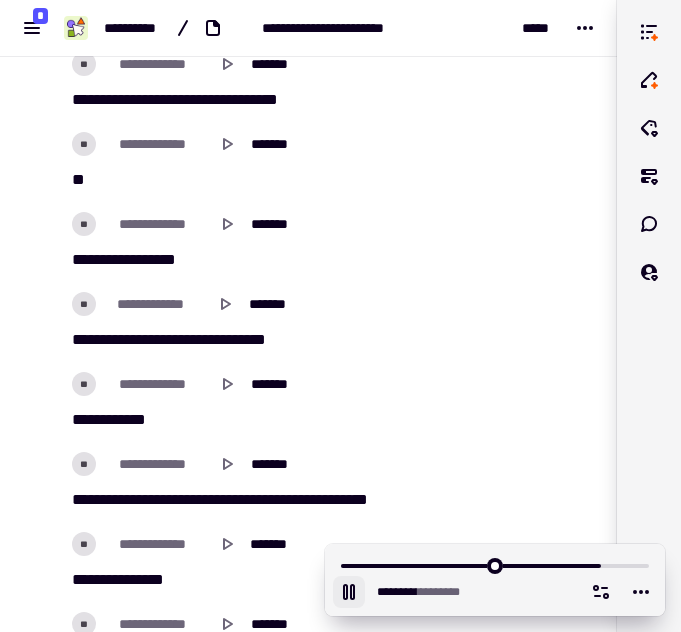 click 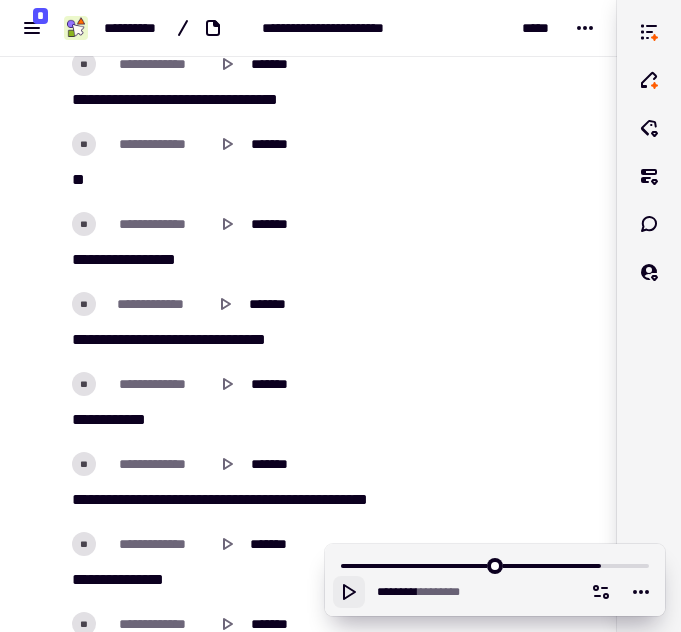 click 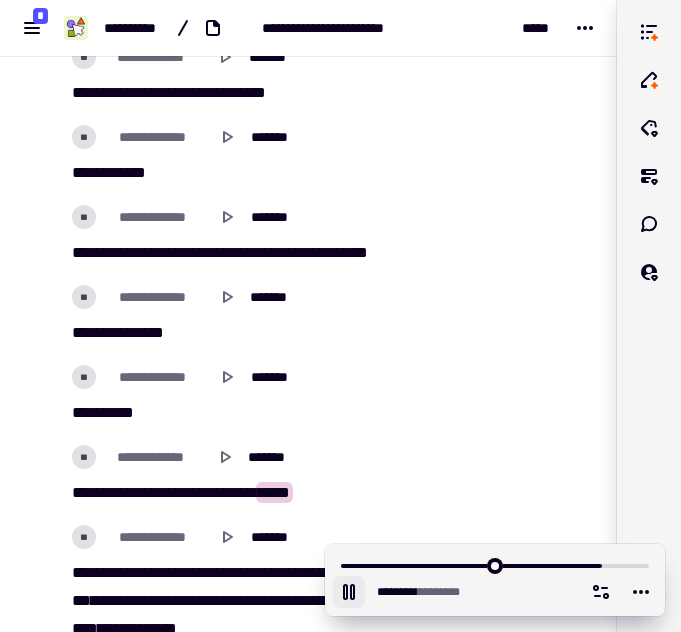 scroll, scrollTop: 61259, scrollLeft: 0, axis: vertical 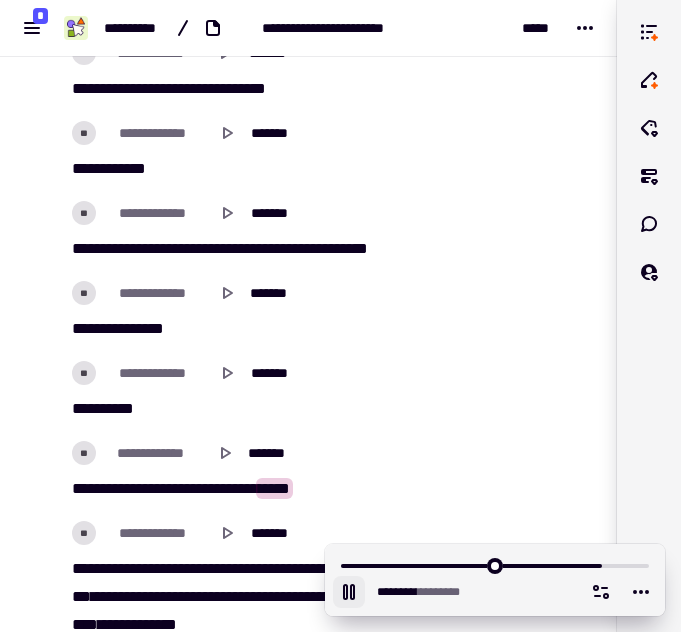 click 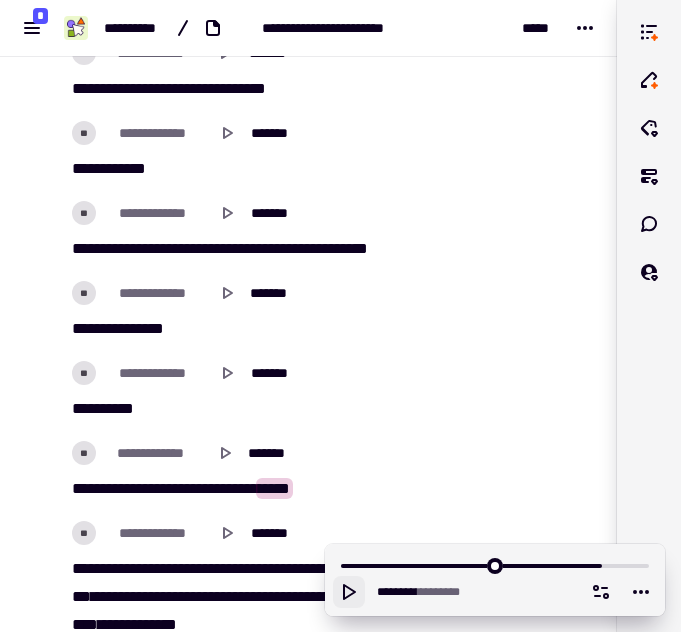 click 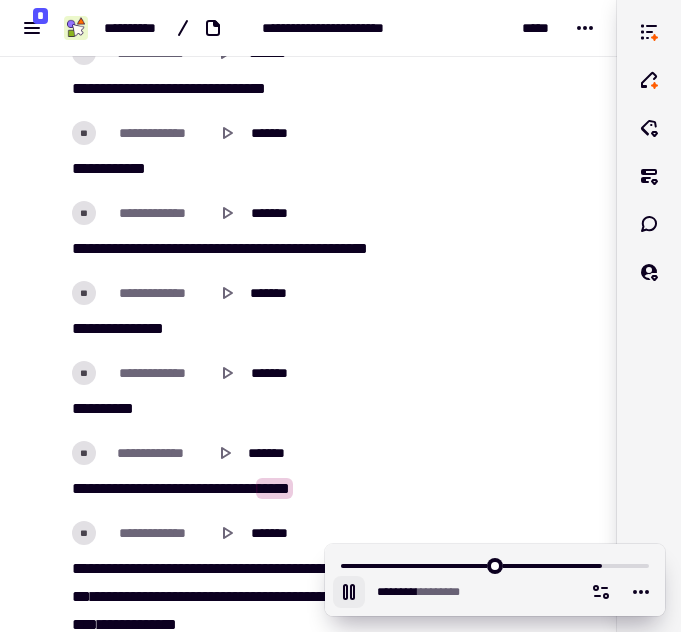 scroll, scrollTop: 61326, scrollLeft: 0, axis: vertical 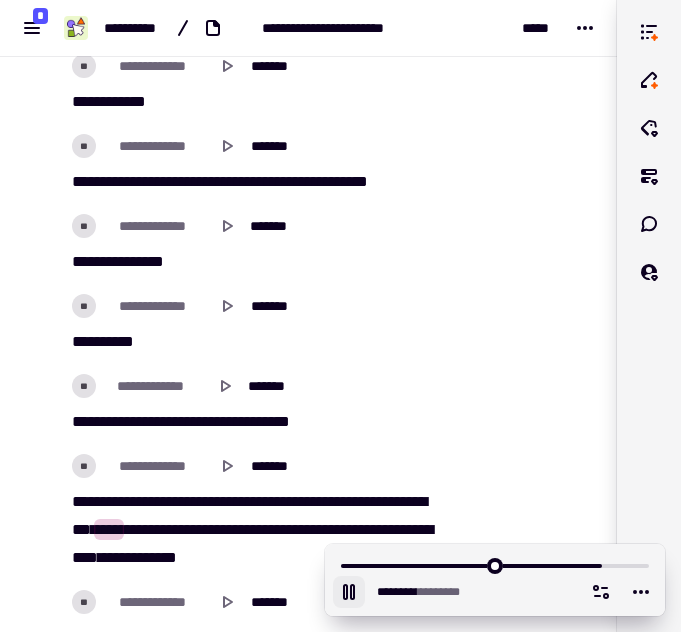 click 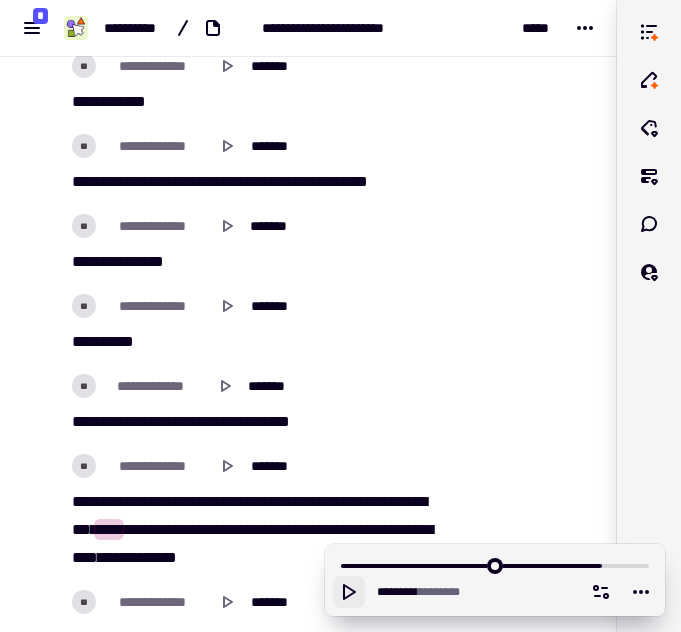 click on "*****" at bounding box center [292, 501] 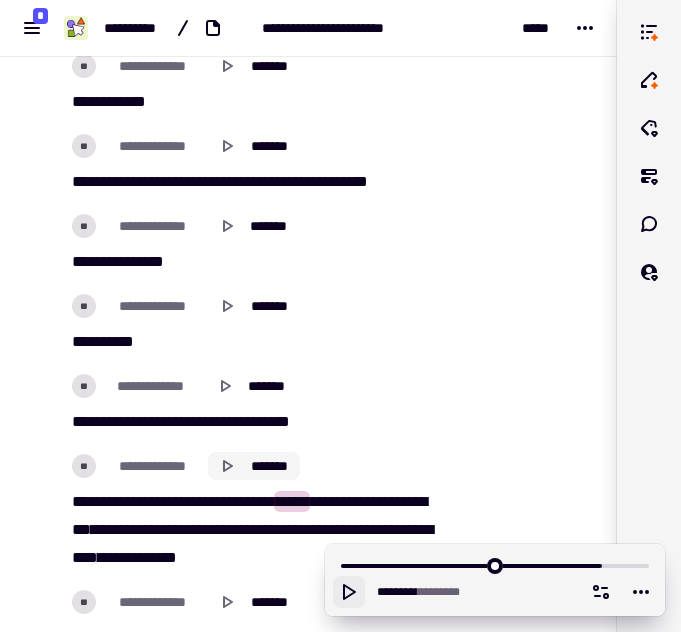 click 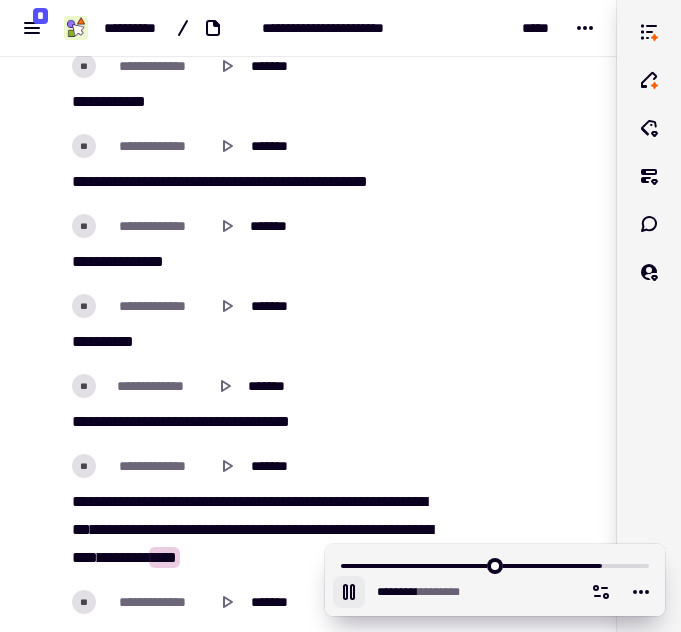 click 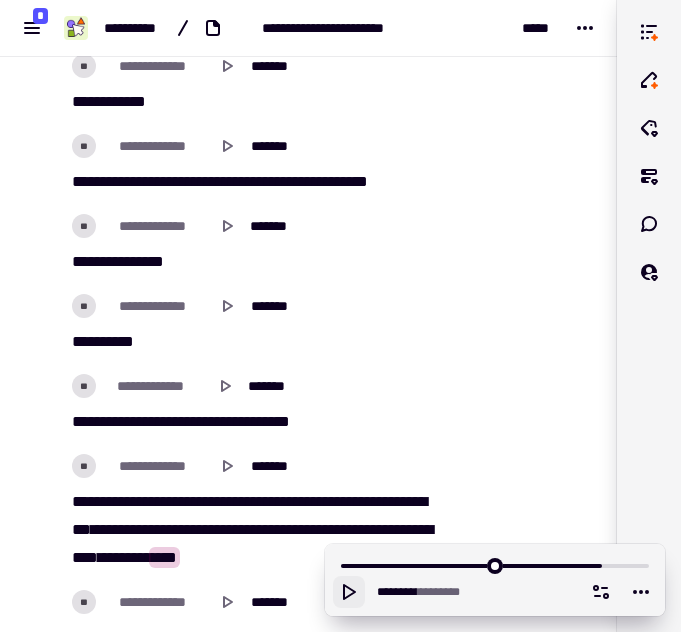 click on "[FIRST]   [LAST]   [FIRST]   [FIRST]   [FIRST]   [FIRST]   [FIRST]   [FIRST]   [FIRST]   [FIRST]   [FIRST]   [FIRST]   [FIRST]   [FIRST]   [FIRST]   [FIRST]   [FIRST]   [FIRST]   [FIRST]   [FIRST]   [FIRST]   [FIRST]   [FIRST]   [FIRST]" at bounding box center [254, 530] 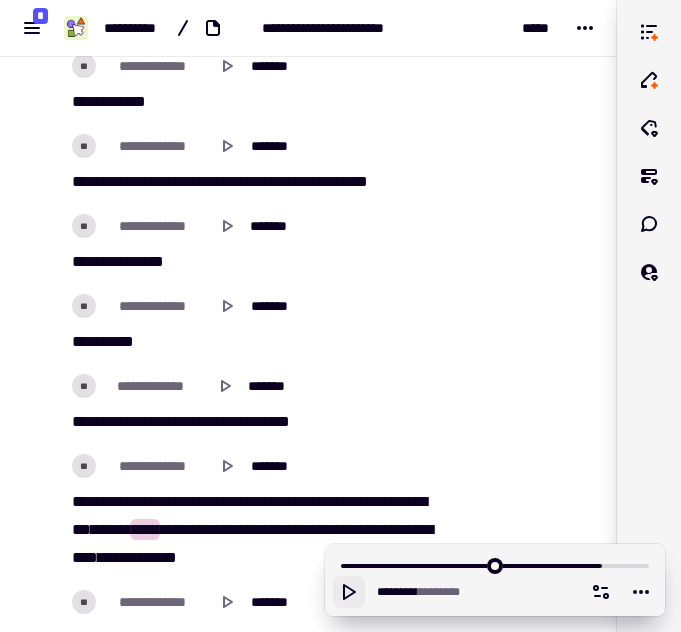 click on "****" at bounding box center [145, 529] 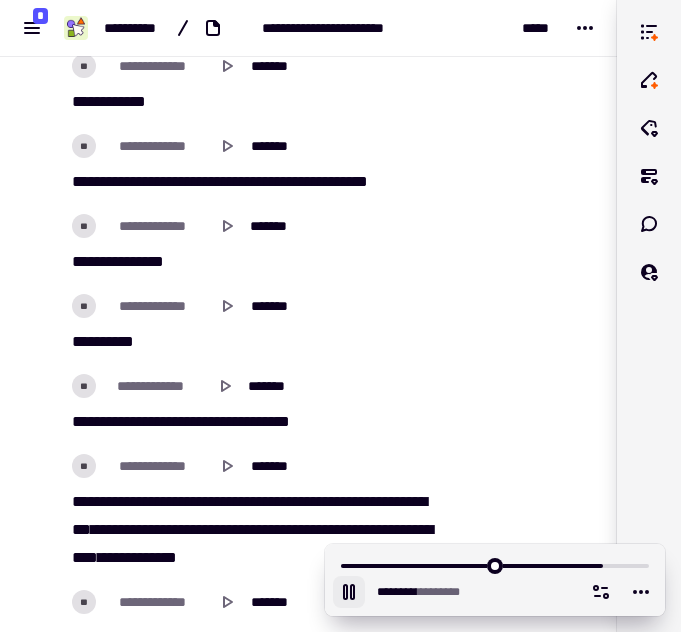 click 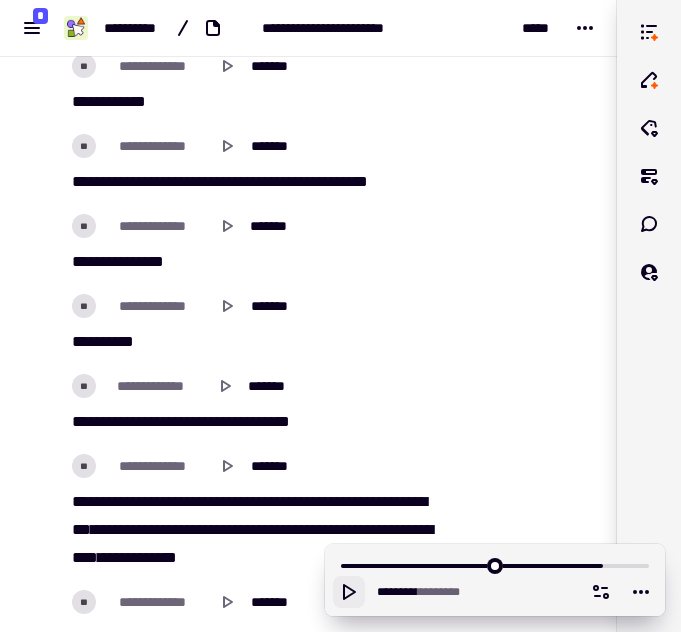 click at bounding box center [526, -24756] 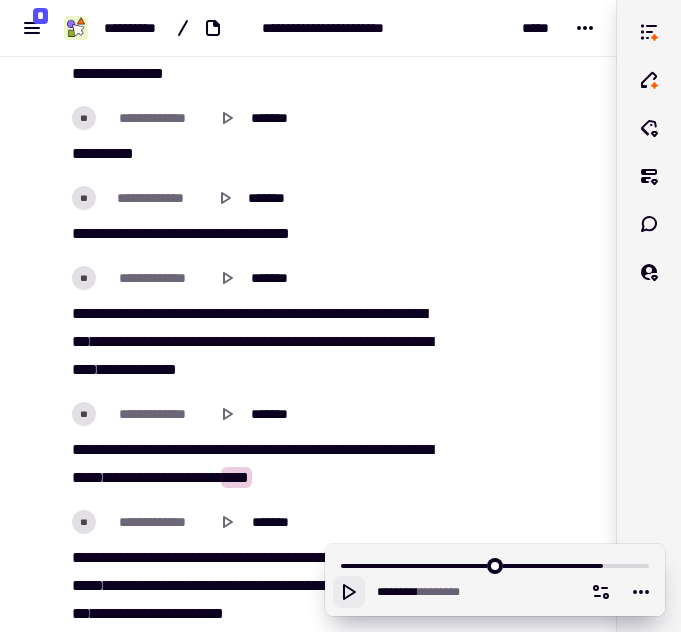 scroll, scrollTop: 61515, scrollLeft: 0, axis: vertical 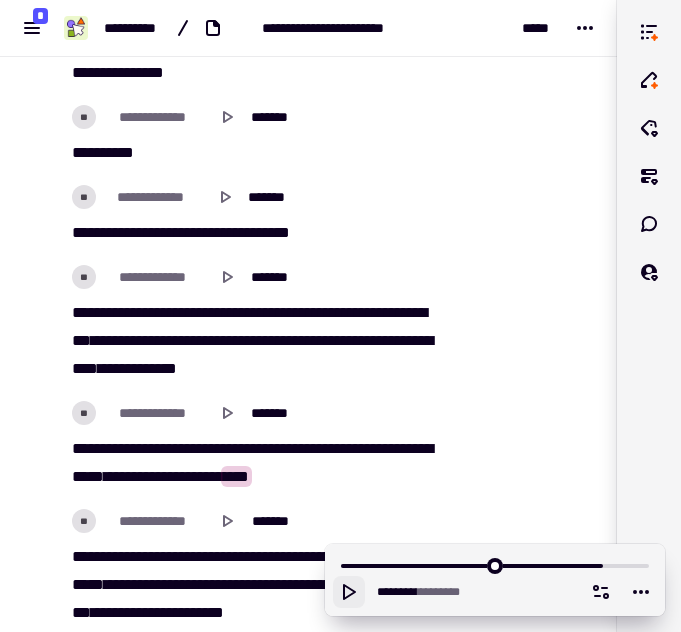 click on "****" at bounding box center (259, 448) 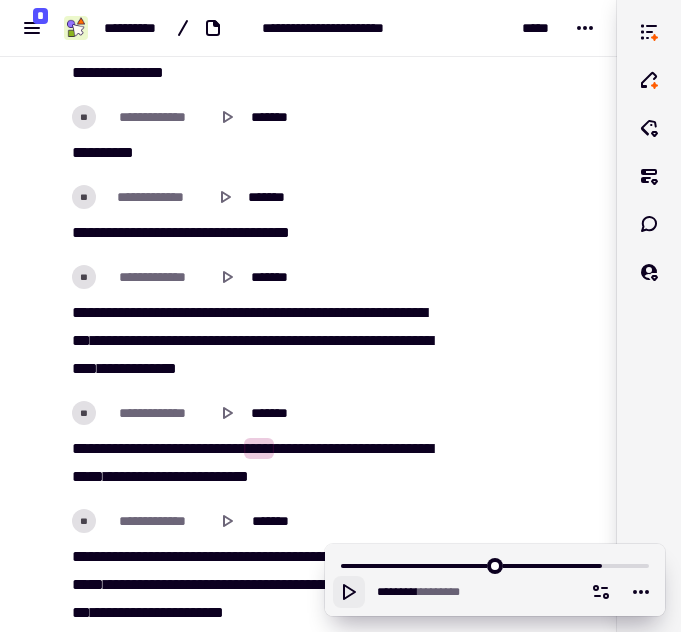 click 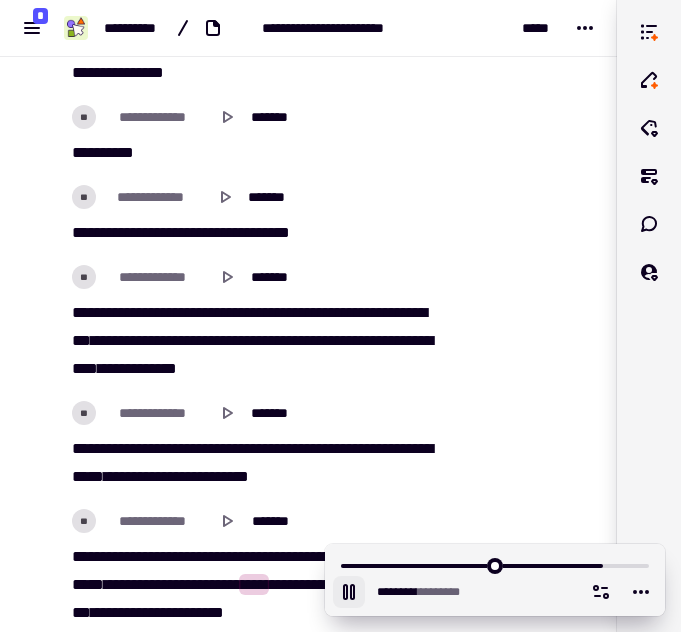 click on "****" at bounding box center (115, 556) 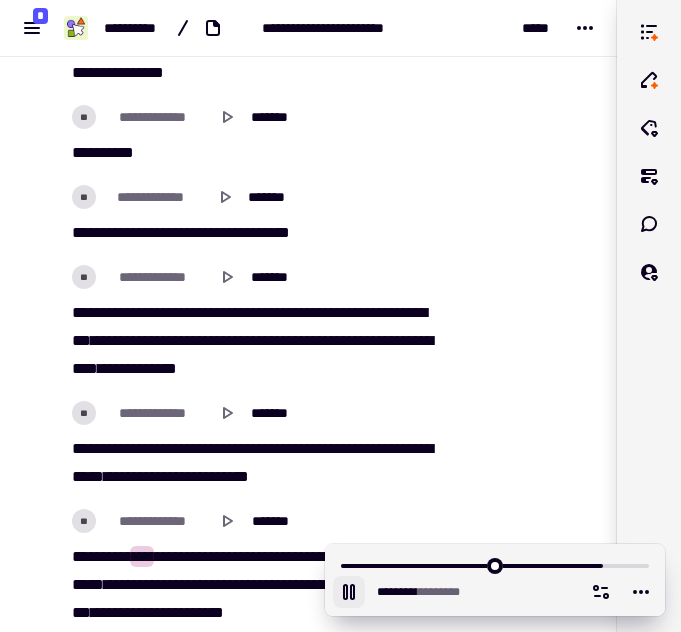 click 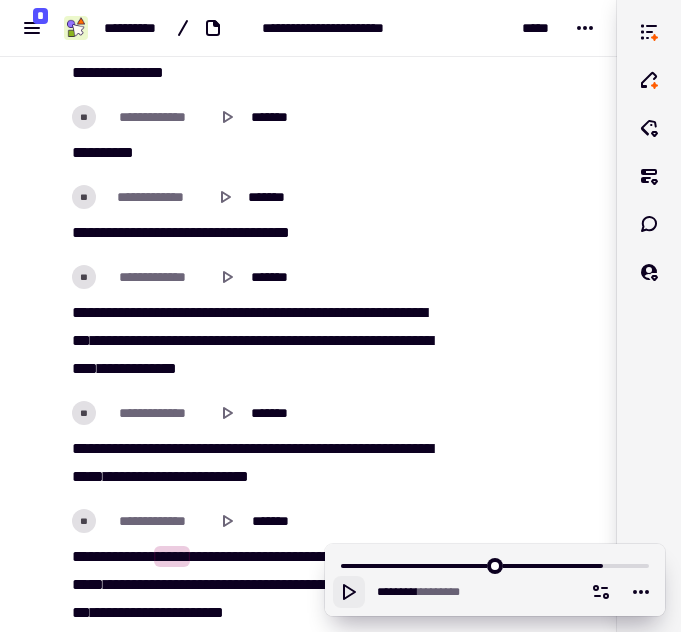 click 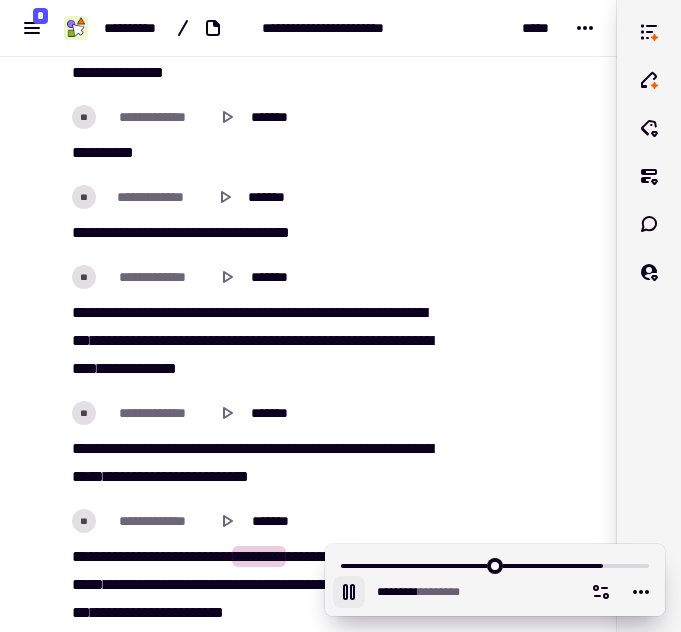 scroll, scrollTop: 61627, scrollLeft: 0, axis: vertical 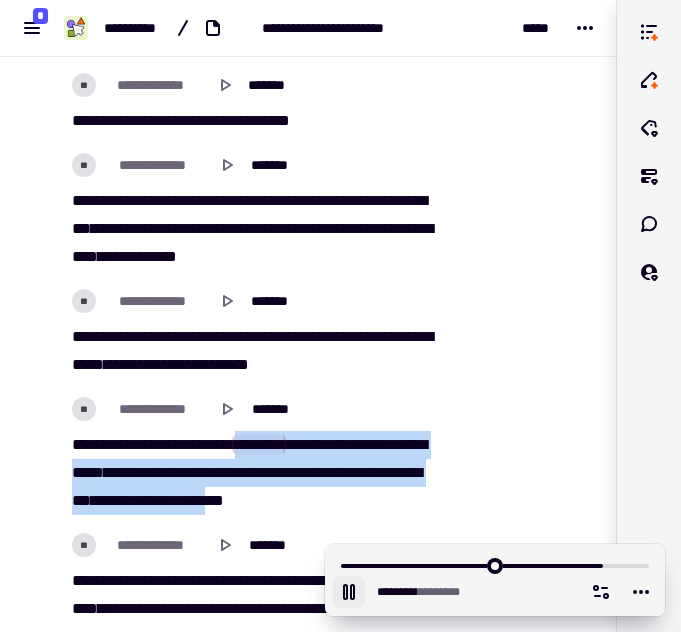 drag, startPoint x: 253, startPoint y: 438, endPoint x: 354, endPoint y: 489, distance: 113.14592 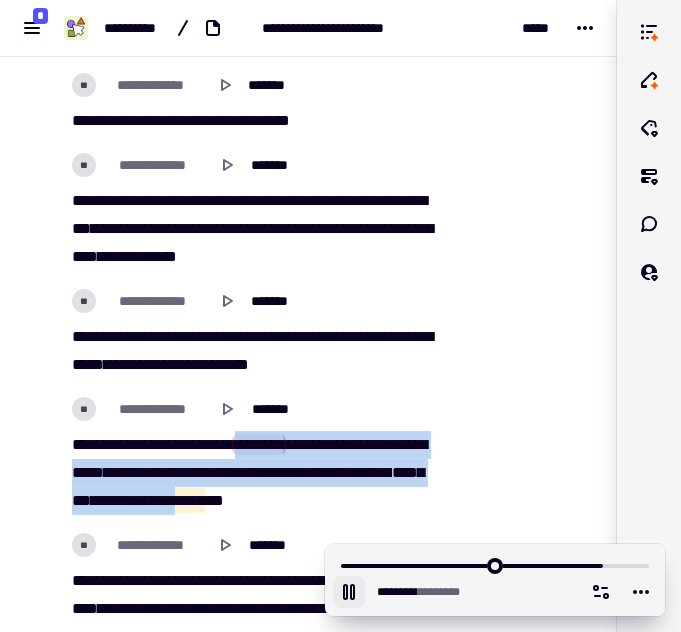 copy on "[FIRST]   [FIRST]   [FIRST]   [FIRST]   [FIRST]   [FIRST]   [FIRST]   [FIRST]   [FIRST]   [FIRST]   [FIRST]   [FIRST]   [FIRST]   [FIRST]   [FIRST]   [FIRST]" 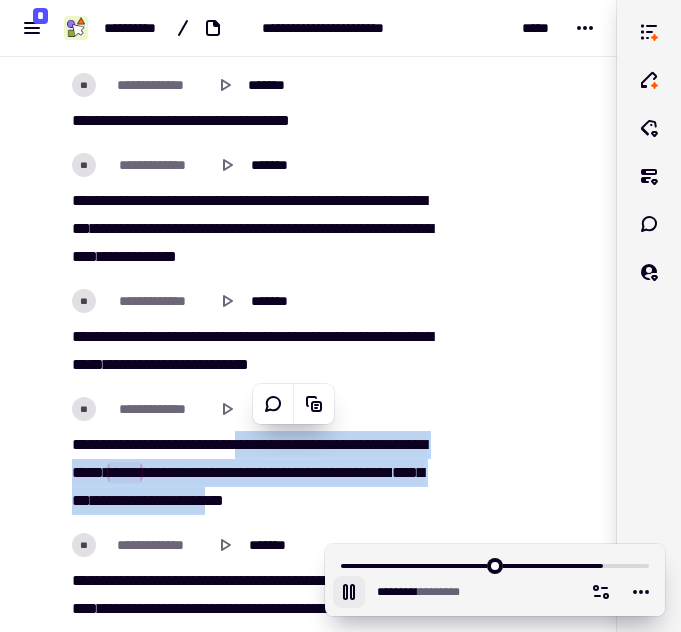 click 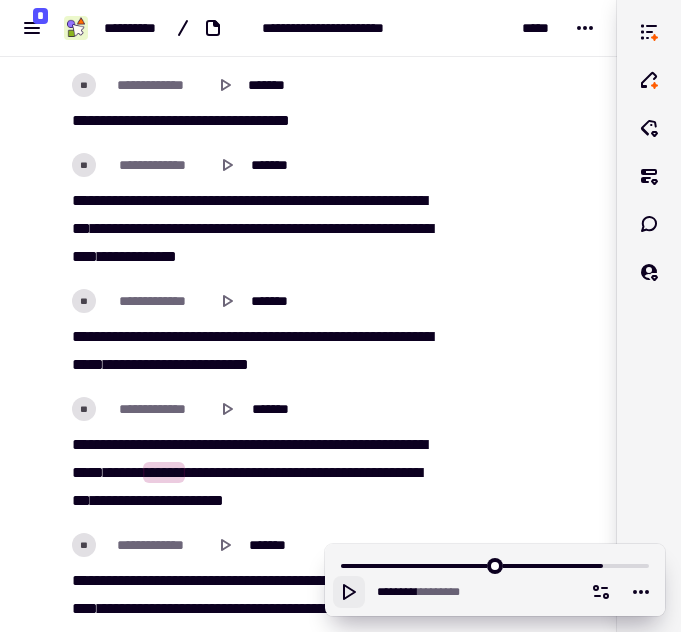 click 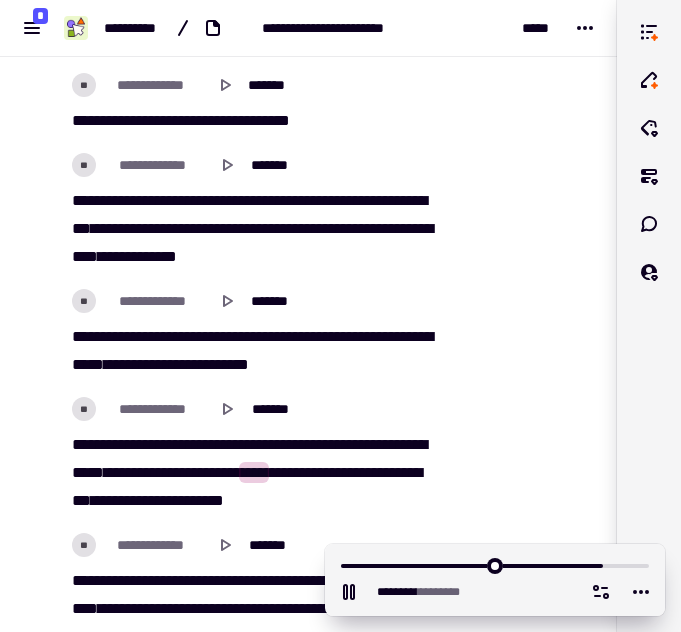 scroll, scrollTop: 61706, scrollLeft: 0, axis: vertical 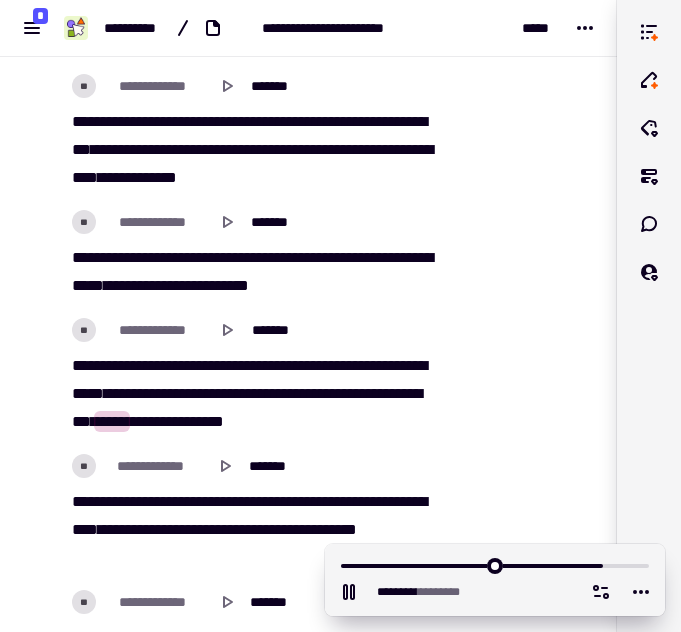 click on "**" at bounding box center (284, 393) 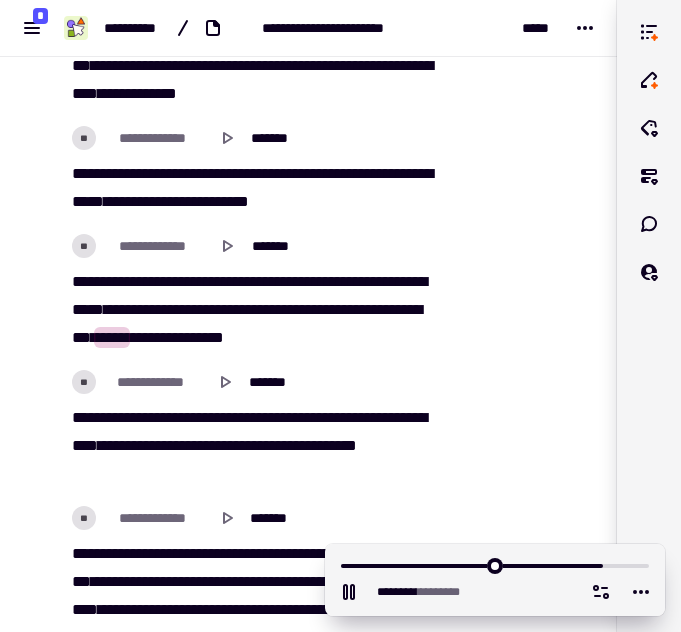 scroll, scrollTop: 61790, scrollLeft: 0, axis: vertical 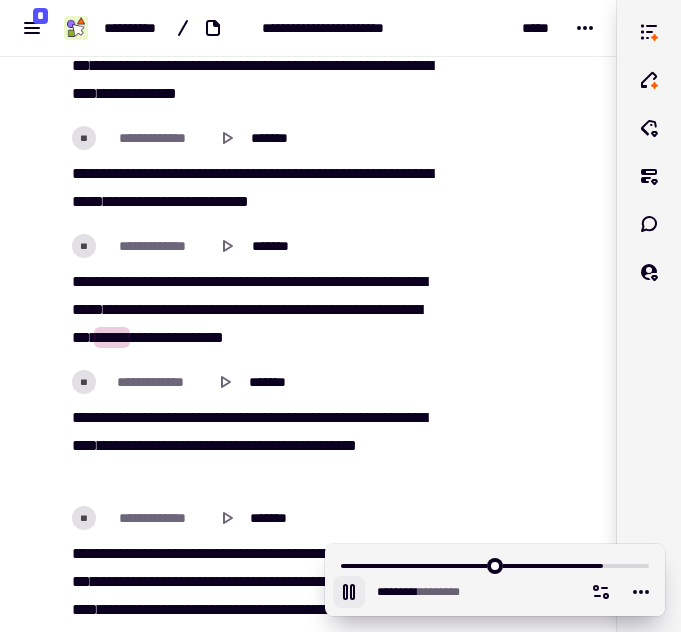 drag, startPoint x: 341, startPoint y: 582, endPoint x: 351, endPoint y: 595, distance: 16.40122 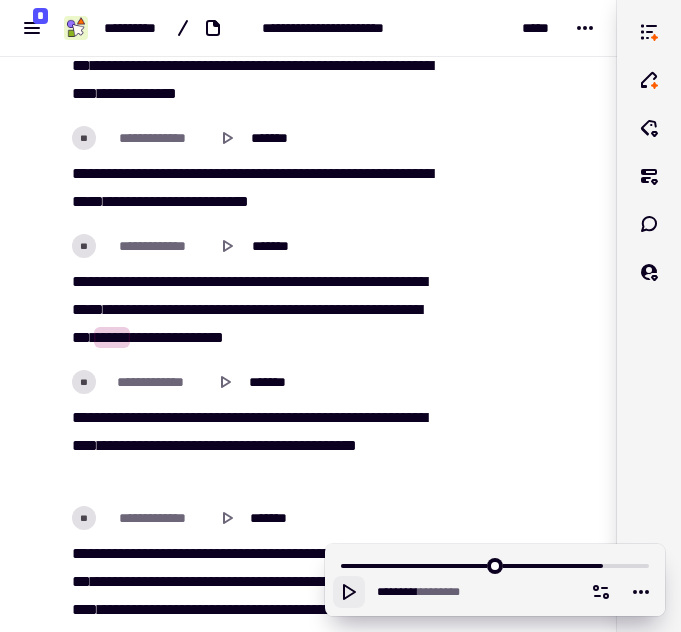 click on "******" at bounding box center (151, 337) 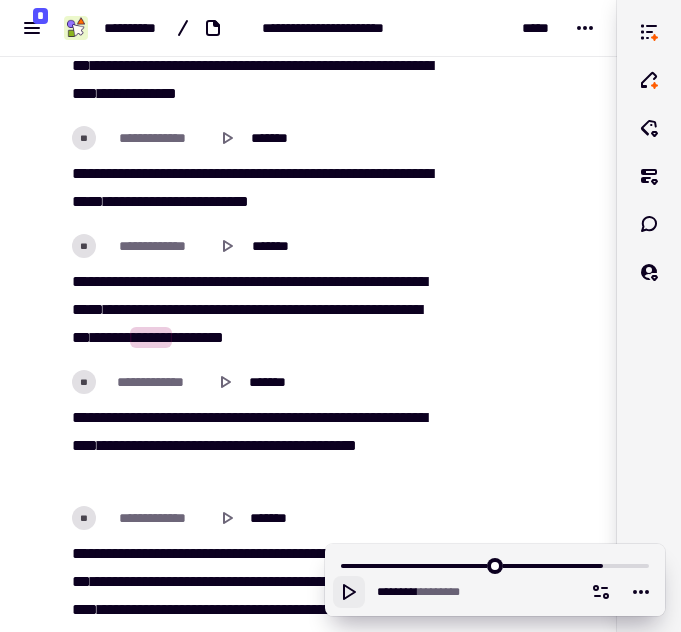 click on "*******   * *******" at bounding box center (495, 580) 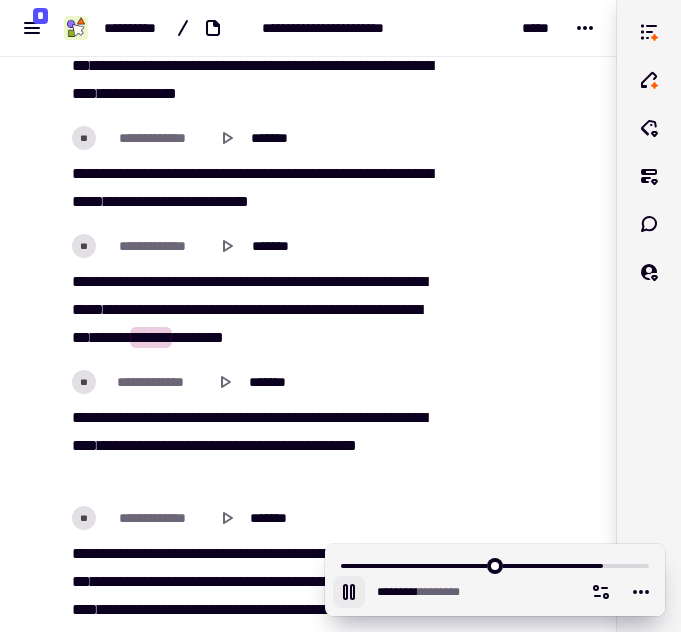 click on "****" at bounding box center (374, 309) 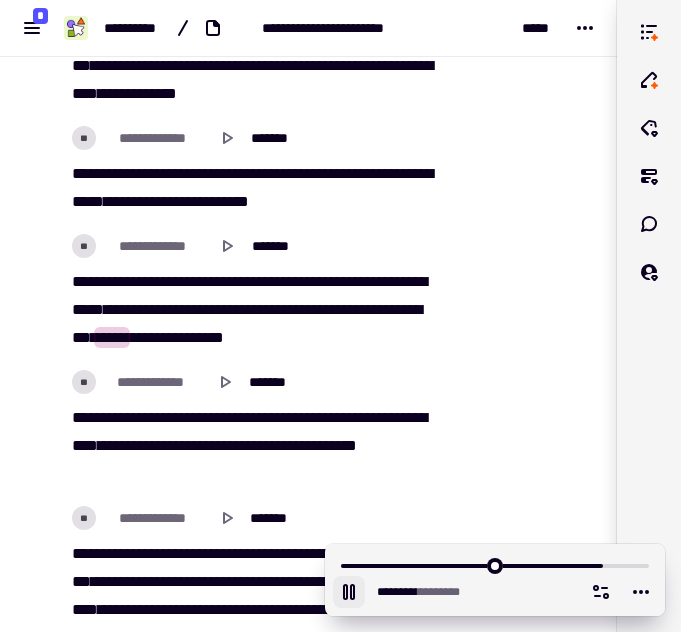 click 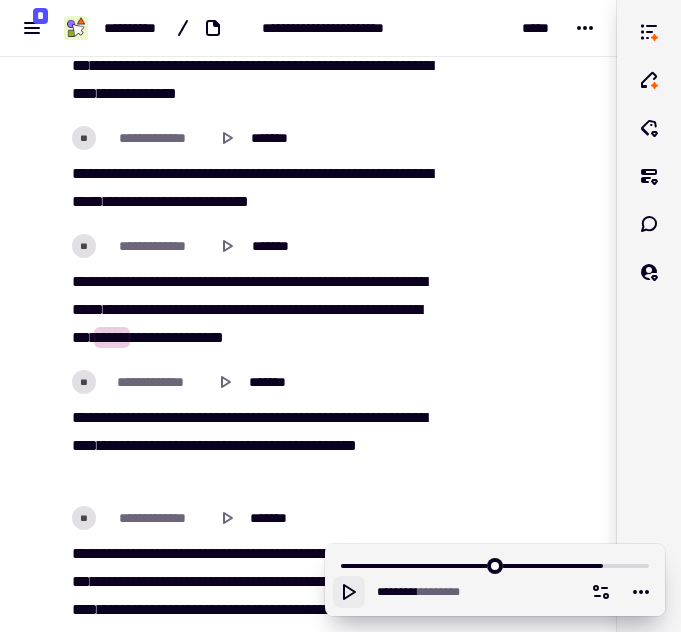 click 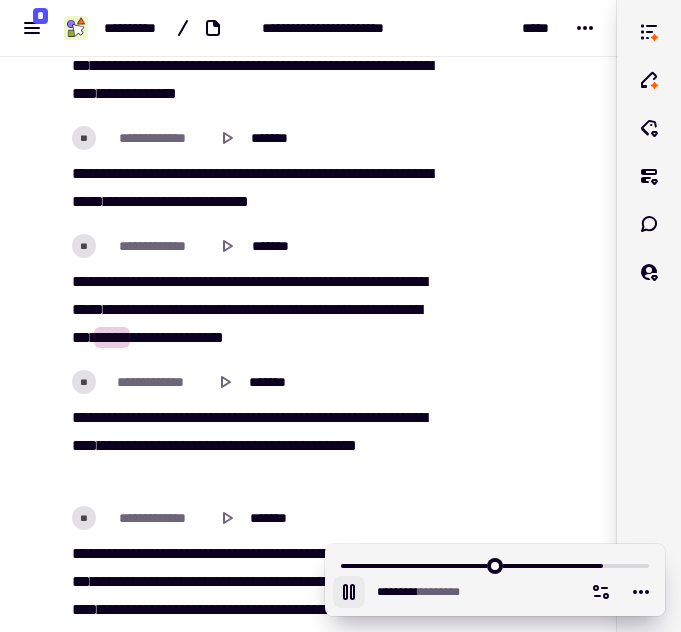 click on "********" at bounding box center [247, 323] 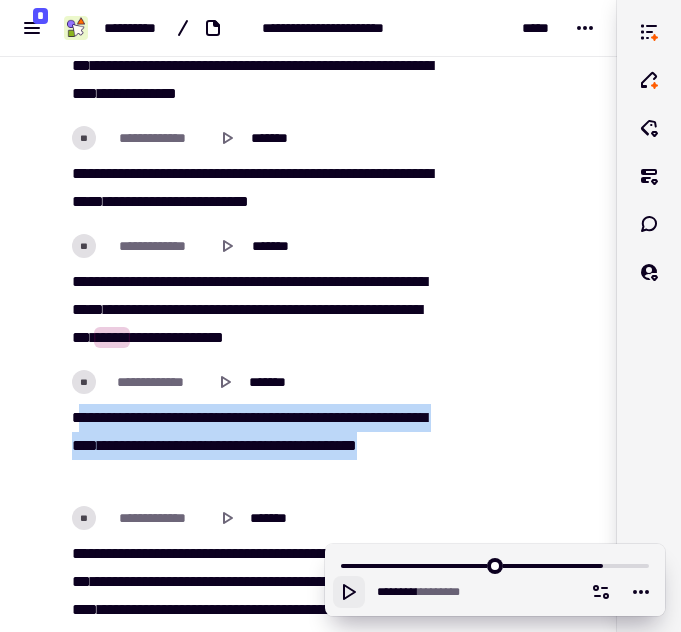 drag, startPoint x: 80, startPoint y: 415, endPoint x: 140, endPoint y: 476, distance: 85.56284 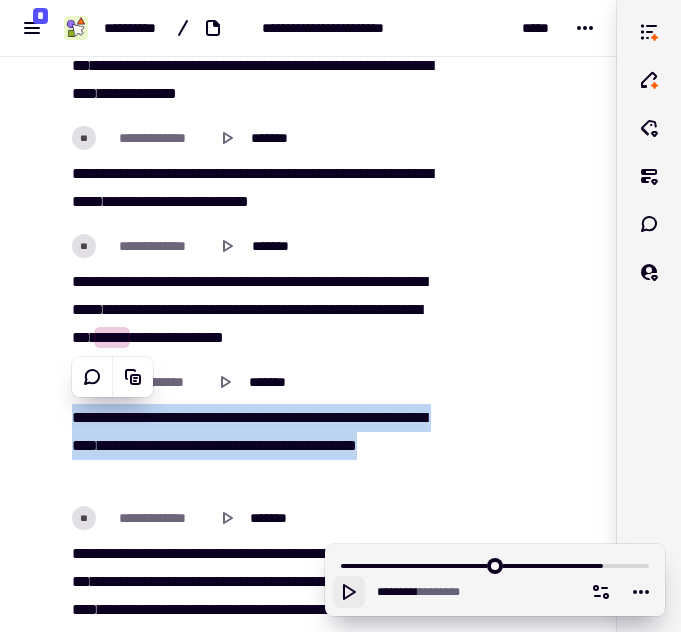 copy on "[FIRST]   [FIRST]   [FIRST]   [FIRST]   [FIRST]   [FIRST]   [FIRST]   [FIRST]   [FIRST]   [FIRST]   [FIRST]   [FIRST]   [FIRST]   [FIRST]   [FIRST]   [FIRST]   [FIRST]   [FIRST]" 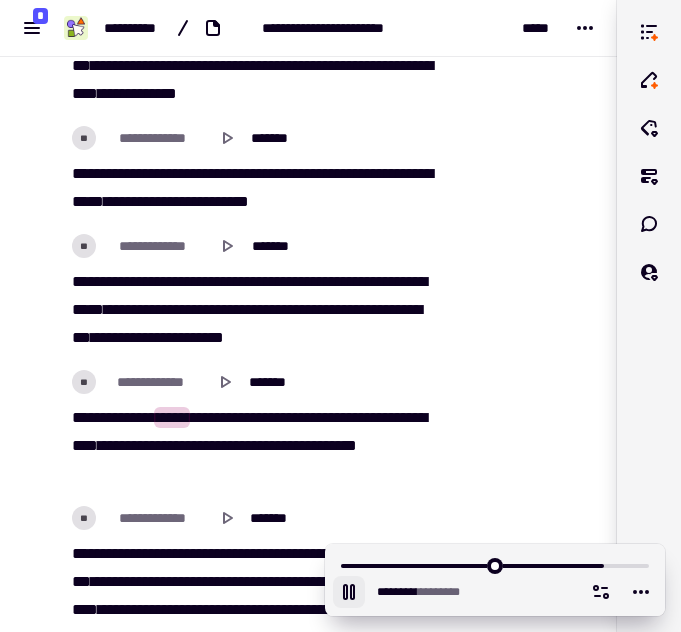 scroll, scrollTop: 61909, scrollLeft: 0, axis: vertical 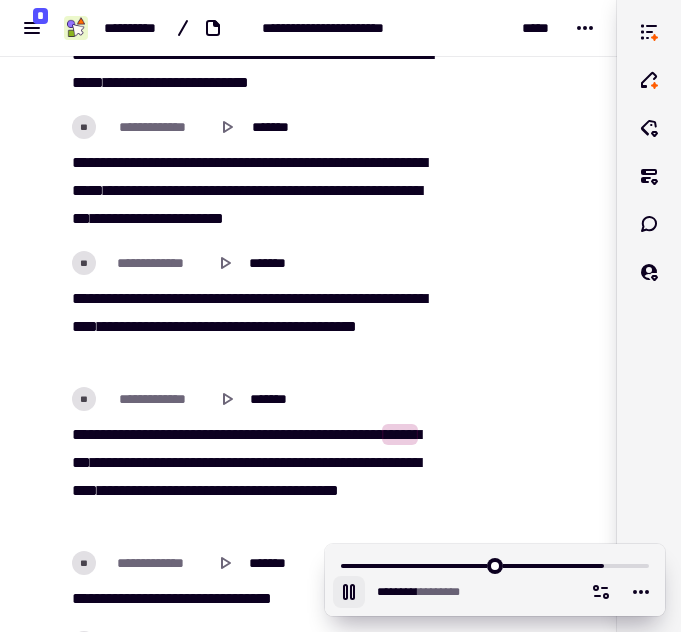 click on "*********" at bounding box center [238, 434] 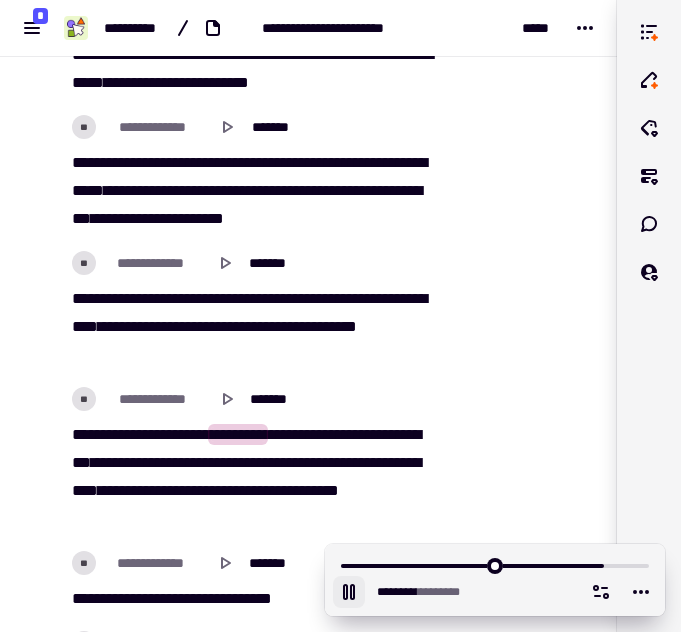 click 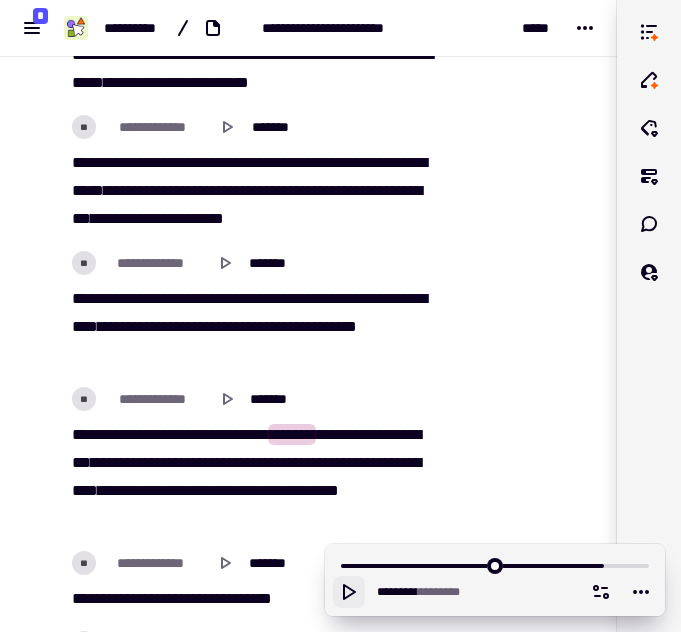 click 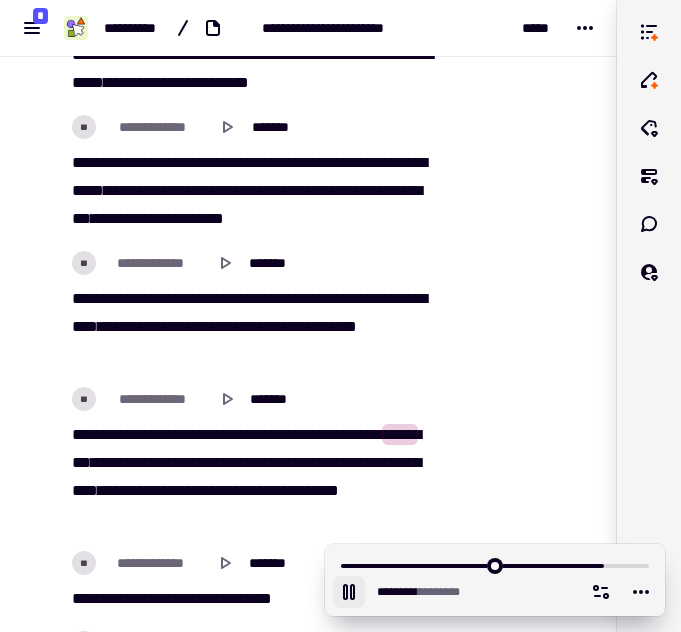click 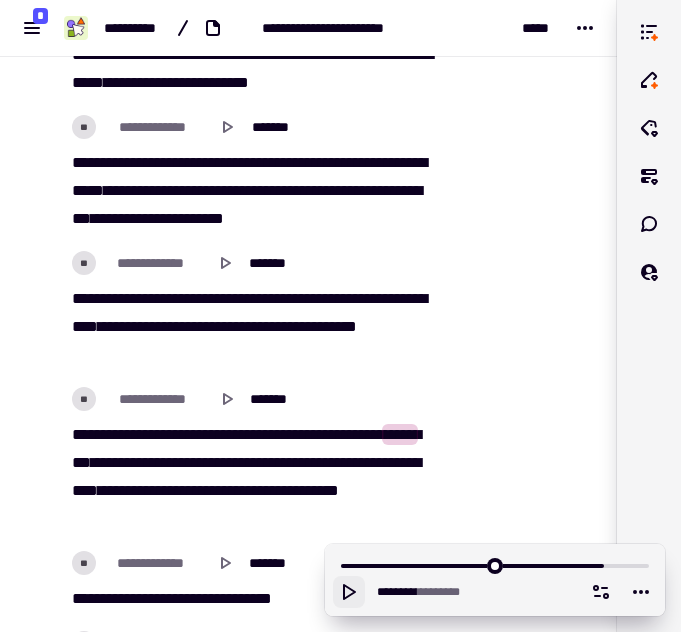 click 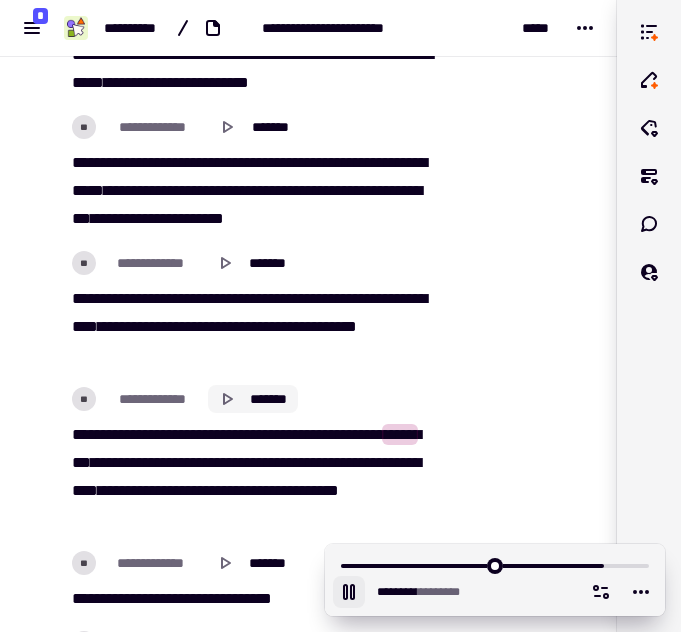 scroll, scrollTop: 62023, scrollLeft: 0, axis: vertical 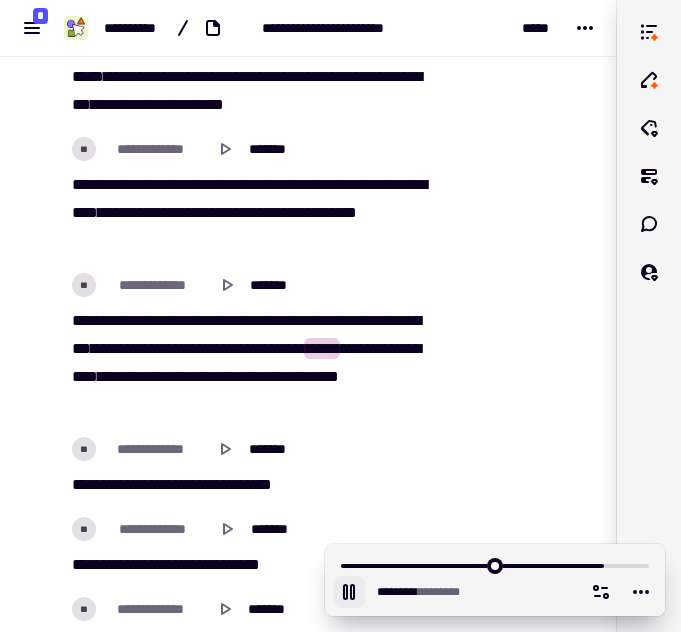 click on "[FIRST]   [FIRST]   [FIRST]   [FIRST]   [FIRST]   [FIRST]   [FIRST]   [FIRST]   [FIRST]   [FIRST]   [FIRST]   [FIRST]   [FIRST]   [FIRST]   [FIRST]   [FIRST]   [FIRST]   [FIRST]   [FIRST]   [FIRST]   [FIRST]   [FIRST]   [FIRST]   [FIRST]   [FIRST]   [FIRST]   [FIRST]" at bounding box center [254, 363] 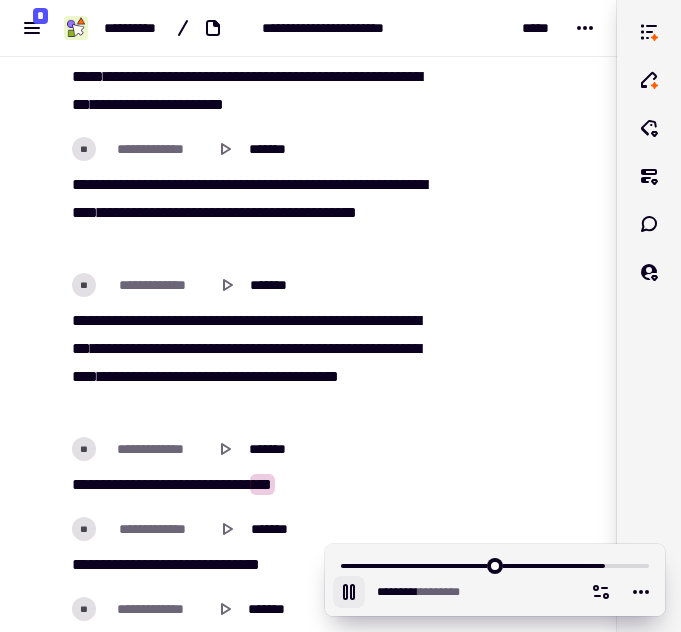 click 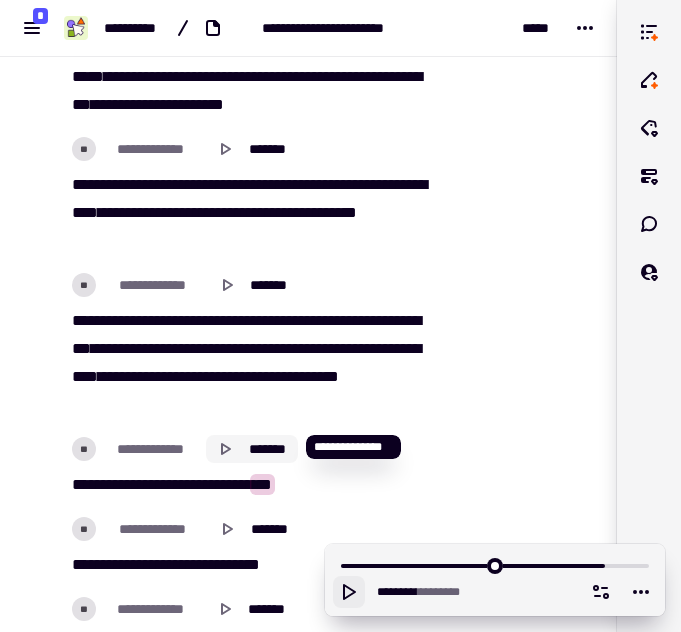 scroll, scrollTop: 62094, scrollLeft: 0, axis: vertical 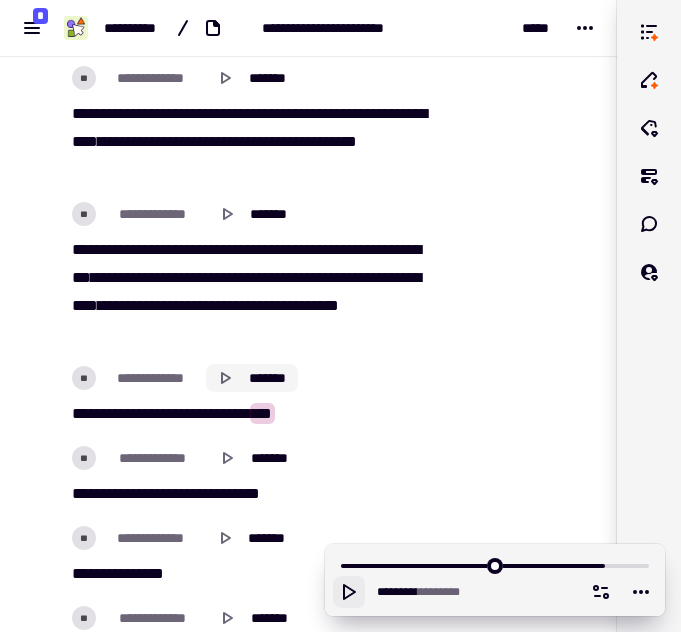 click on "*******" 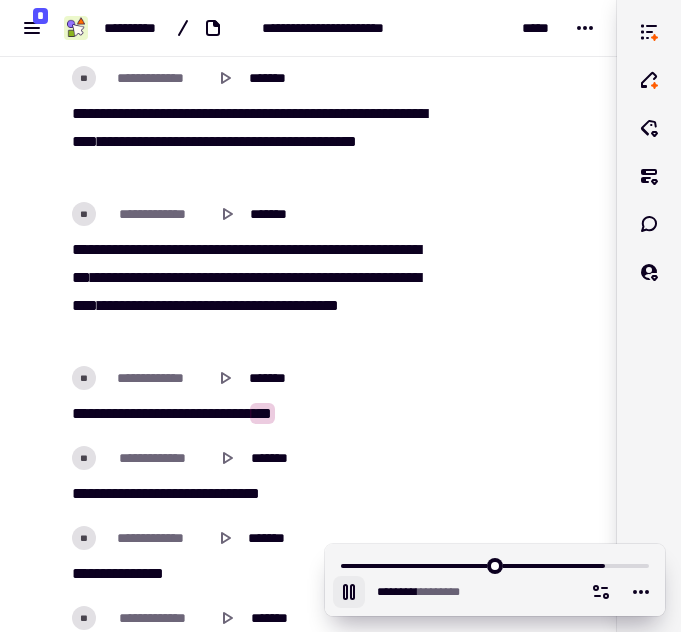 click on "*******   * *******" at bounding box center [495, 580] 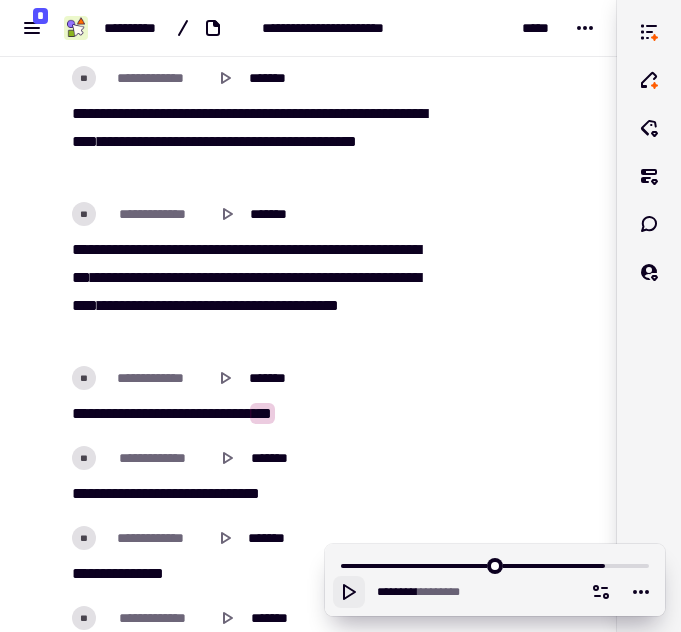 click at bounding box center (526, -25524) 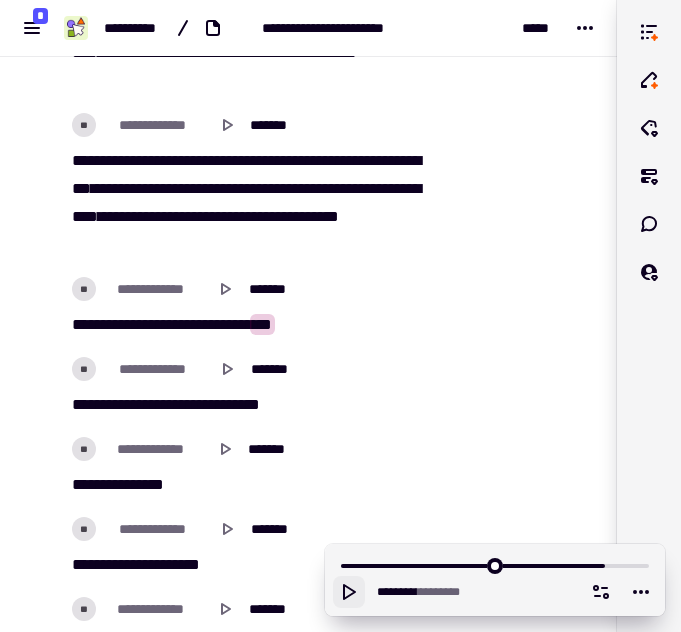 scroll, scrollTop: 62207, scrollLeft: 0, axis: vertical 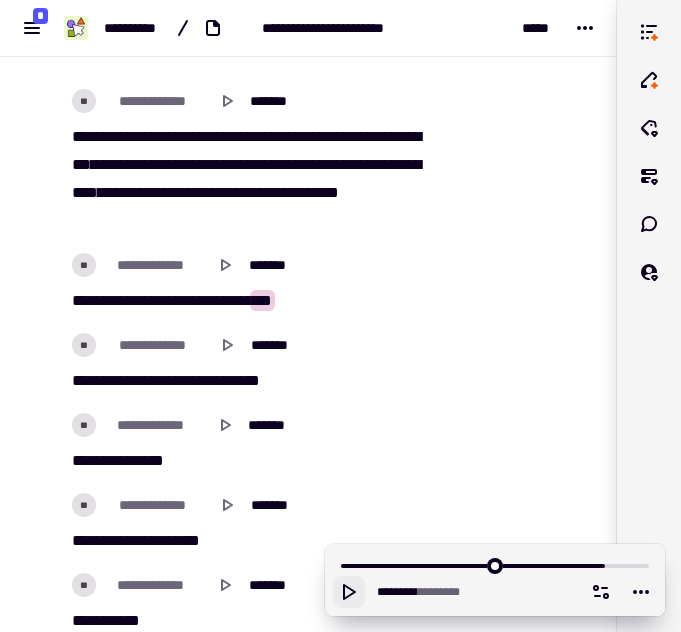 click 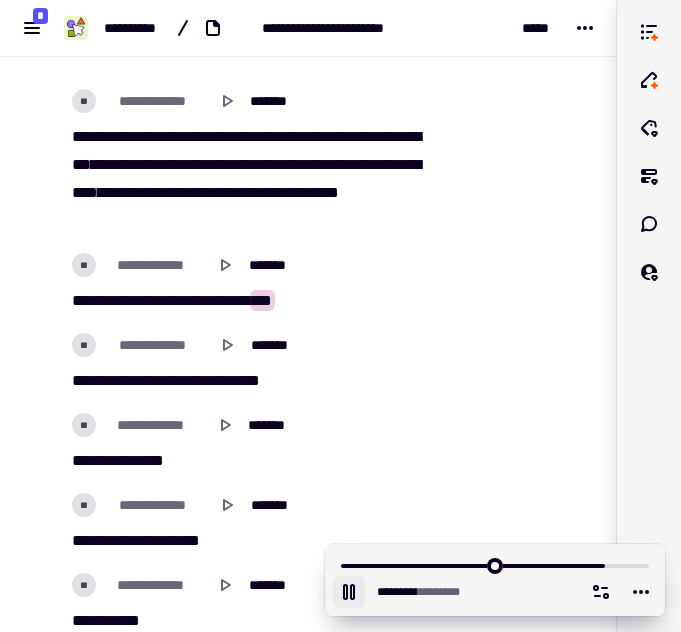 scroll, scrollTop: 62443, scrollLeft: 0, axis: vertical 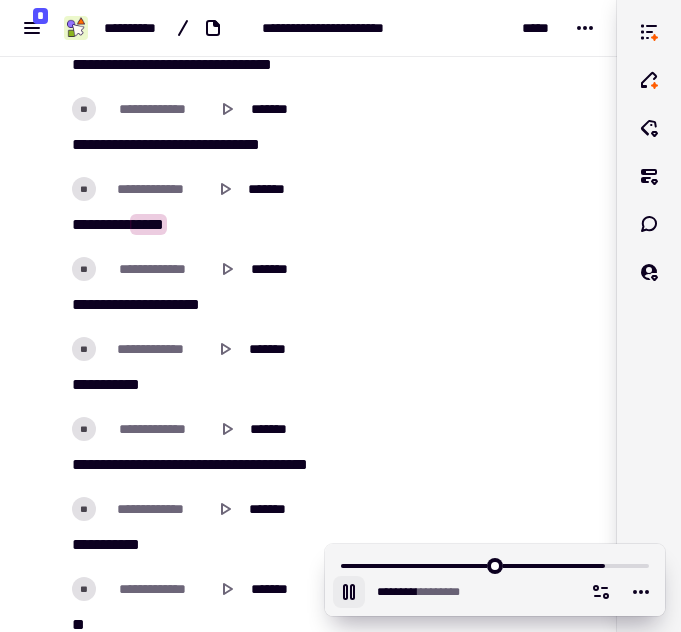 click 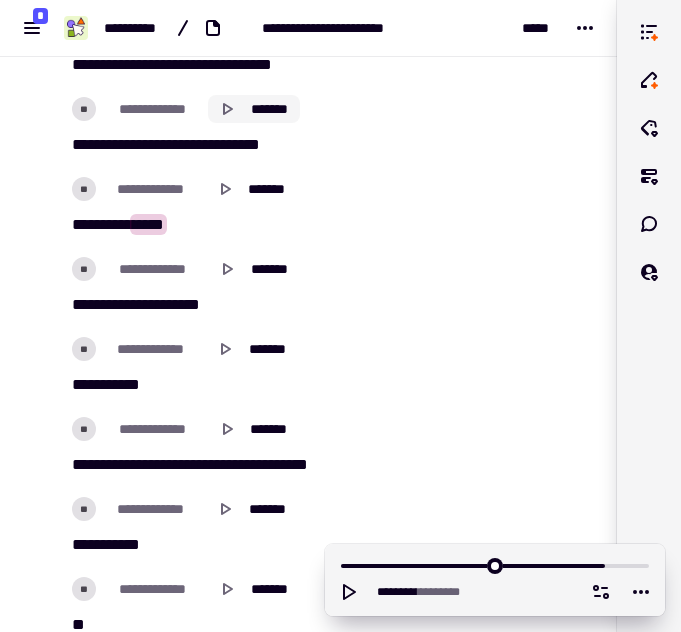 click on "*******" 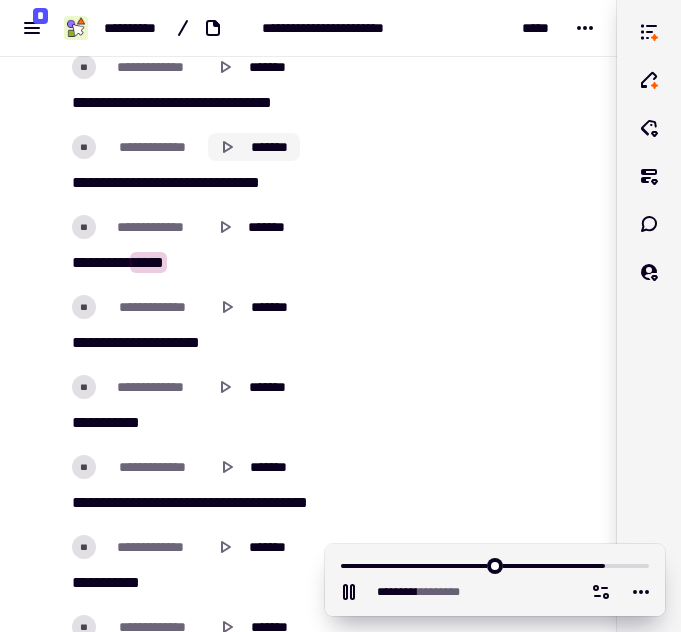 scroll, scrollTop: 62404, scrollLeft: 0, axis: vertical 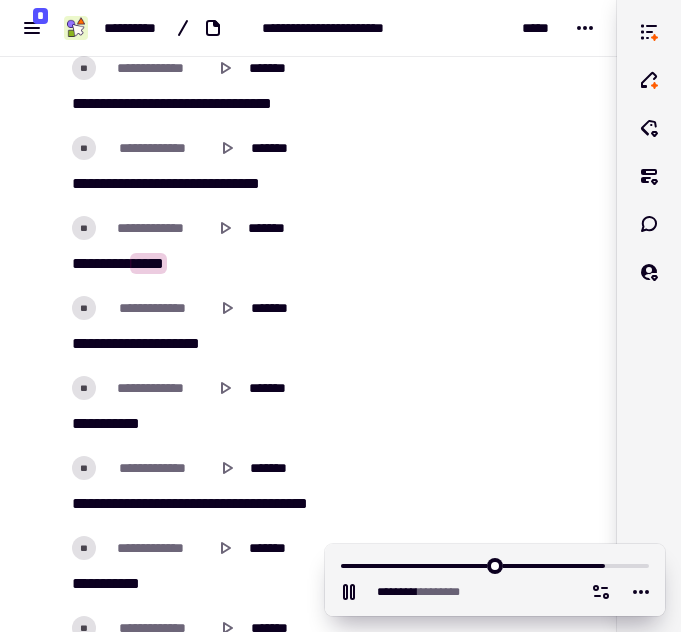 click on "[FIRST]   [LAST]   [FIRST]   [FIRST]   [FIRST]   [FIRST]   [FIRST]" at bounding box center (254, 104) 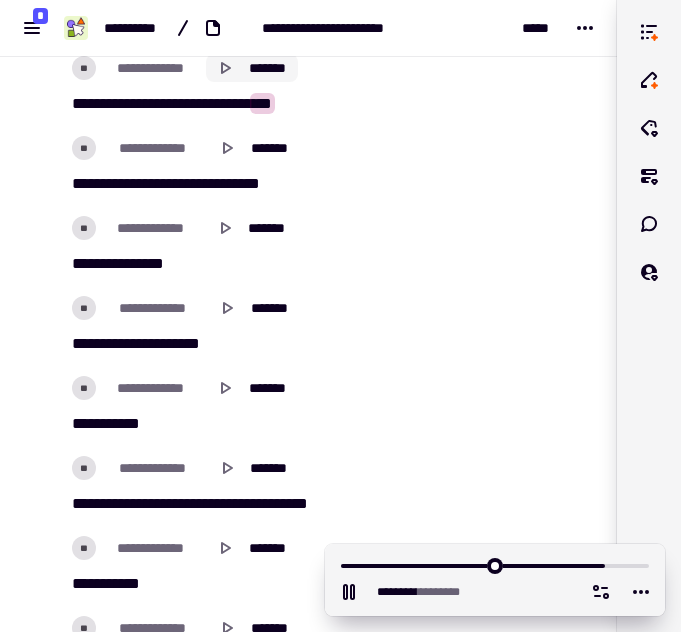 click 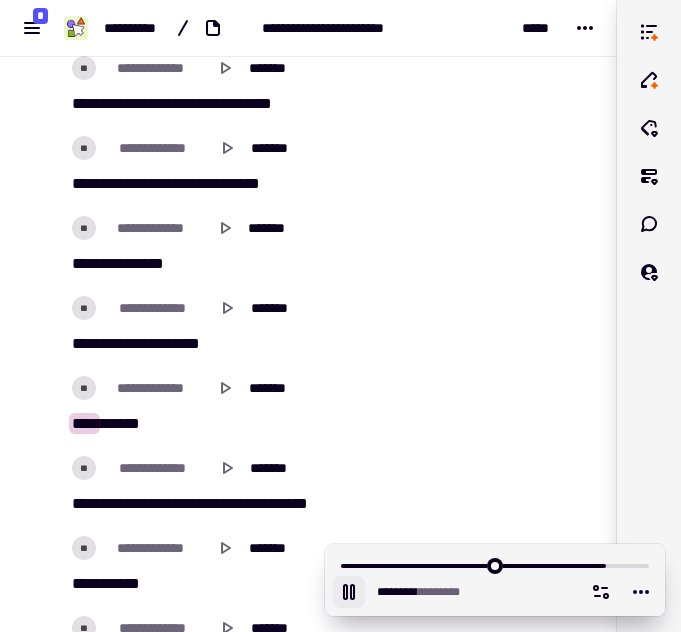 click 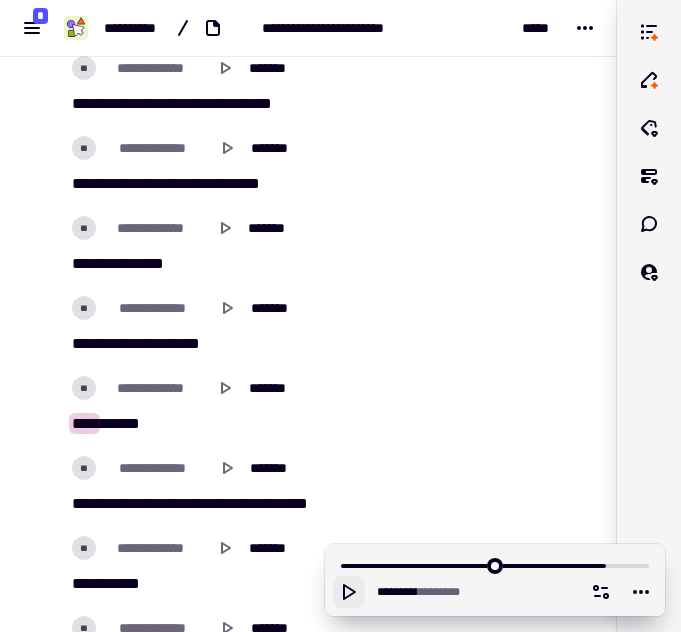 click 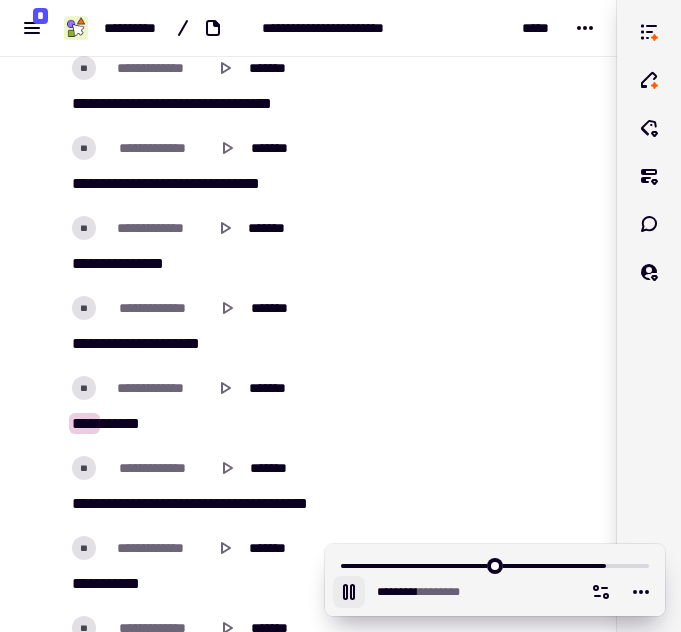 scroll, scrollTop: 62508, scrollLeft: 0, axis: vertical 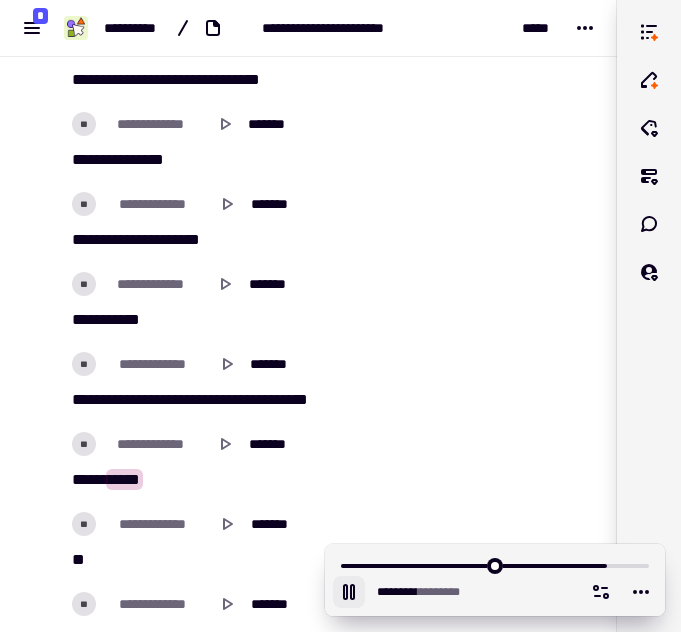 click 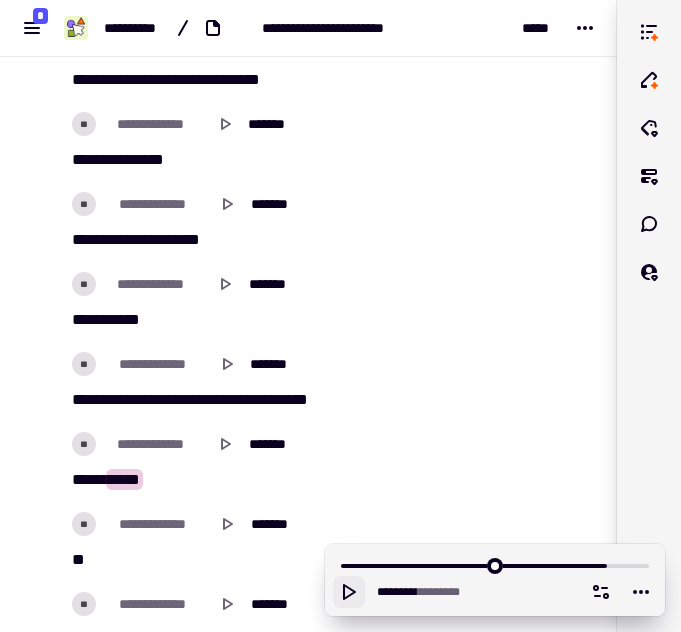 scroll, scrollTop: 62478, scrollLeft: 0, axis: vertical 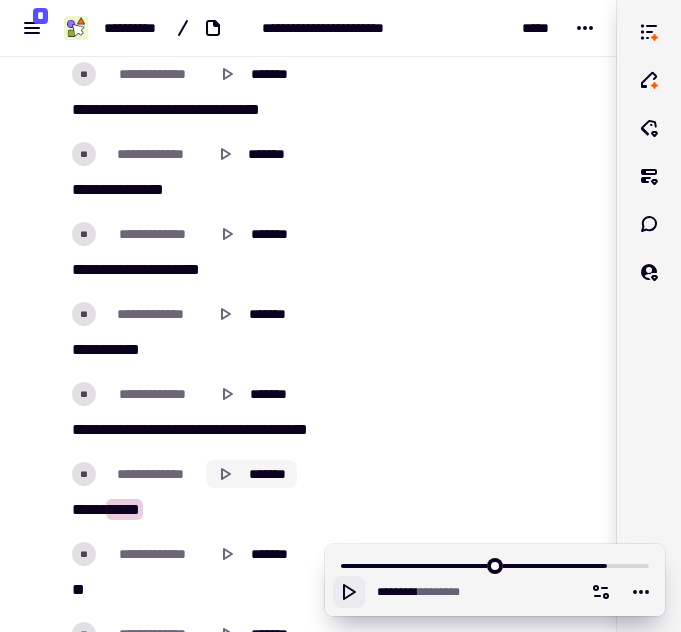 click 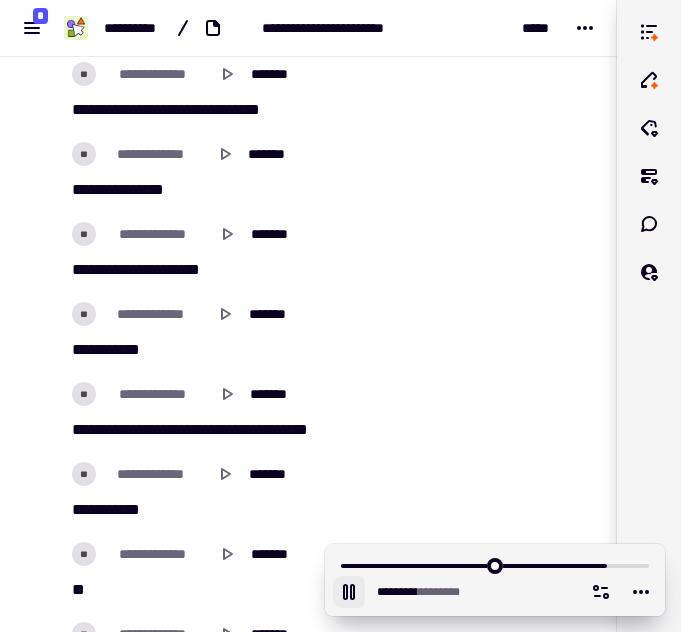 click on "[FIRST]   [FIRST]   [FIRST]   [FIRST]   [FIRST]   [FIRST]" at bounding box center (259, 474) 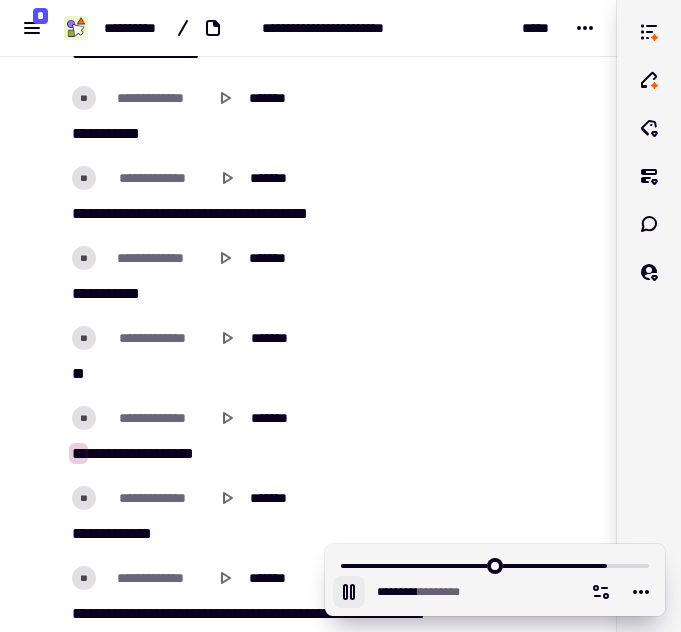 scroll, scrollTop: 62766, scrollLeft: 0, axis: vertical 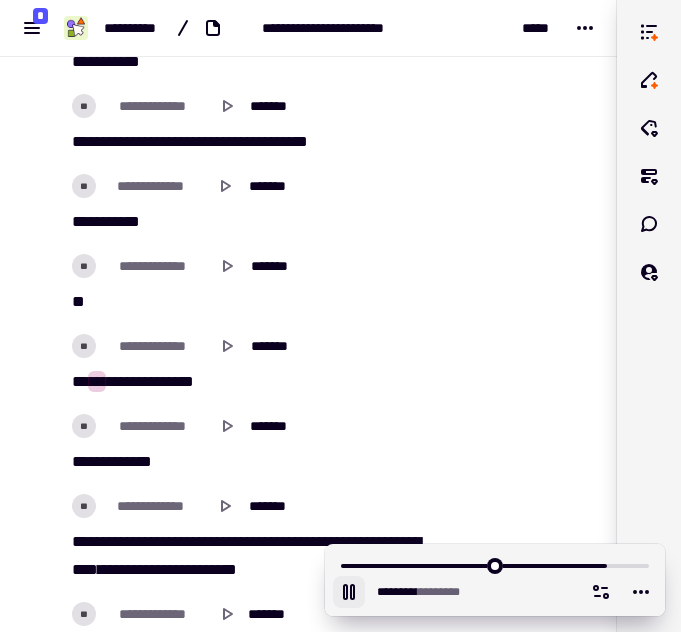 click 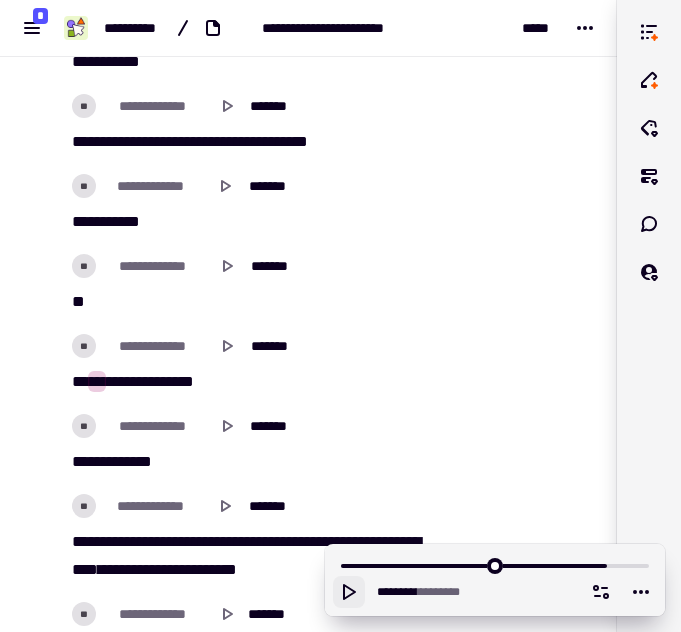 click 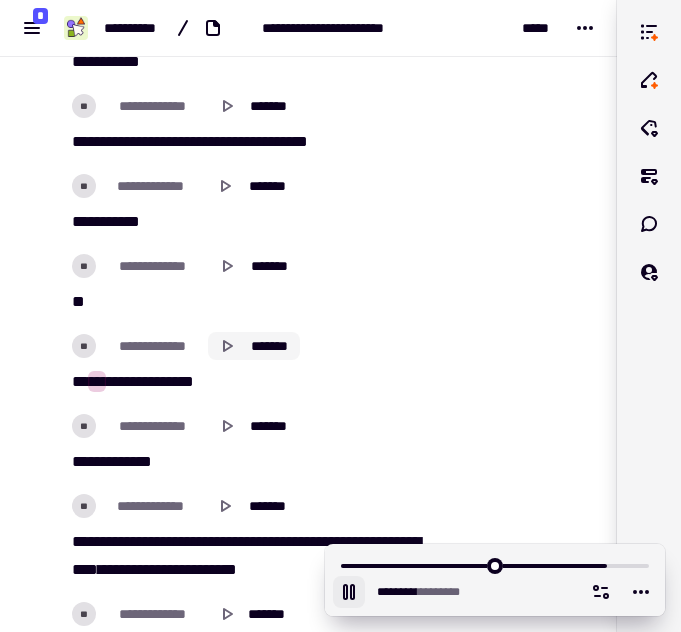 click 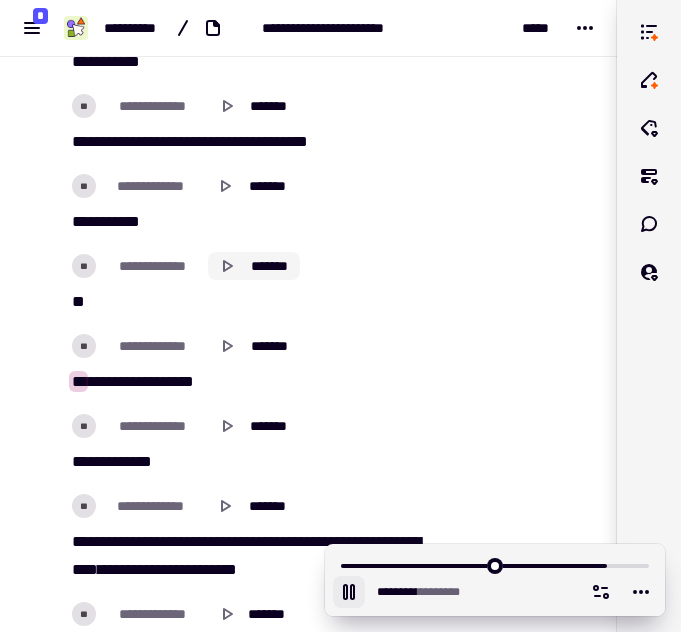 click 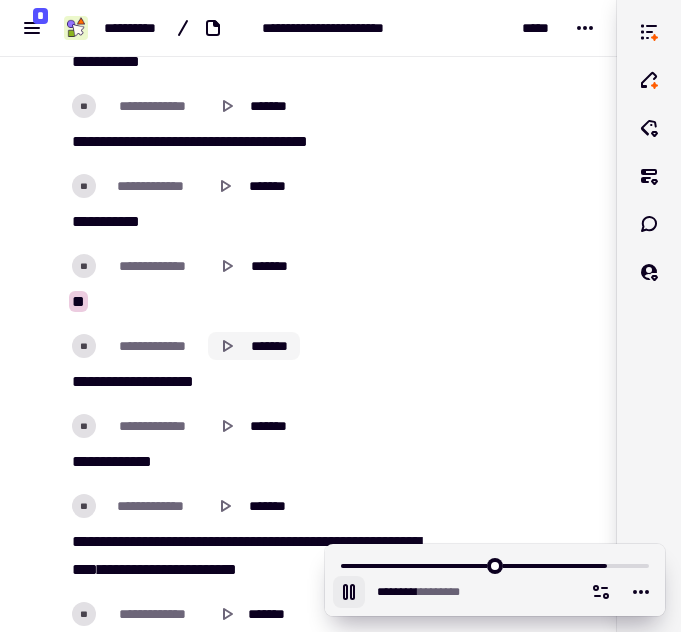 click 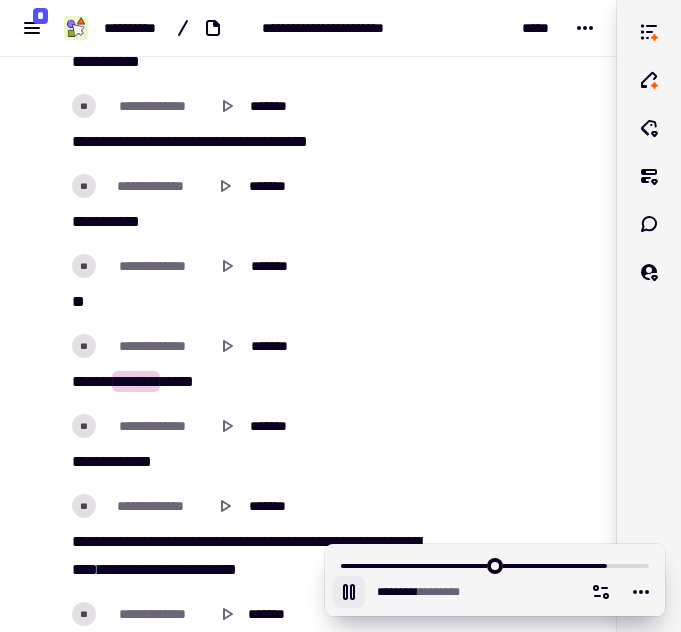 click on "*******   * *******" at bounding box center (495, 580) 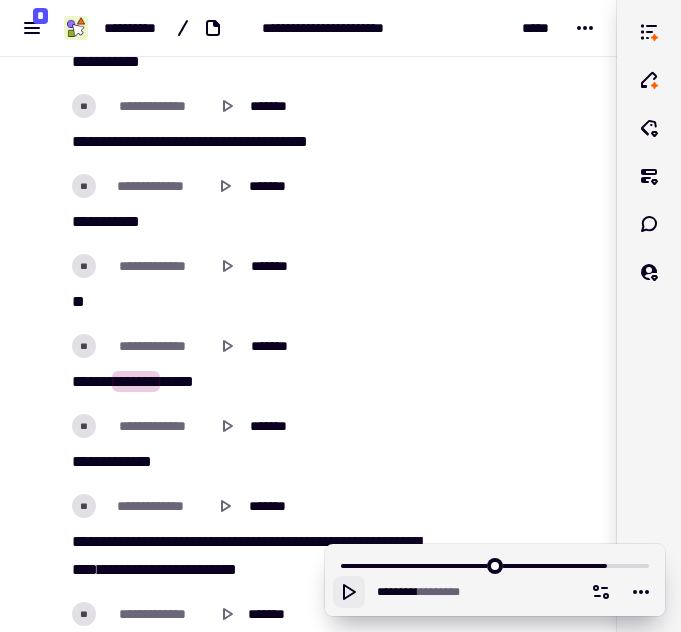 click on "[FIRST]   [FIRST]   [FIRST]   [FIRST]   [FIRST]   [FIRST]   [FIRST]   [FIRST]   [FIRST]   [FIRST]" at bounding box center (259, 364) 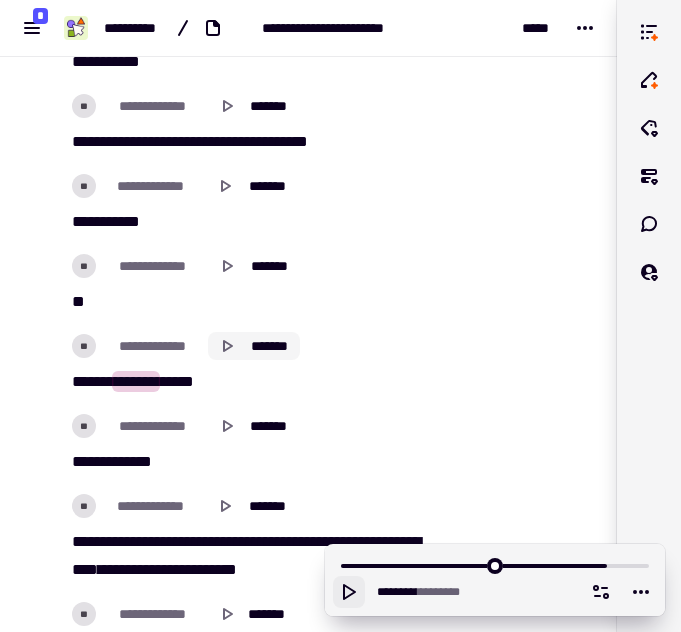 click 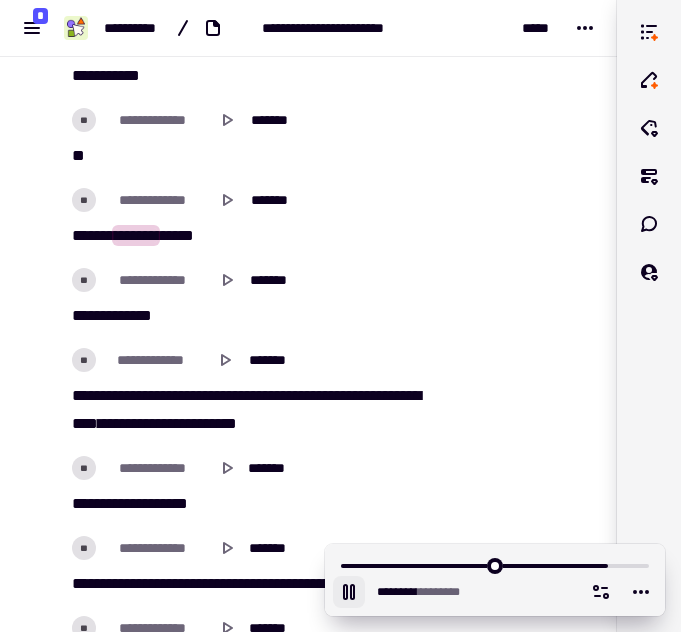 scroll, scrollTop: 63008, scrollLeft: 0, axis: vertical 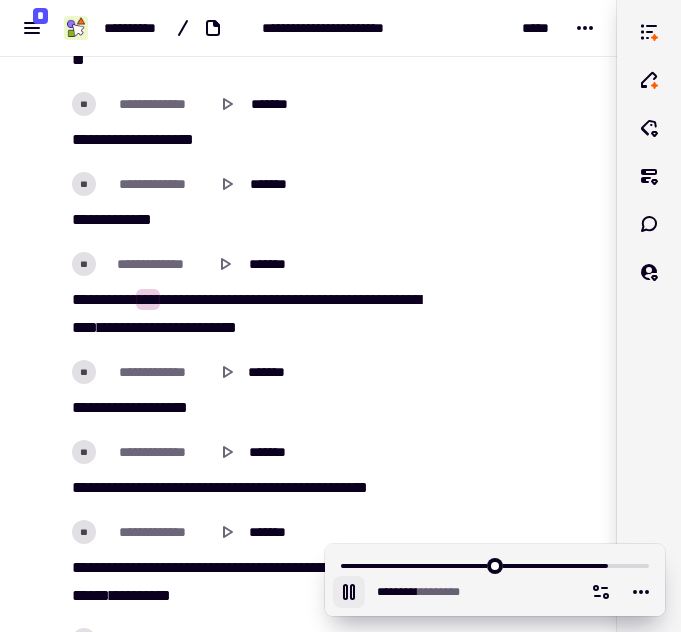 click 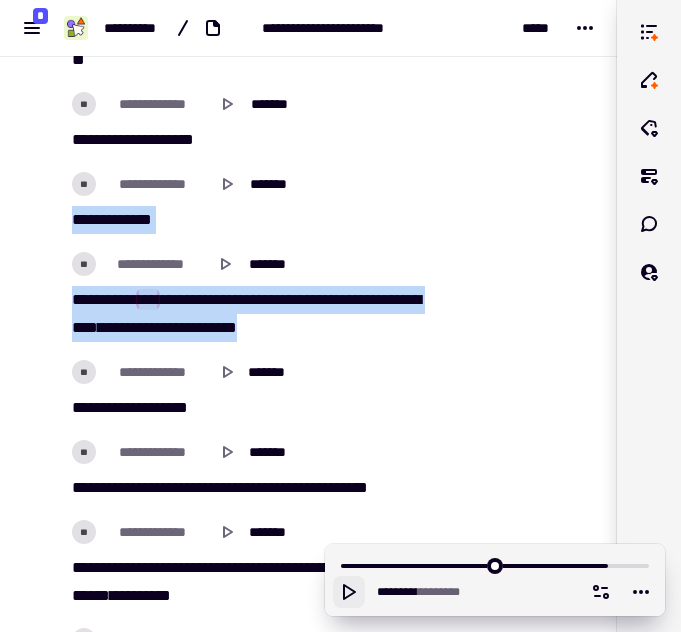drag, startPoint x: 76, startPoint y: 221, endPoint x: 363, endPoint y: 325, distance: 305.26218 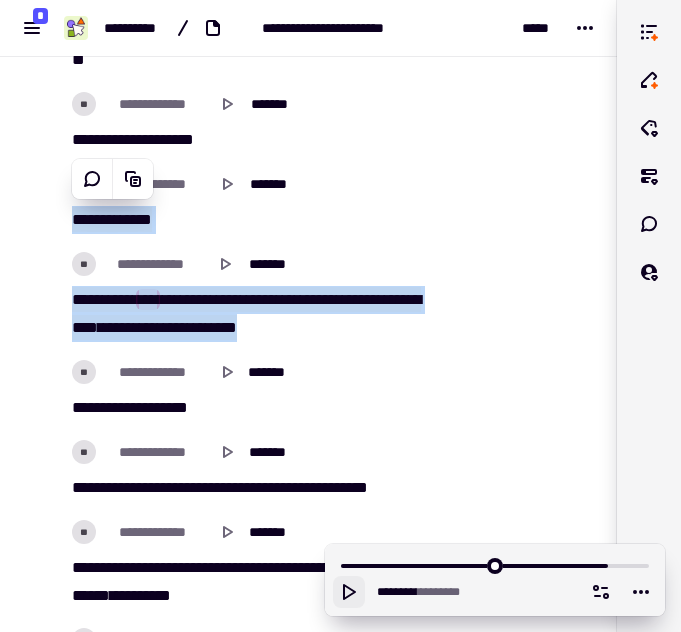 copy on "[FIRST]   [FIRST]   [FIRST]   [FIRST]   [FIRST]   [FIRST]   [FIRST]   [FIRST]   [FIRST]   [FIRST]   [FIRST]   [FIRST]   [FIRST]   [FIRST]   [FIRST]   [FIRST]   [FIRST]   [FIRST]" 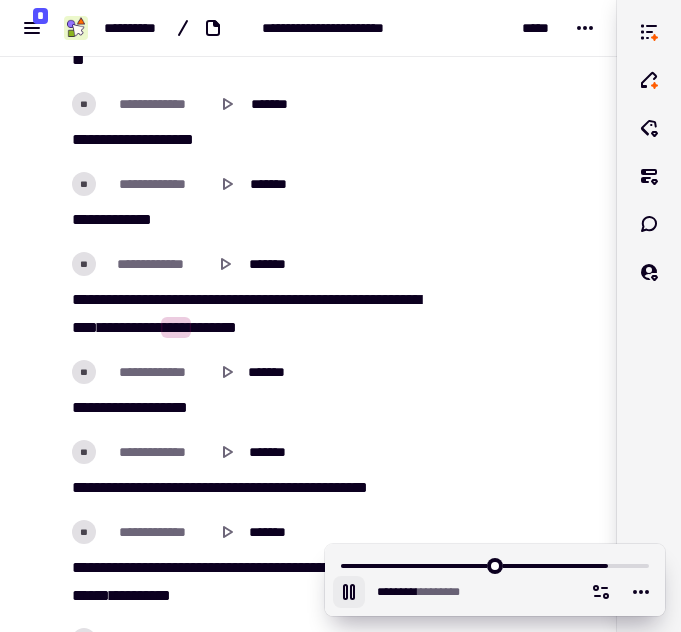 click 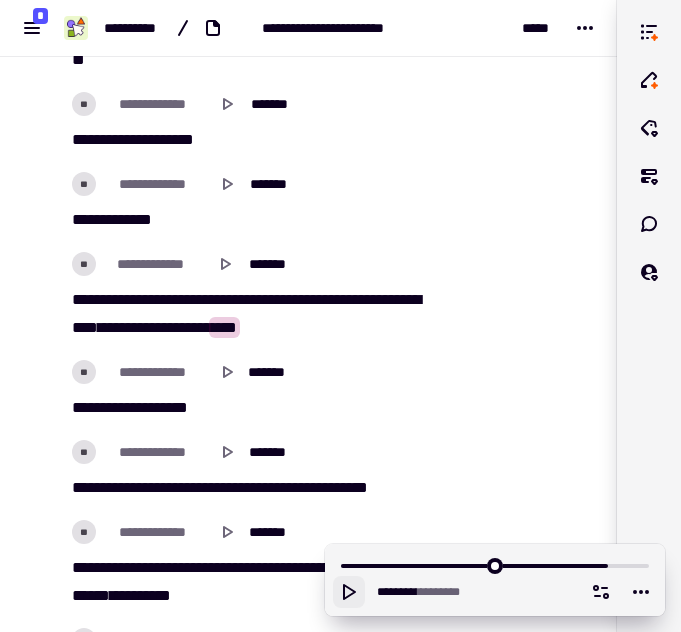click 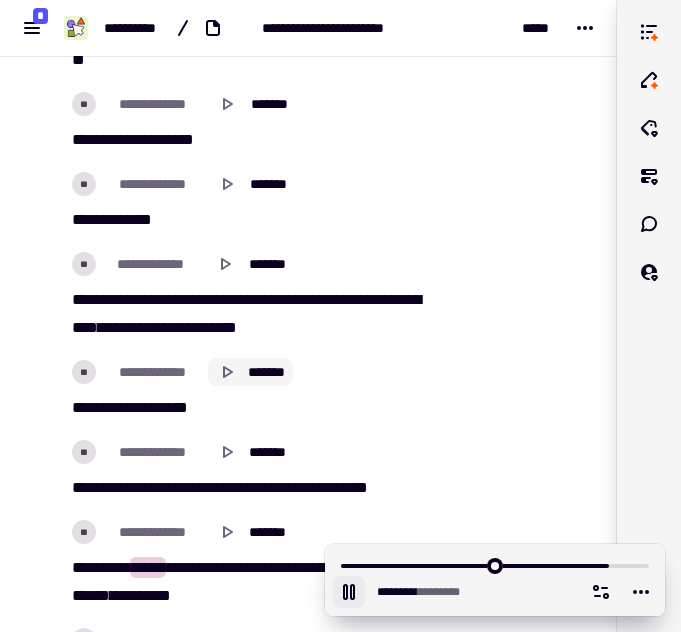 click 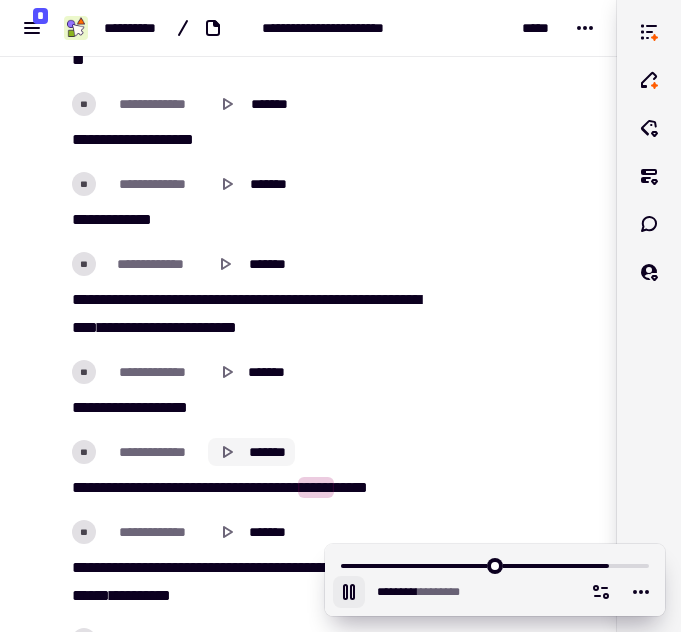 click on "*******" 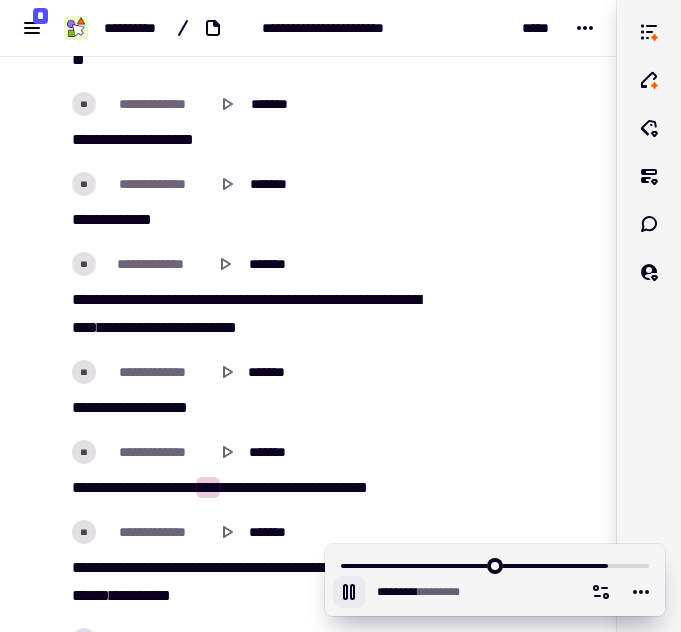 click 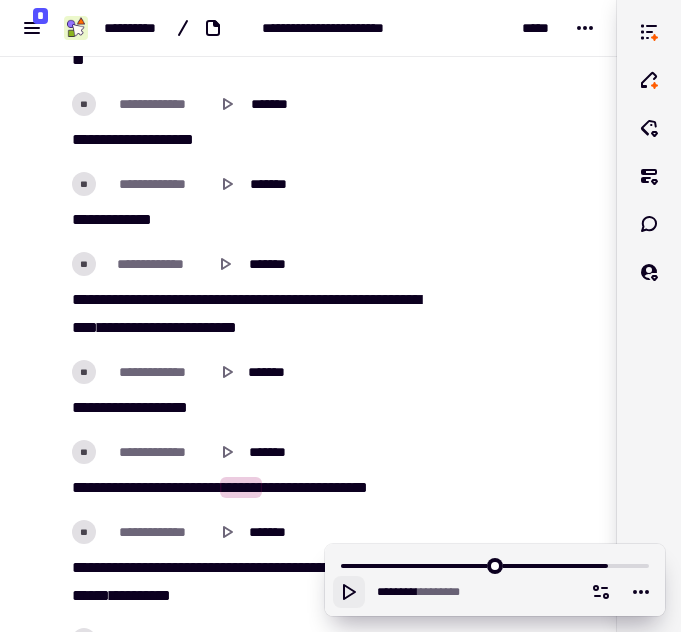 click 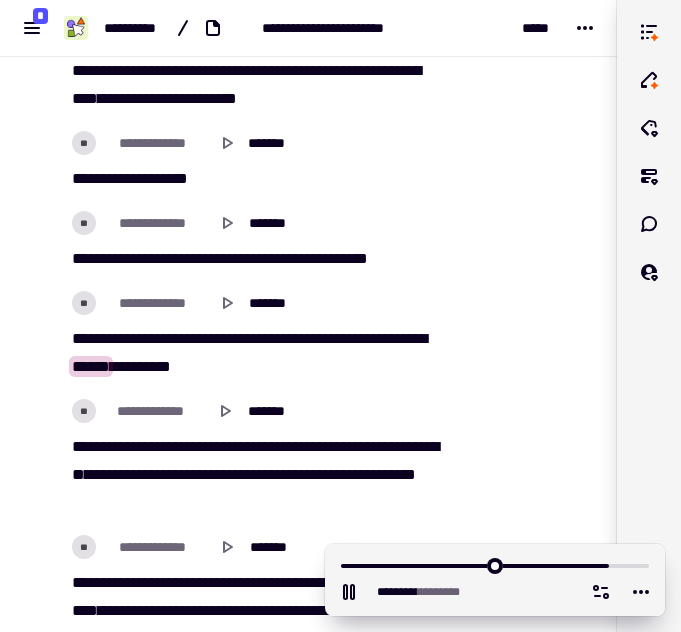 scroll, scrollTop: 63238, scrollLeft: 0, axis: vertical 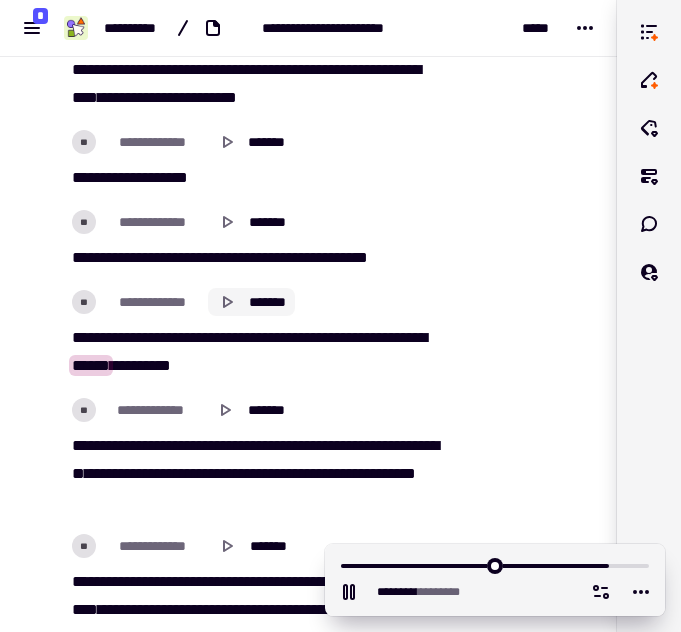 click 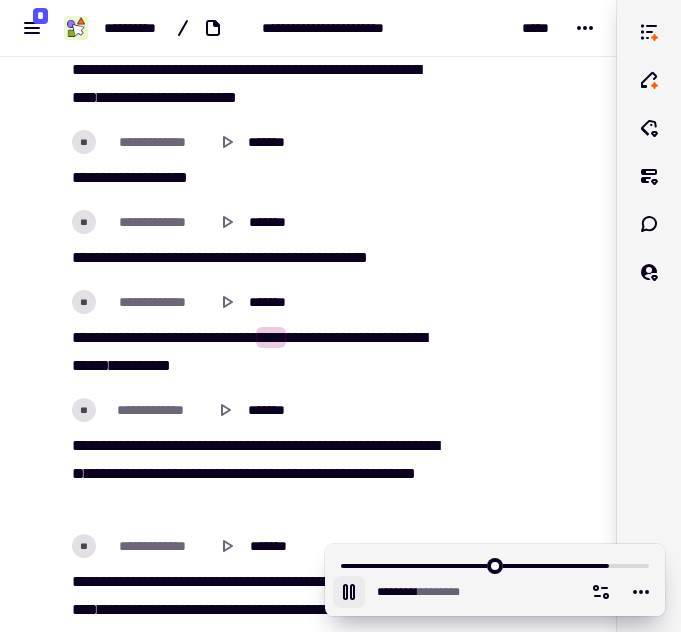 click 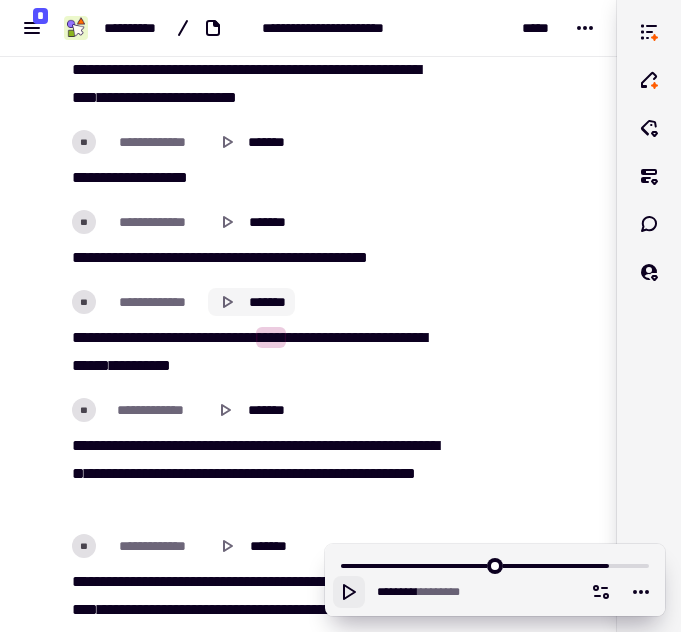 click 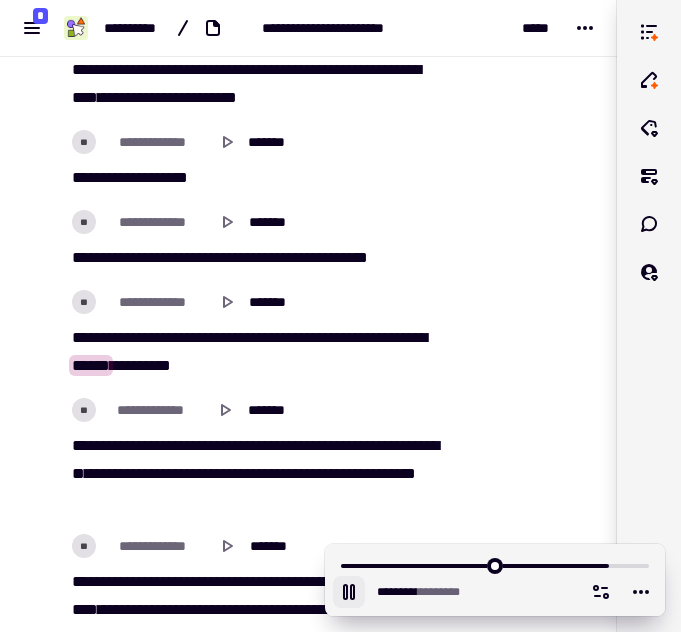 click 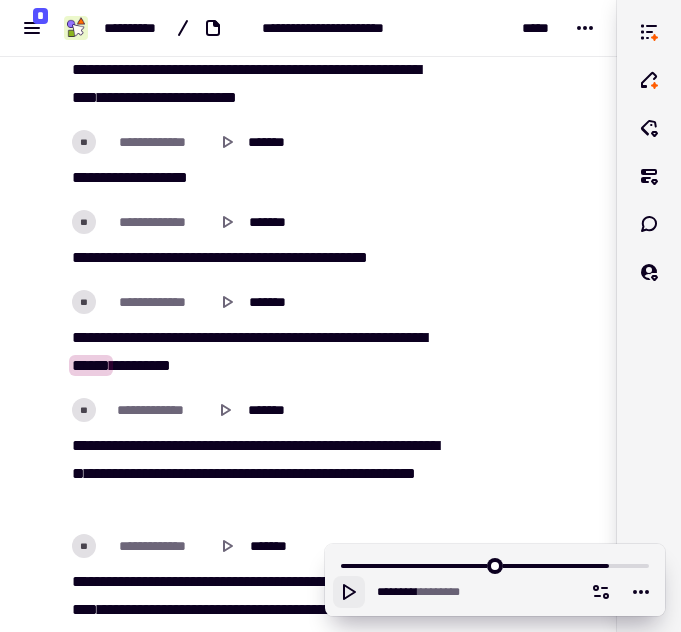 click 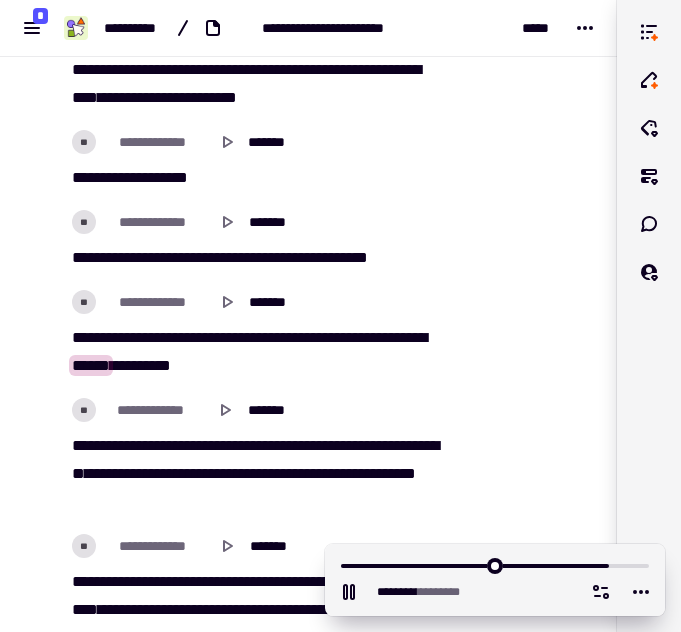 click on "[FIRST]   [FIRST]   [FIRST]   [FIRST]   [FIRST]   [FIRST]   [FIRST]   [FIRST]   [FIRST]   [FIRST]   [FIRST]   [FIRST]   [FIRST]" at bounding box center [254, 352] 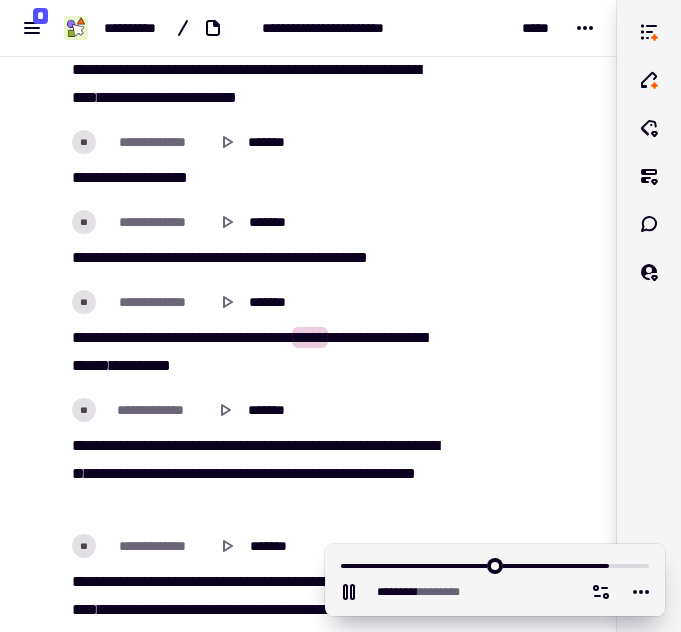 click on "*****" at bounding box center [310, 337] 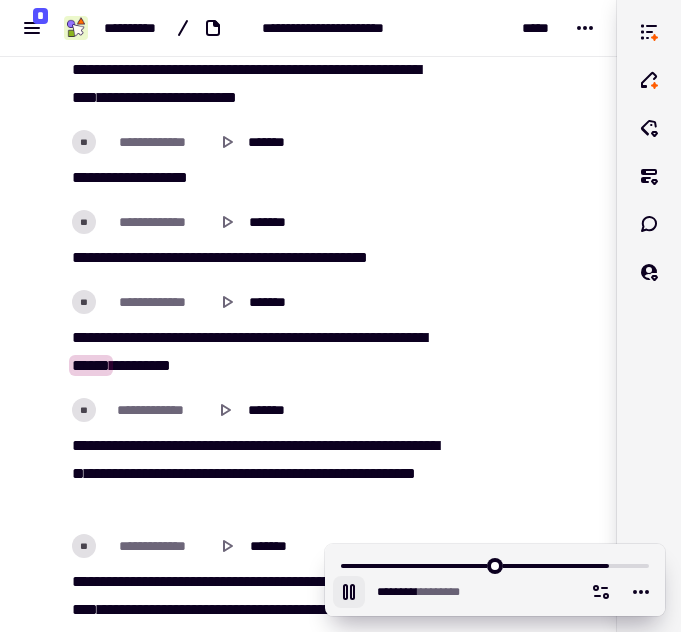 click 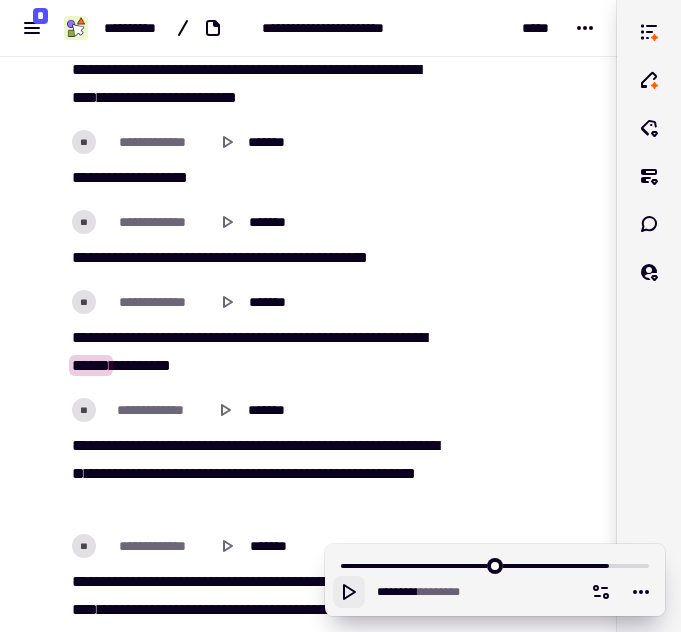 click on "*****" at bounding box center [310, 337] 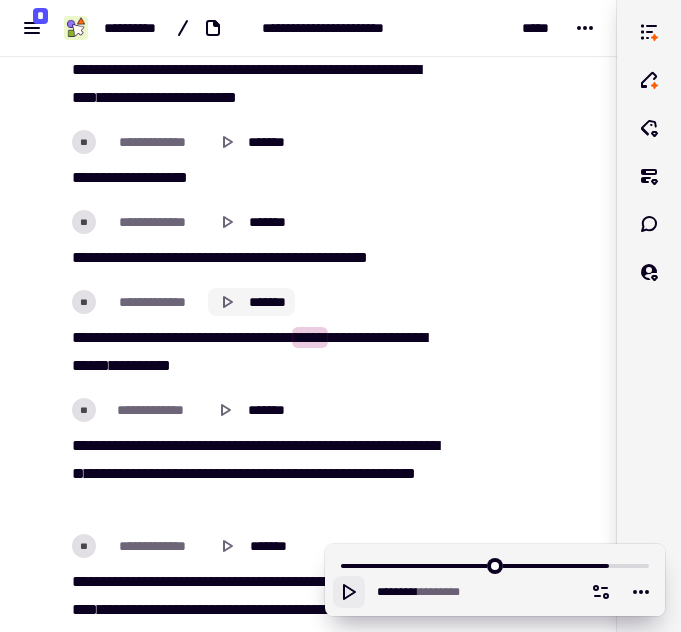 click 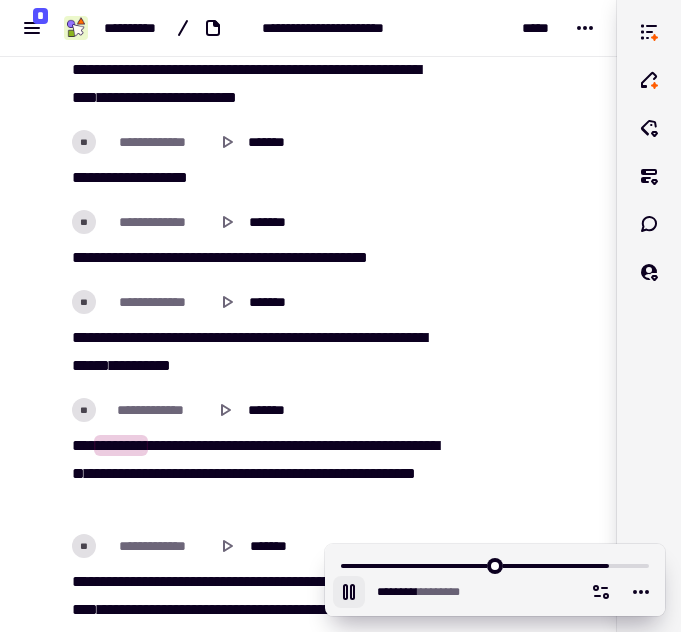 click on "*****" at bounding box center (310, 337) 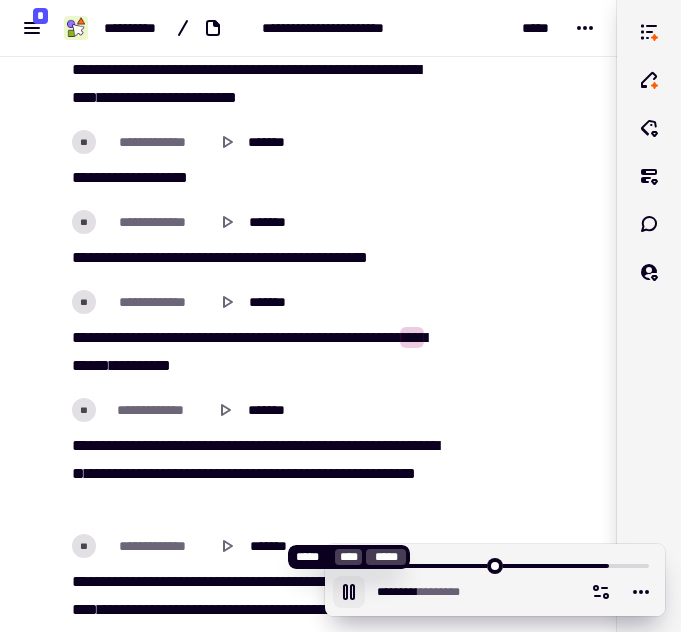 click 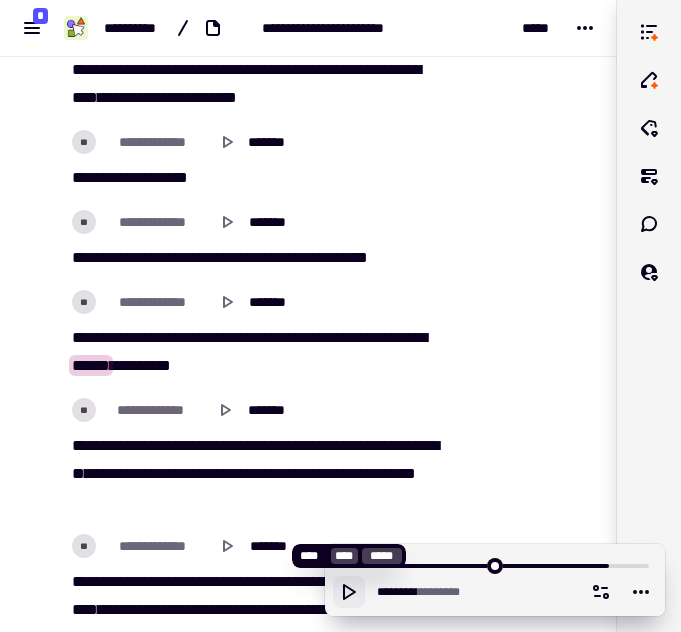 click 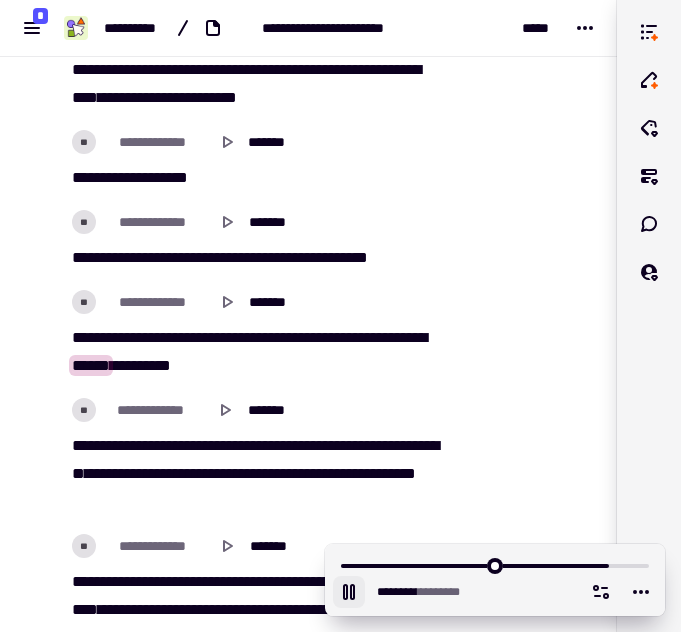 click 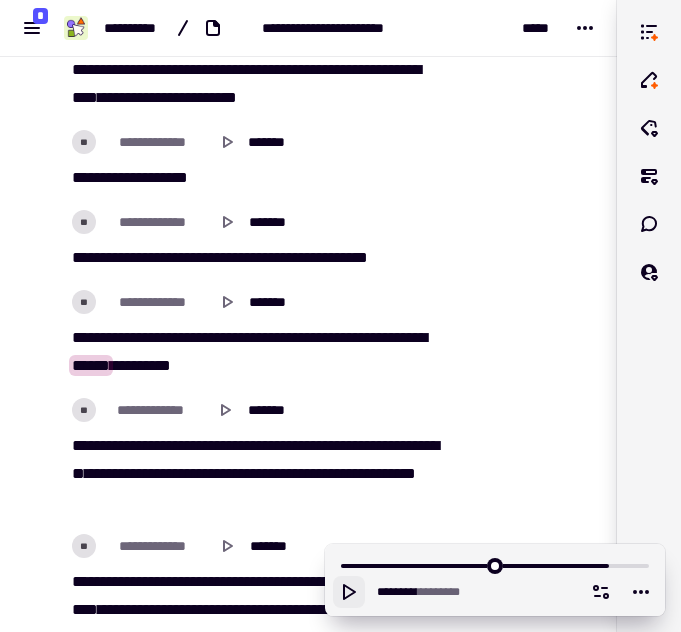 click 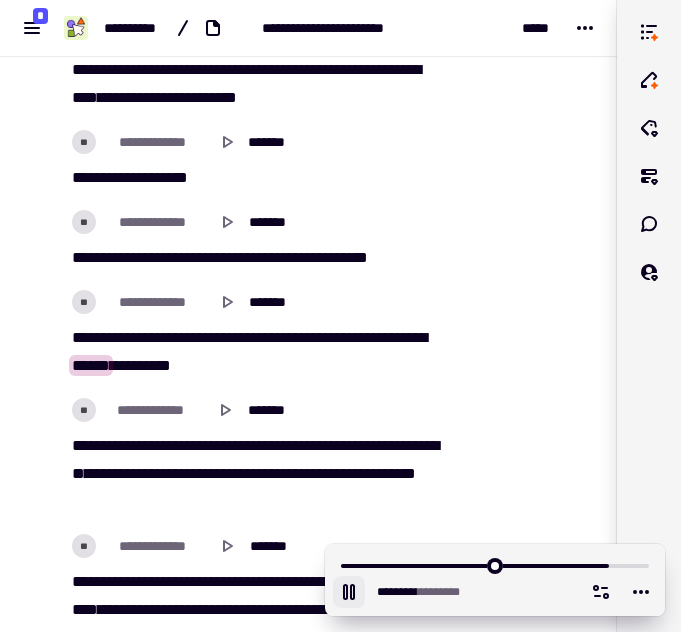 click on "***" at bounding box center [412, 337] 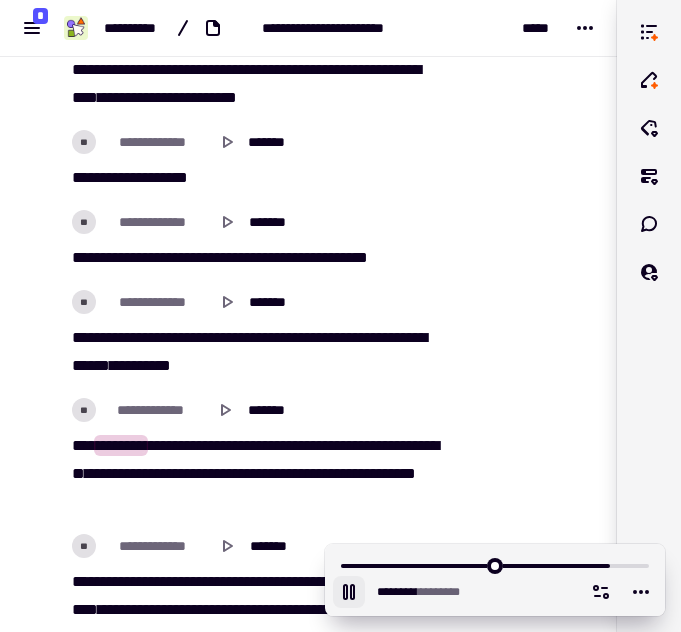 click 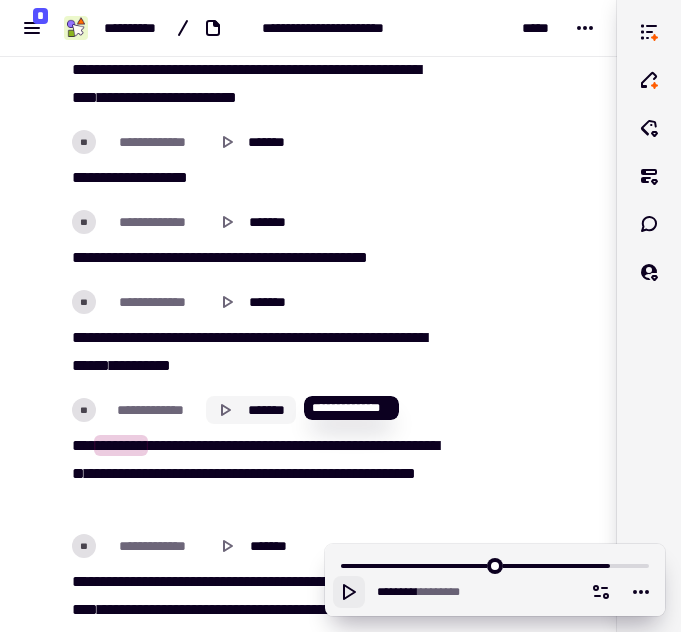 click 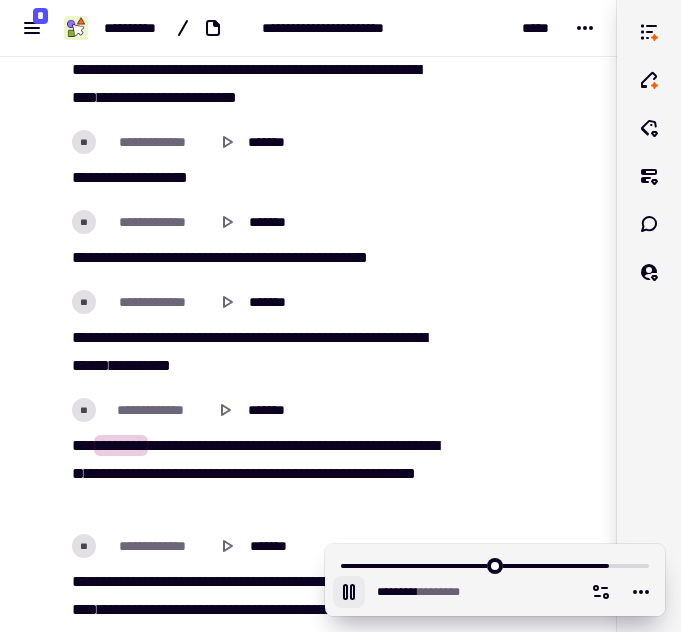 click at bounding box center [526, -26668] 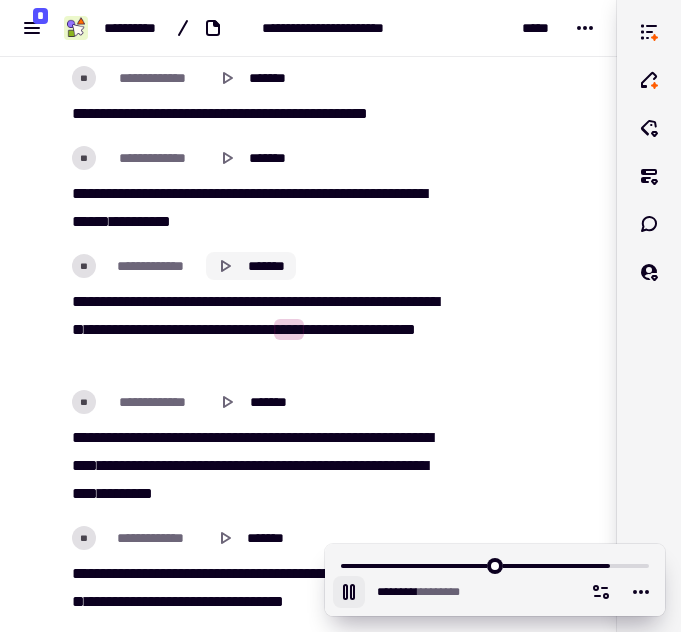 click 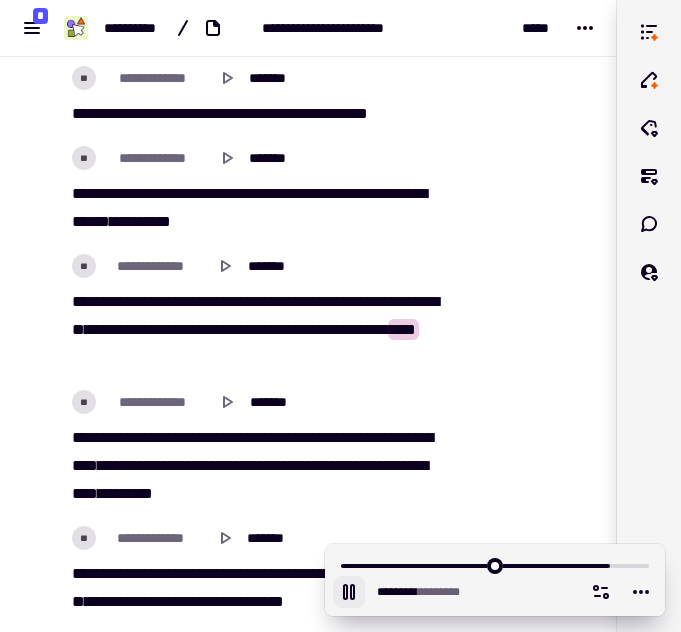 click 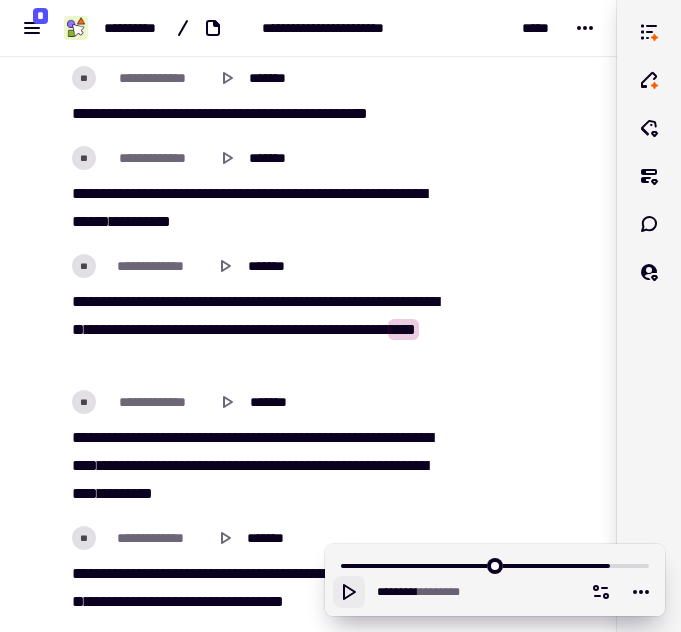 click 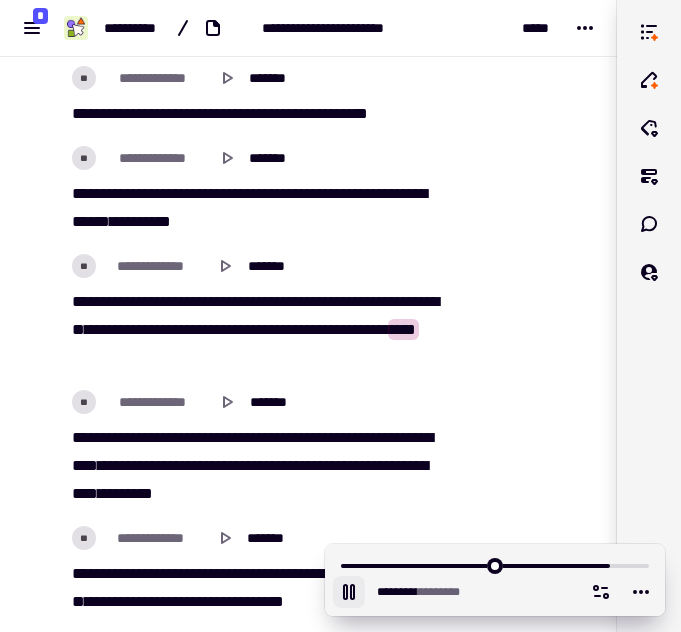 click on "********" at bounding box center (361, 329) 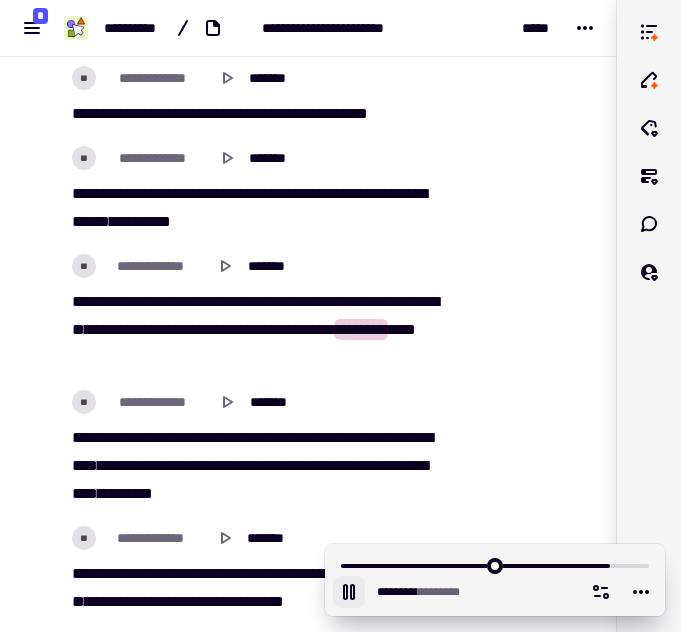 click on "********" at bounding box center [361, 329] 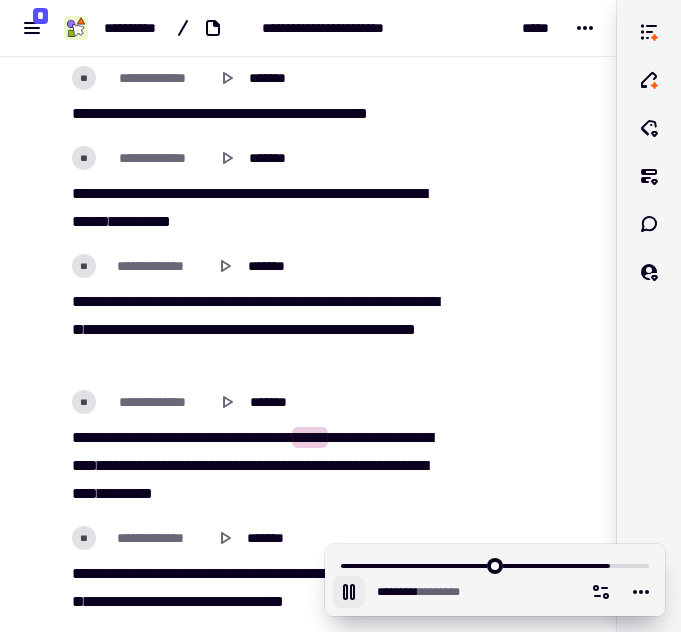 click 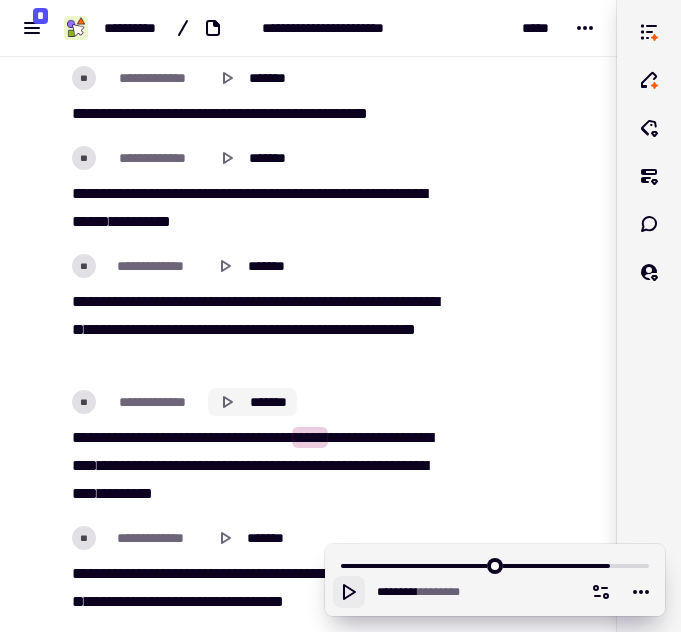 click 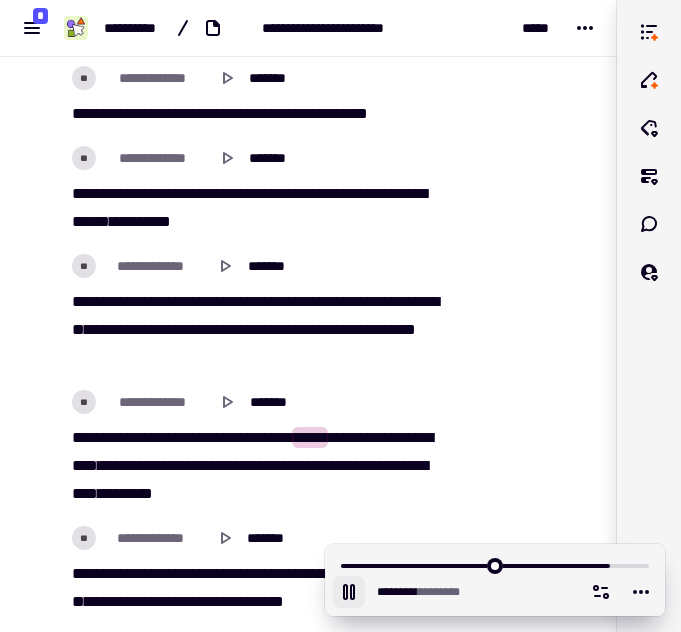 click on "*******   * *******" at bounding box center (495, 580) 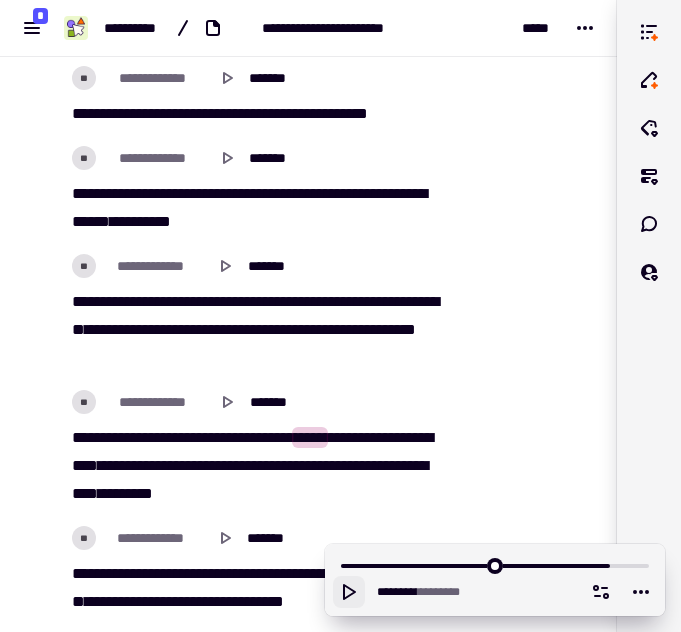click 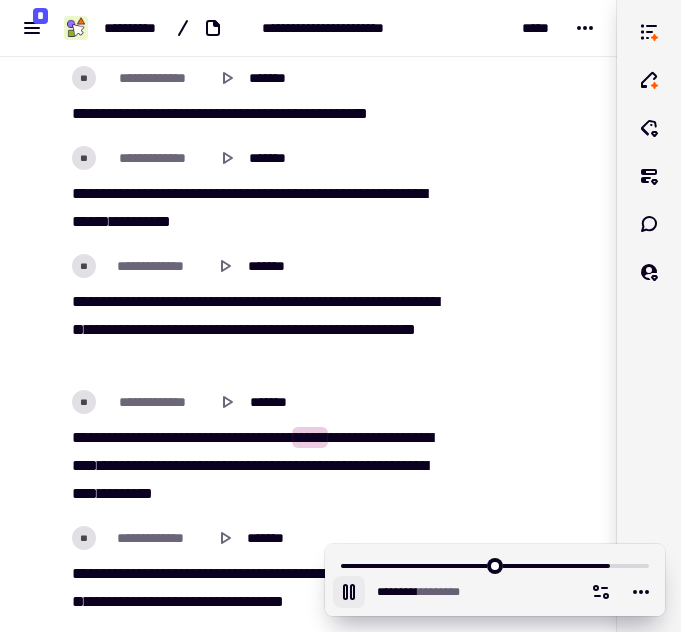 scroll, scrollTop: 63510, scrollLeft: 0, axis: vertical 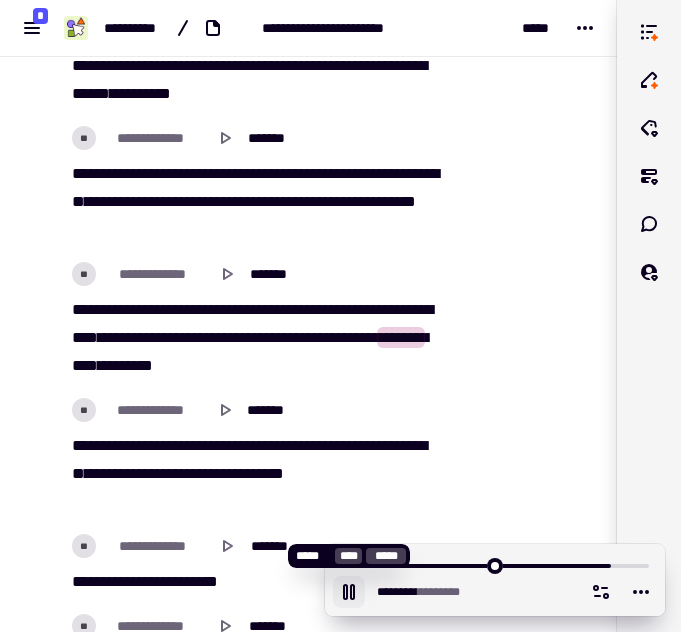 click 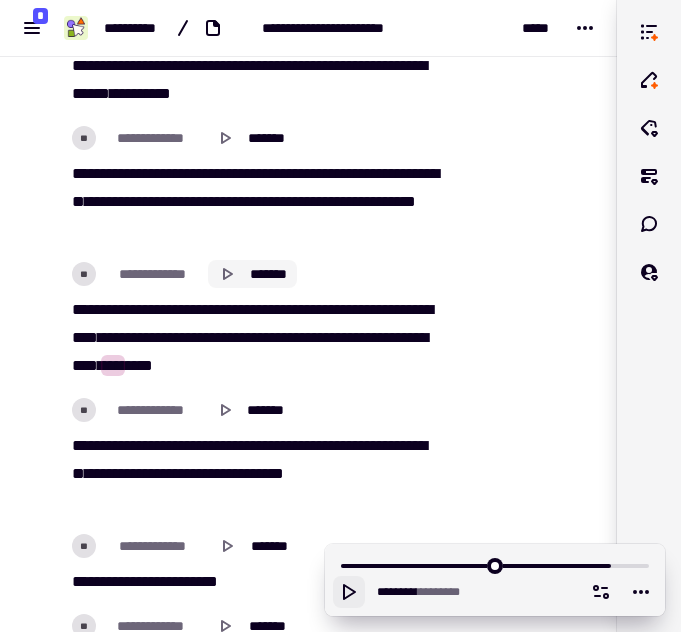 click 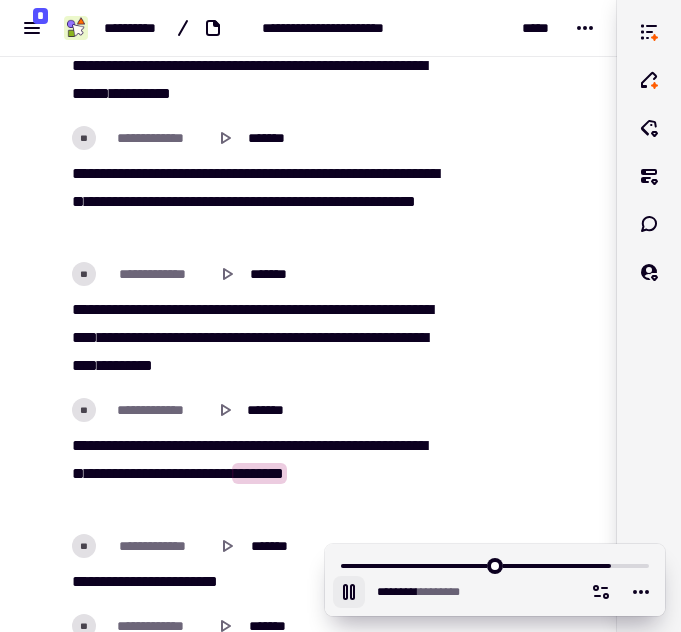 click 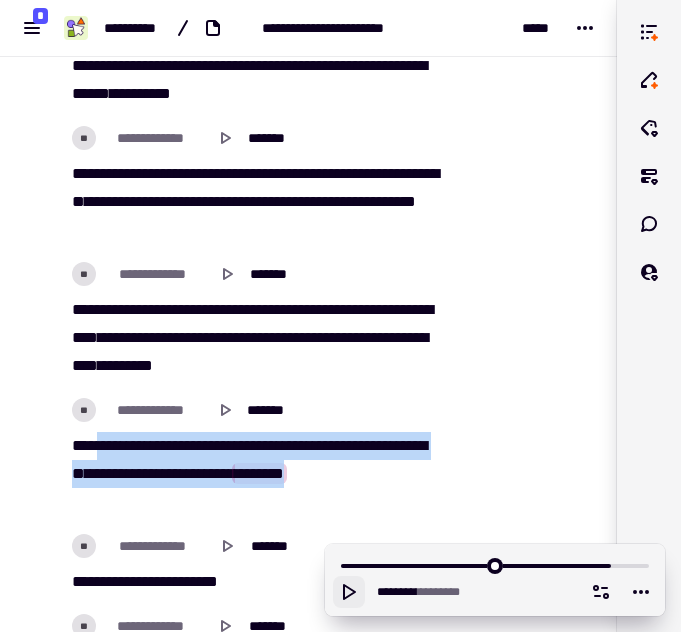drag, startPoint x: 105, startPoint y: 437, endPoint x: 156, endPoint y: 494, distance: 76.48529 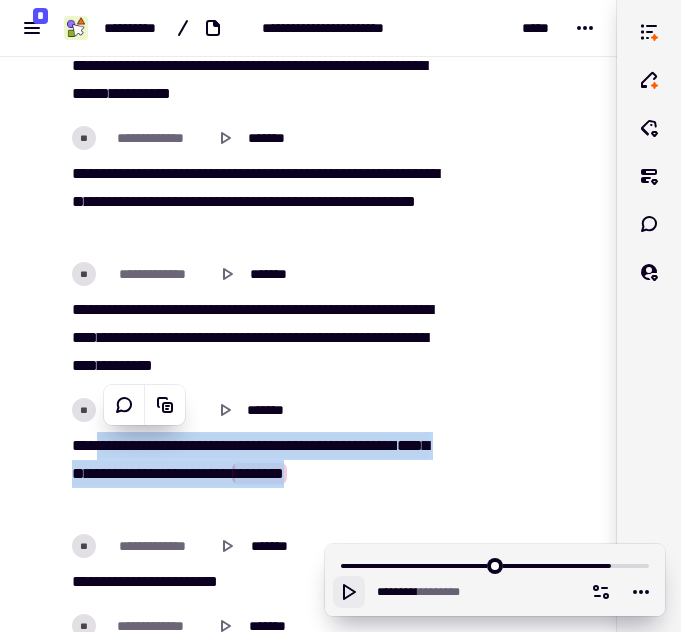 click 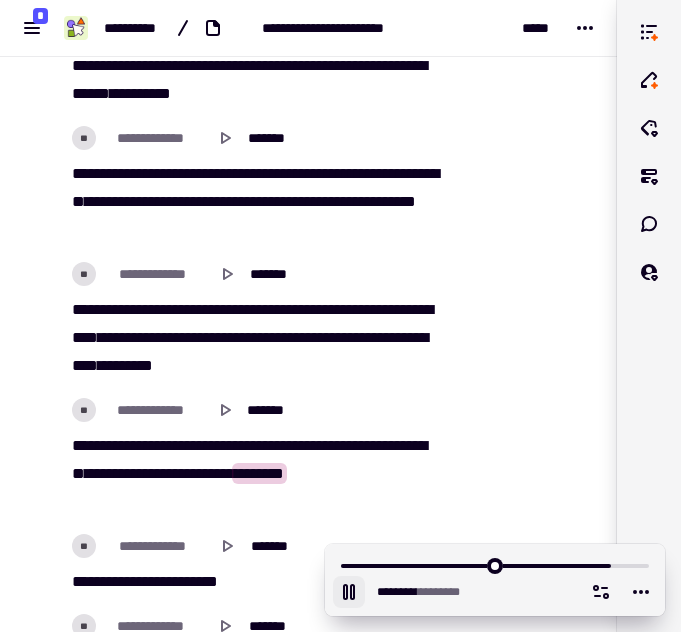 scroll, scrollTop: 63624, scrollLeft: 0, axis: vertical 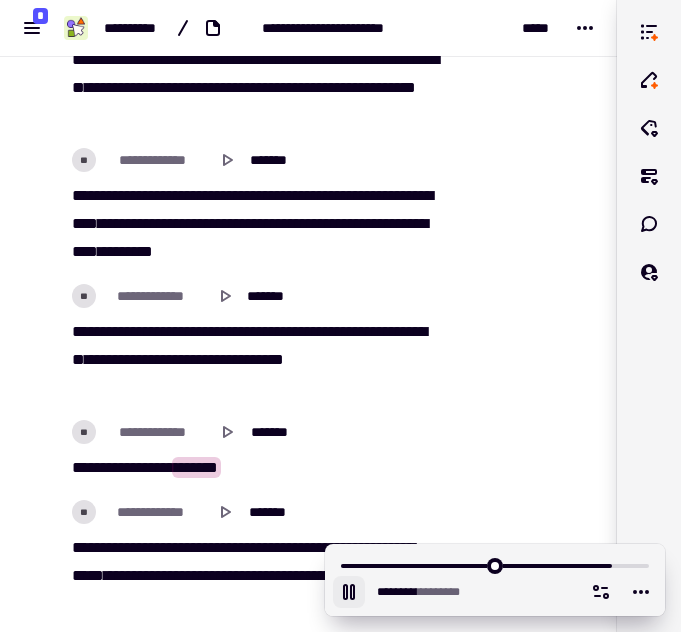 click on "*****" at bounding box center [154, 467] 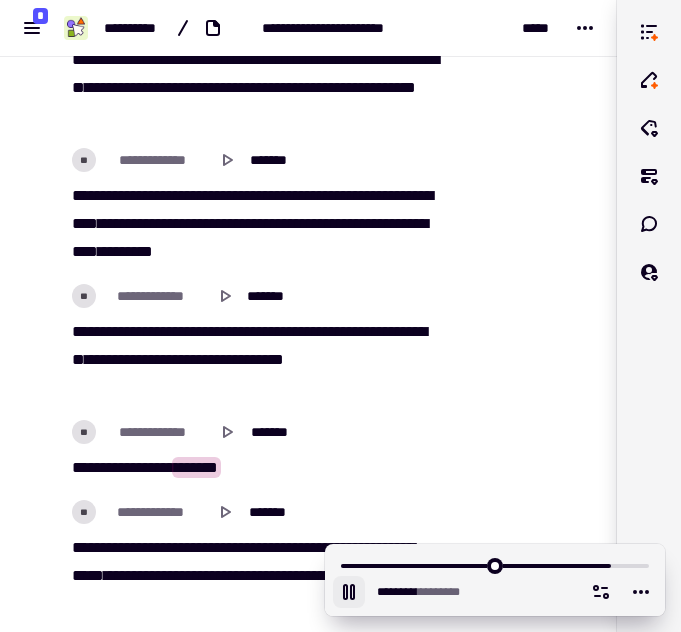 scroll, scrollTop: 63689, scrollLeft: 0, axis: vertical 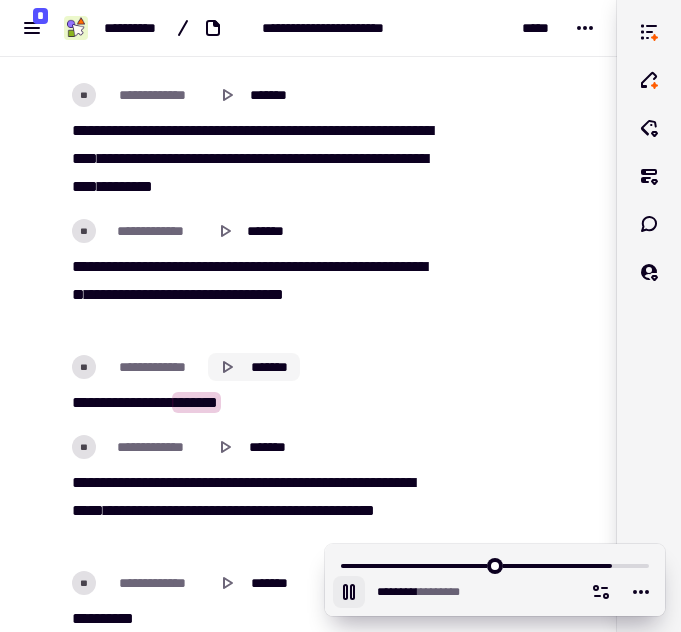 click 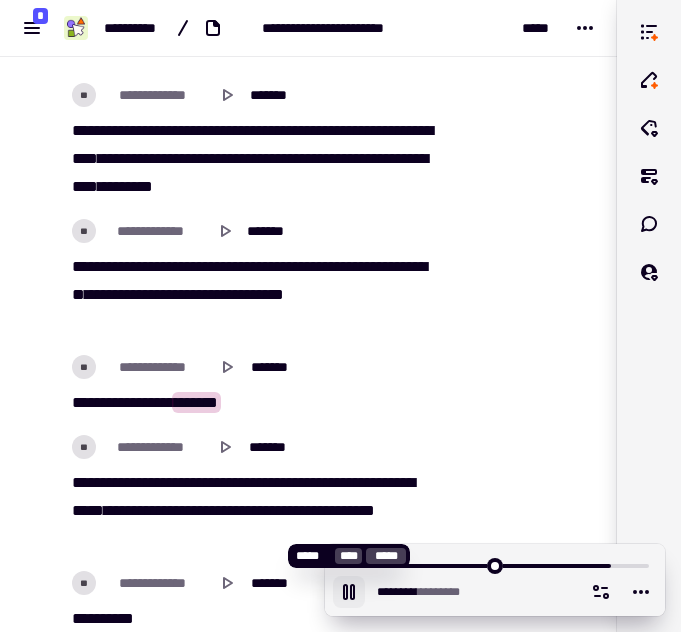click 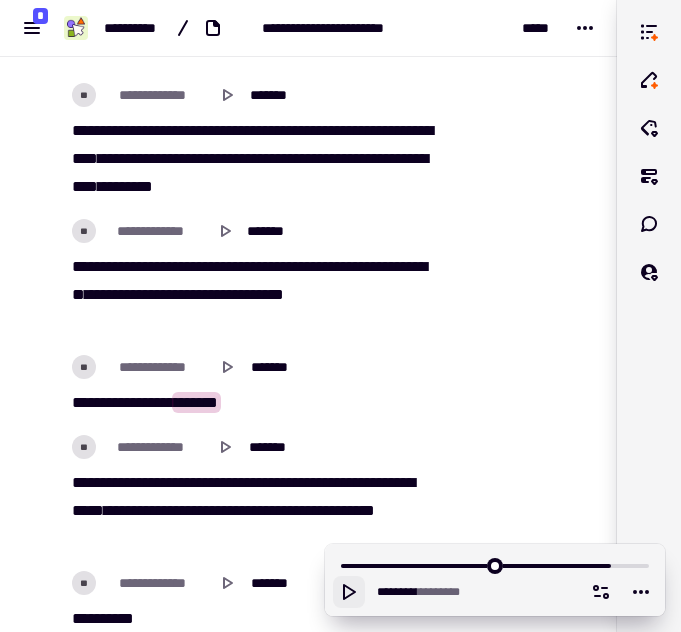click 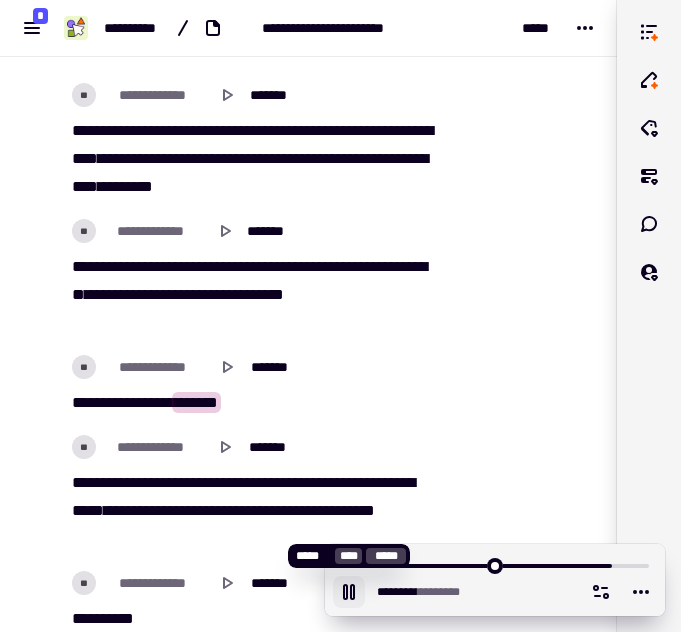 click 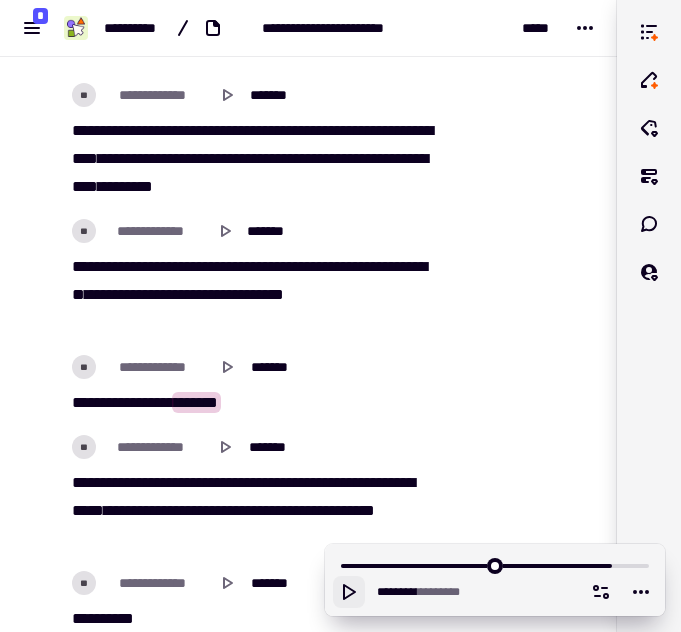 click 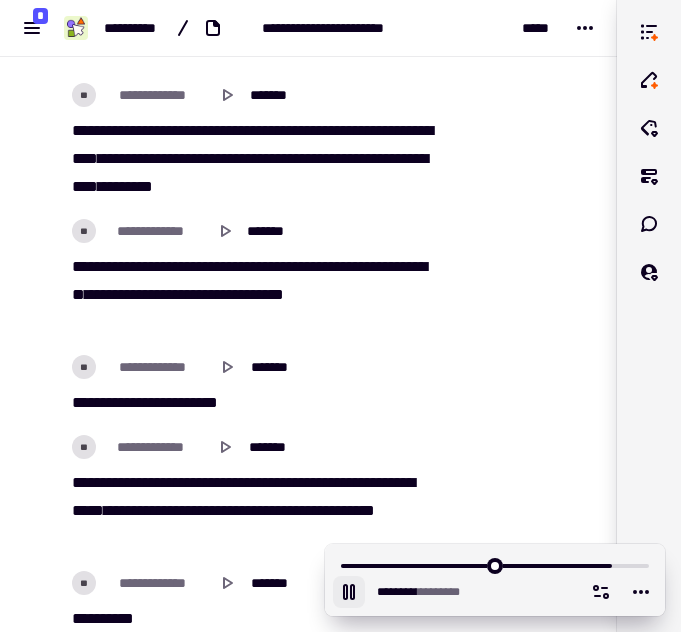 click 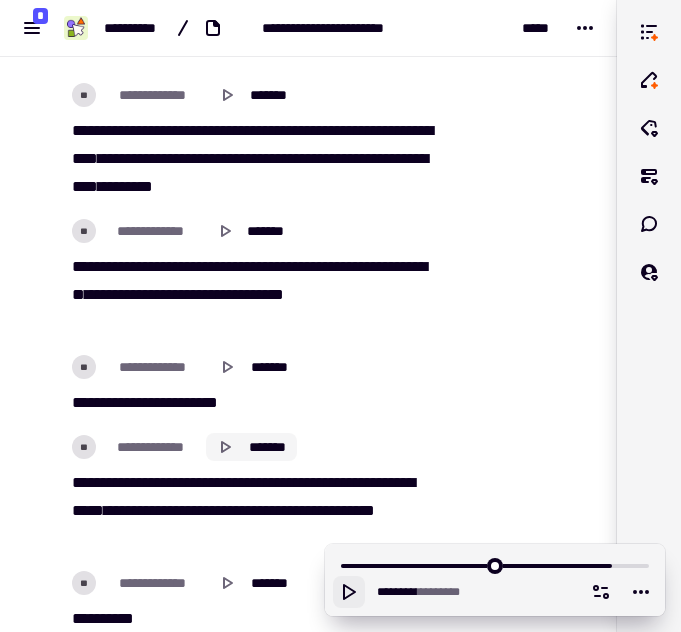 click 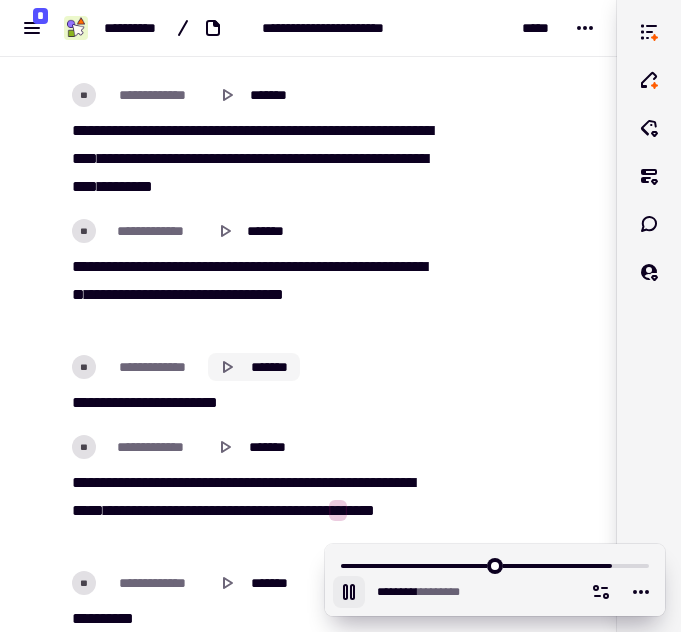 click 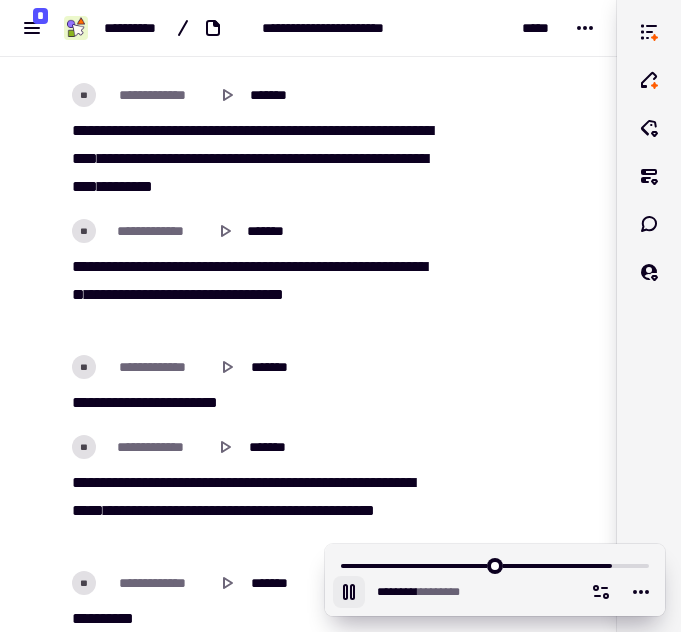 click on "*****" at bounding box center [118, 482] 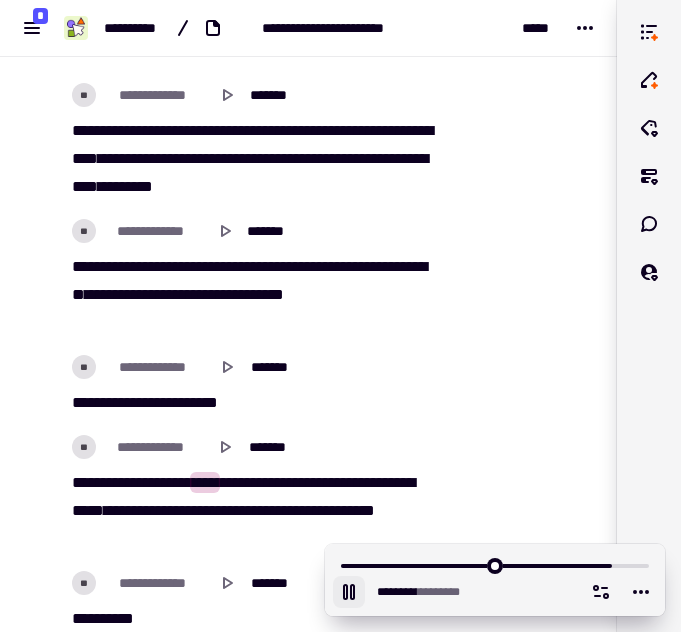 scroll, scrollTop: 63834, scrollLeft: 0, axis: vertical 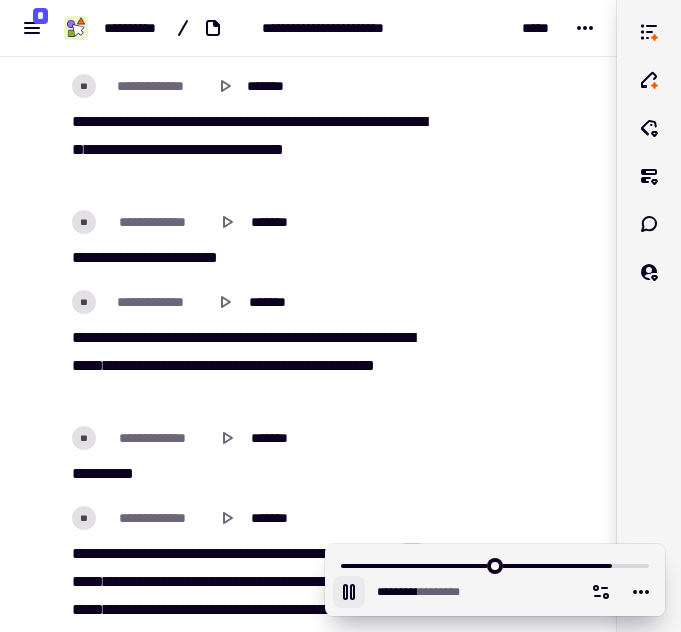 click on "[FIRST]   [FIRST]   [FIRST]   [FIRST]   [FIRST]   [FIRST]   [FIRST]   [FIRST]   [FIRST]   [FIRST]   [FIRST]   [FIRST]   [FIRST]   [FIRST]   [FIRST]   [FIRST]   [FIRST]   [FIRST]   [FIRST]   [FIRST]" at bounding box center [254, 366] 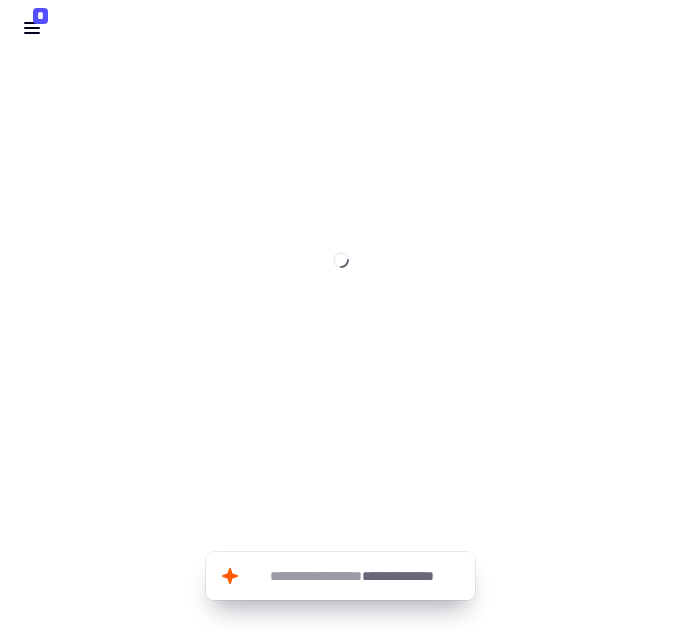scroll, scrollTop: 0, scrollLeft: 0, axis: both 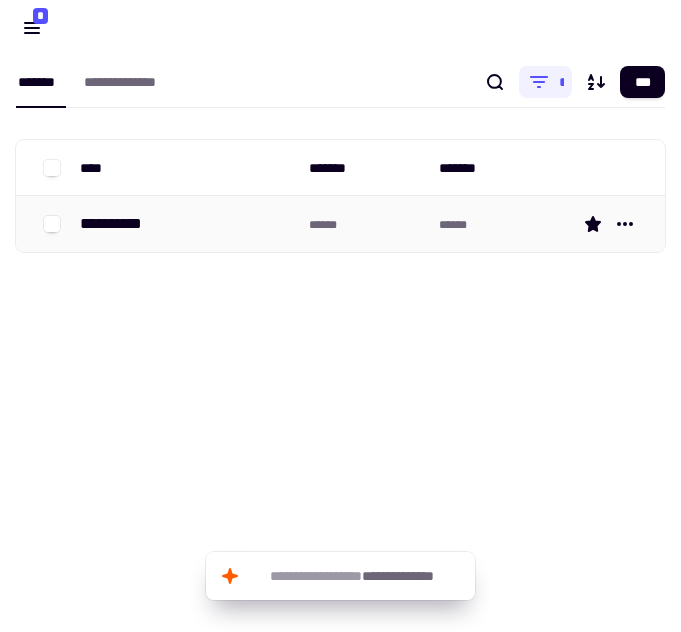 click on "**********" at bounding box center [186, 224] 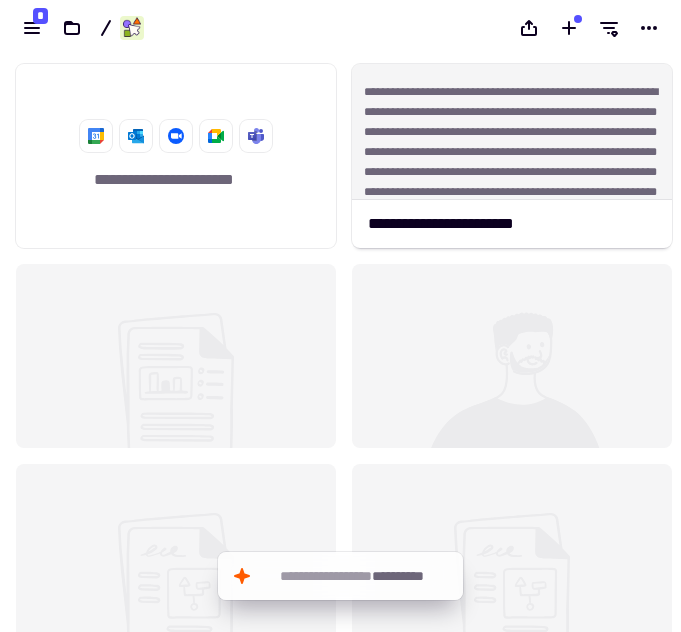 scroll, scrollTop: 16, scrollLeft: 16, axis: both 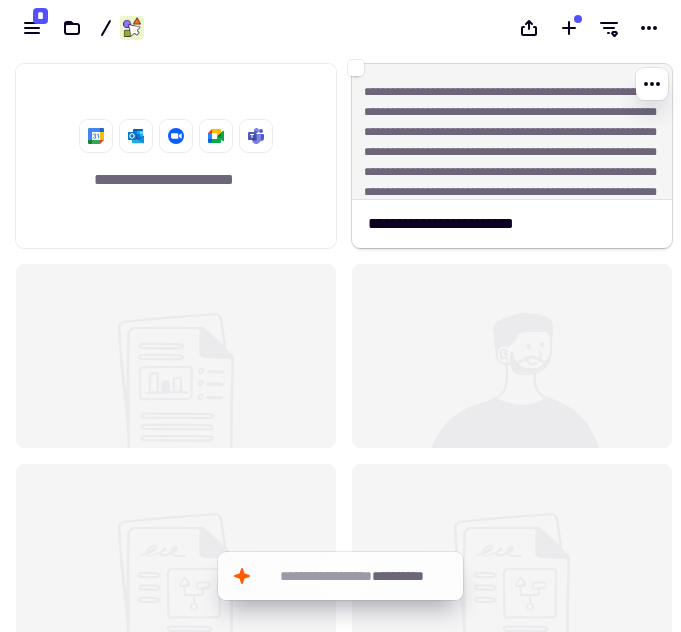 click on "**********" 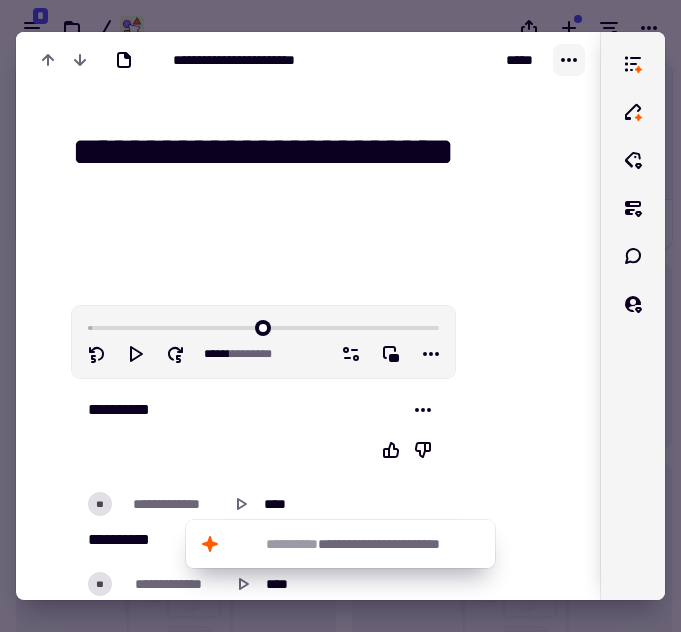 click 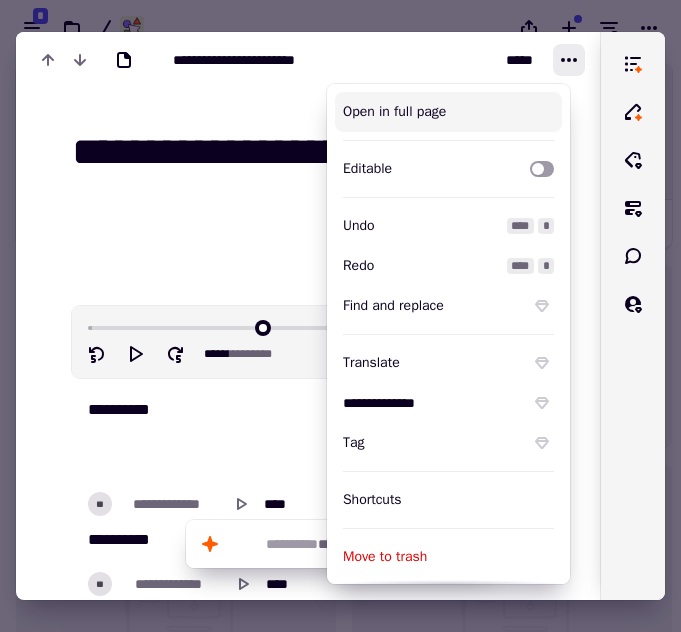 click on "Open in full page" at bounding box center [448, 112] 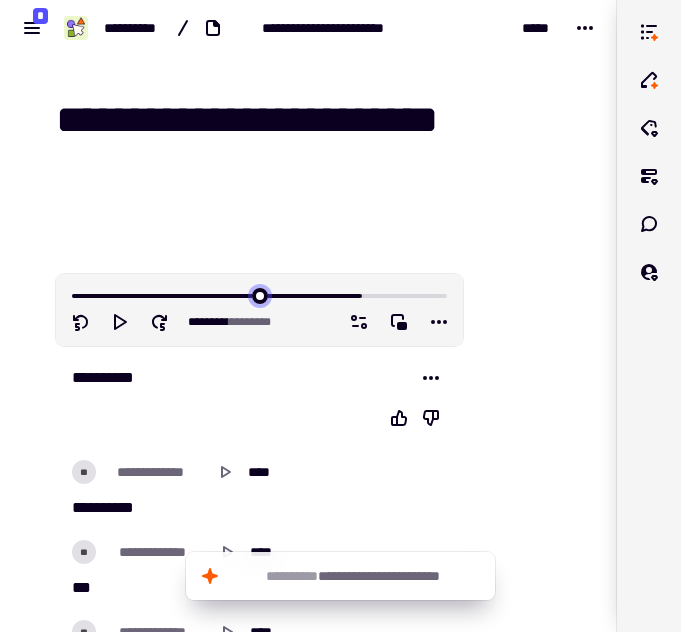click at bounding box center [259, 294] 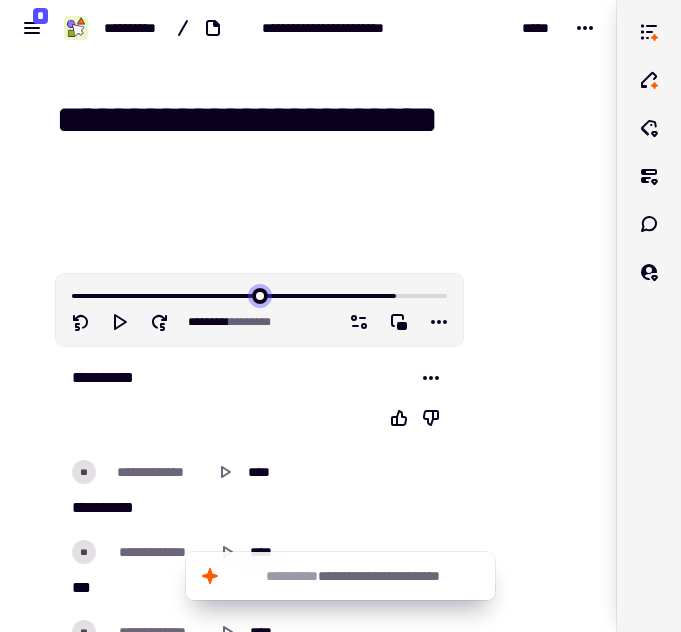 type on "*******" 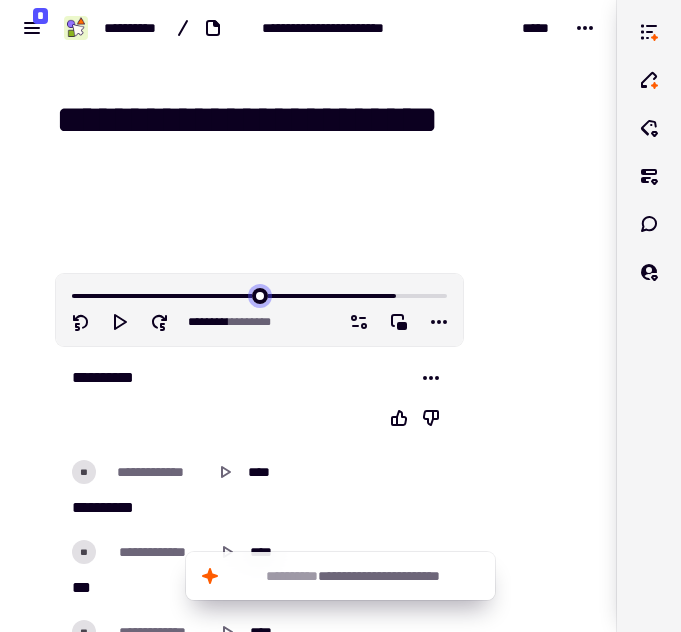 click at bounding box center [259, 294] 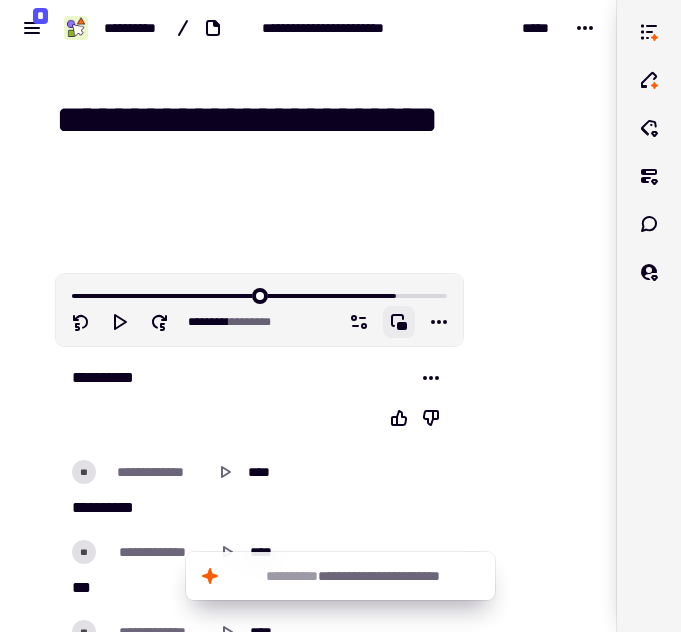click 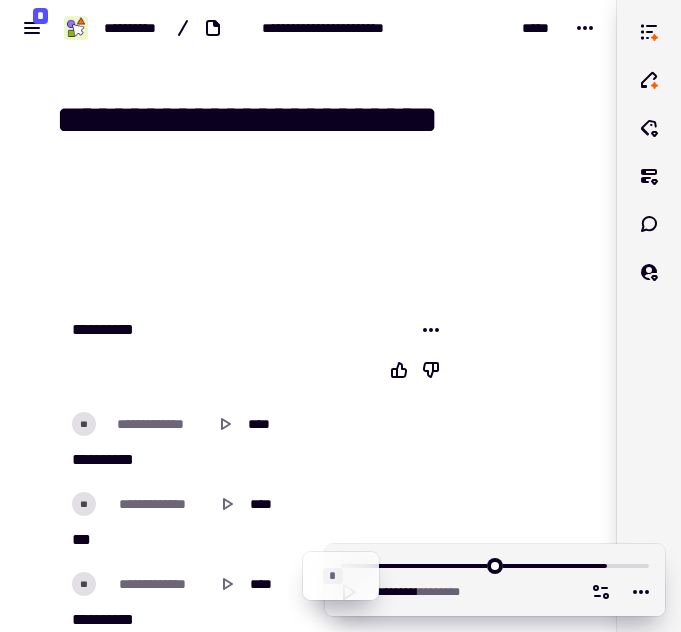 drag, startPoint x: 326, startPoint y: 570, endPoint x: 376, endPoint y: 560, distance: 50.990196 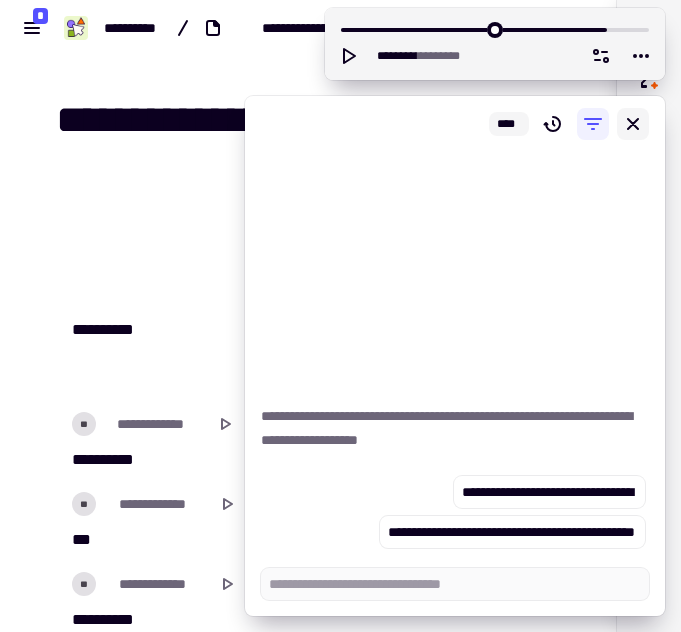 type on "*" 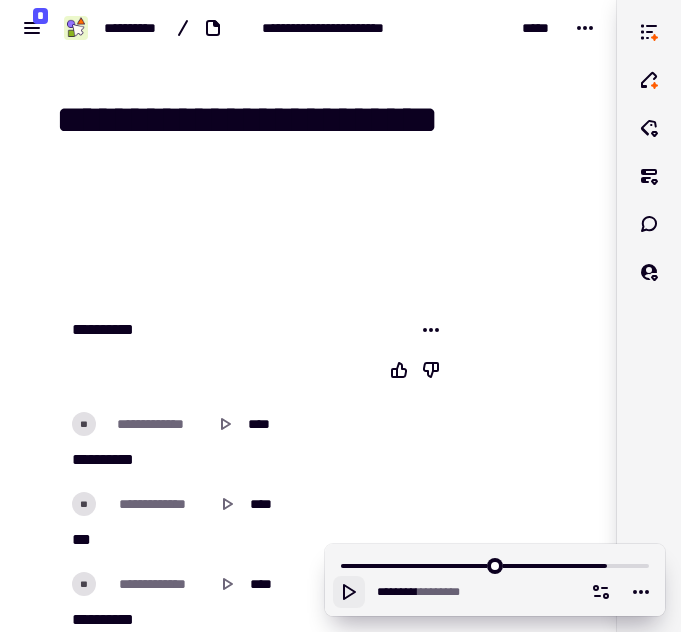 click 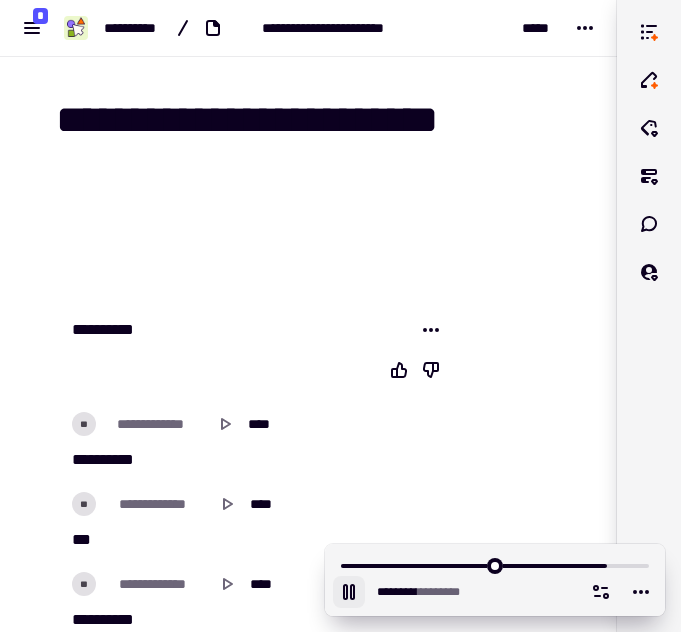 scroll, scrollTop: 207, scrollLeft: 0, axis: vertical 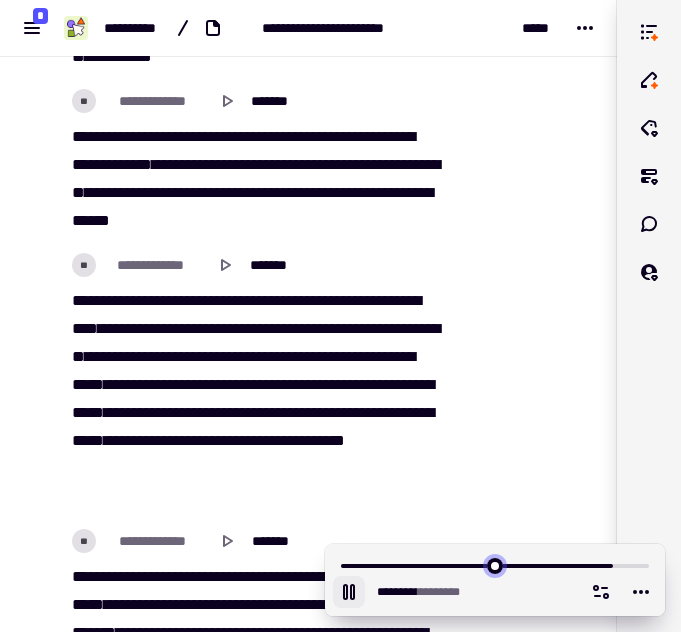click at bounding box center [495, 564] 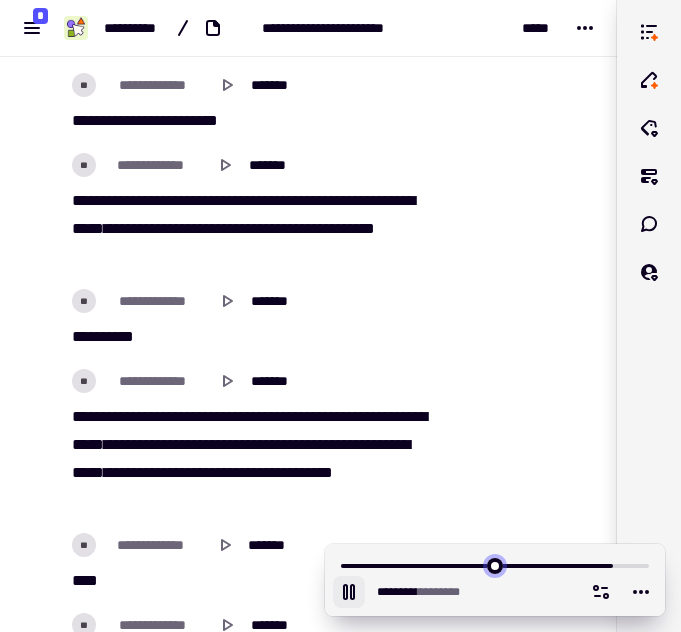 scroll, scrollTop: 63867, scrollLeft: 0, axis: vertical 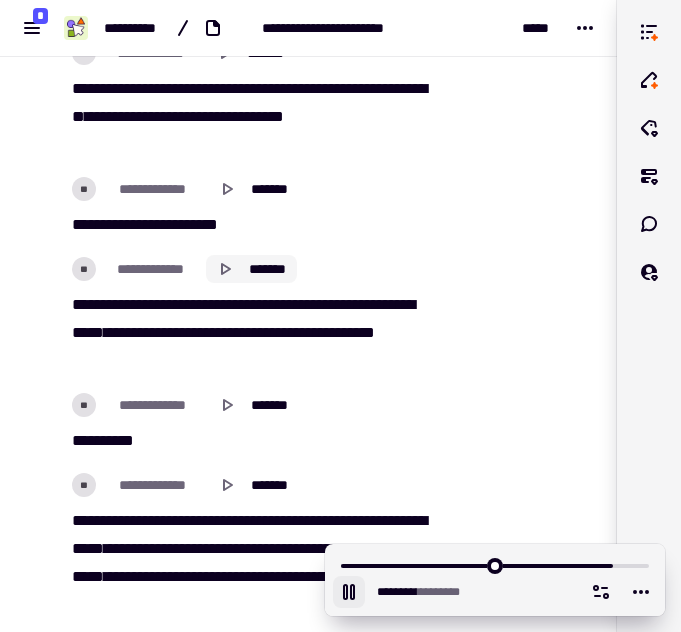 click 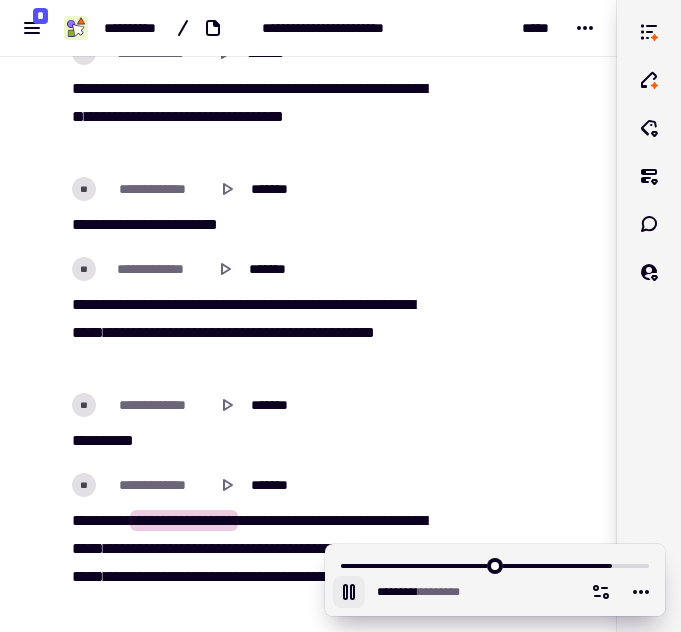 click 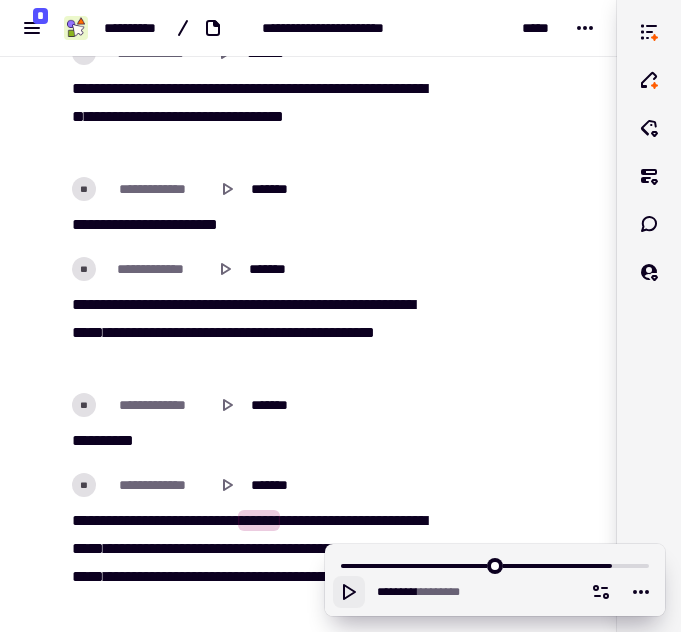 click 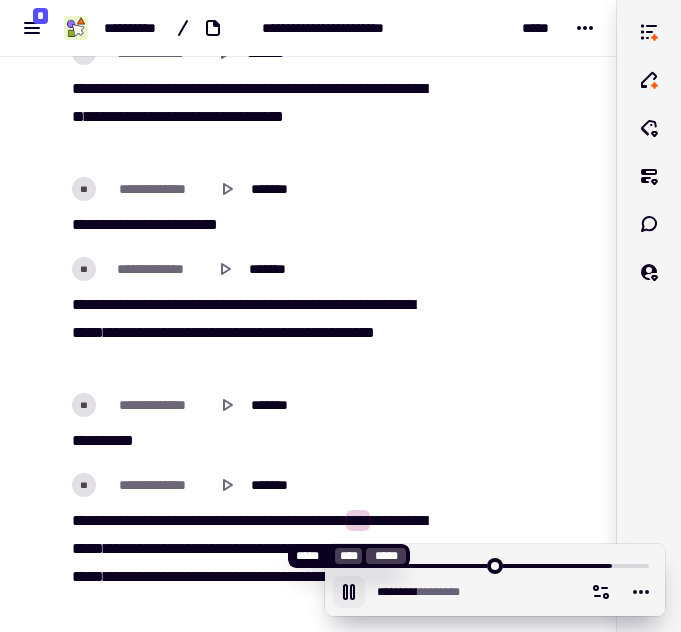 click 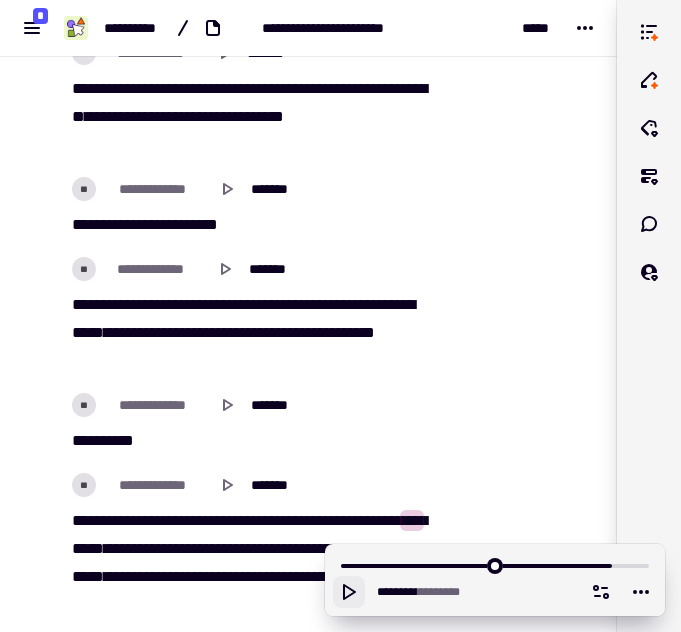 click 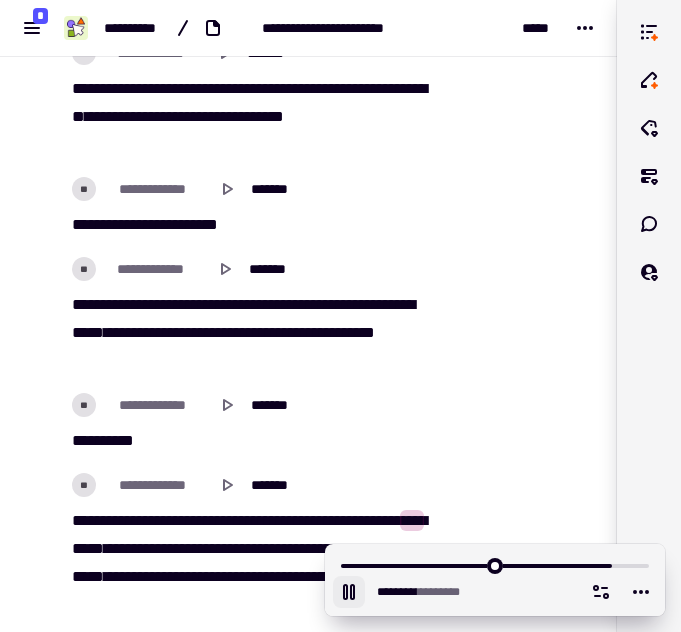 scroll, scrollTop: 64141, scrollLeft: 0, axis: vertical 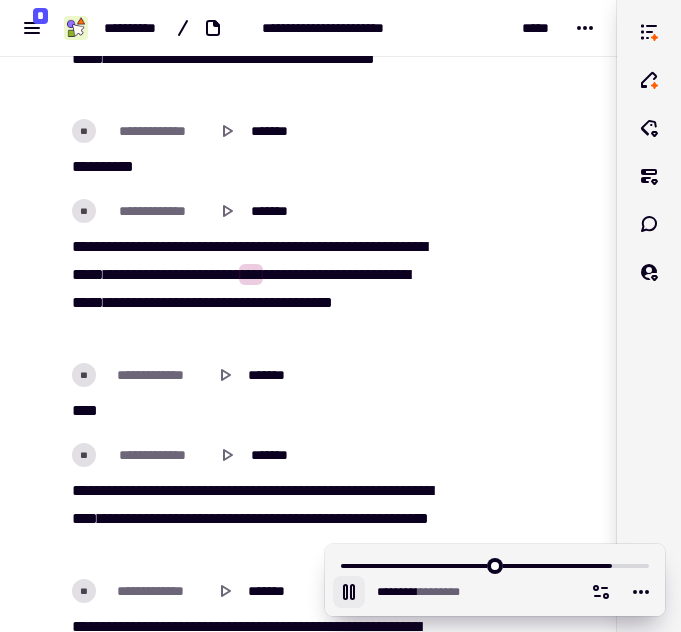 click on "*****" at bounding box center (88, 274) 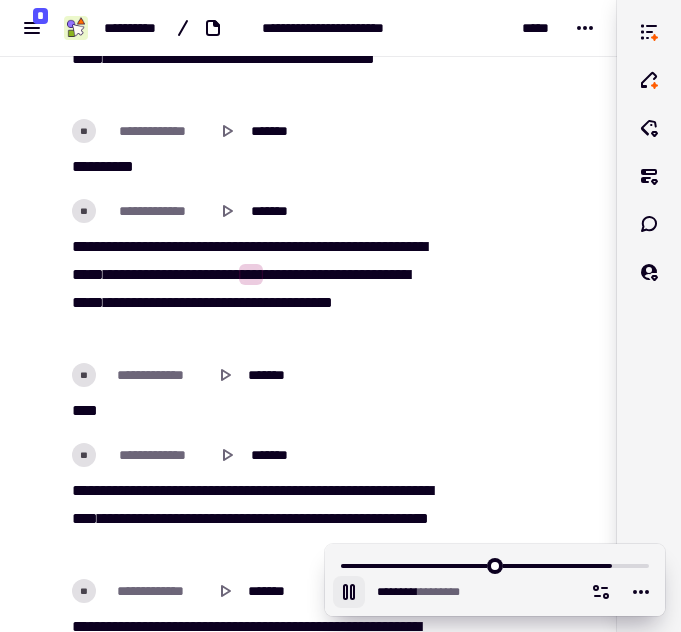 click 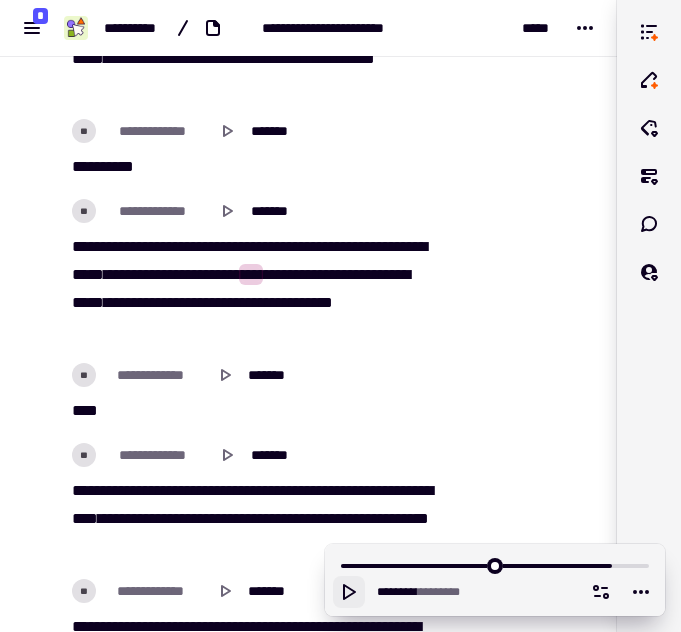 click 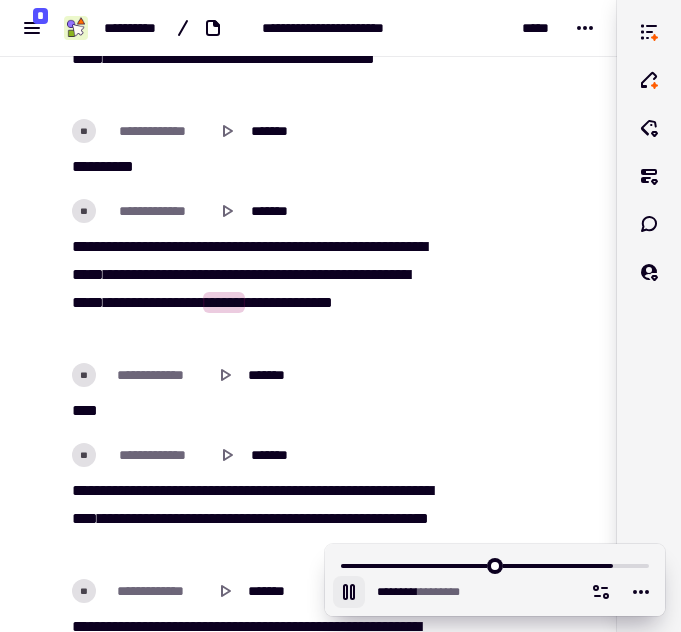 click 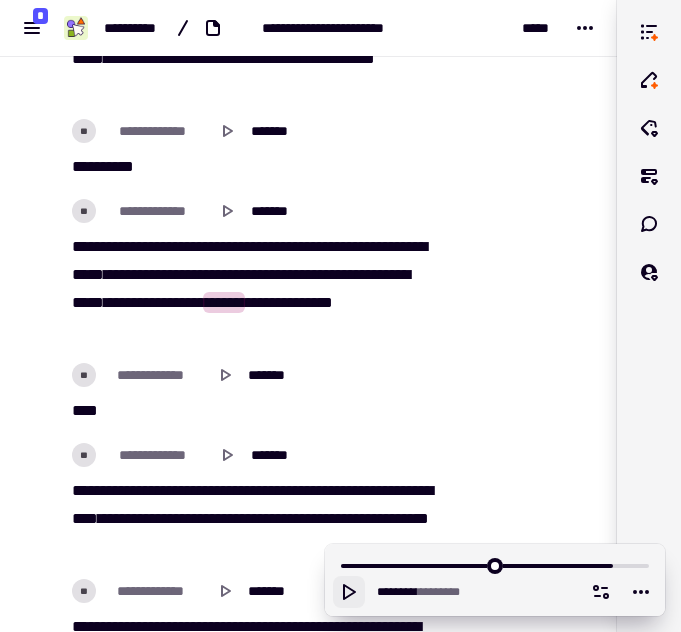 click 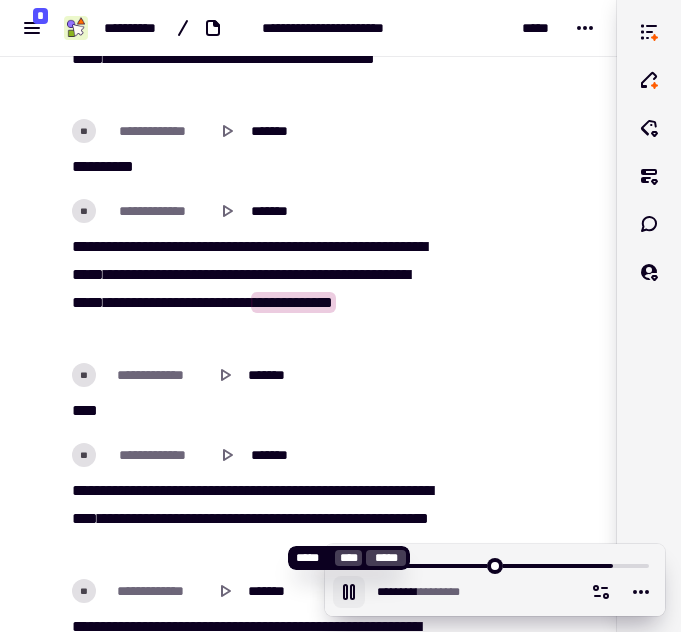 click 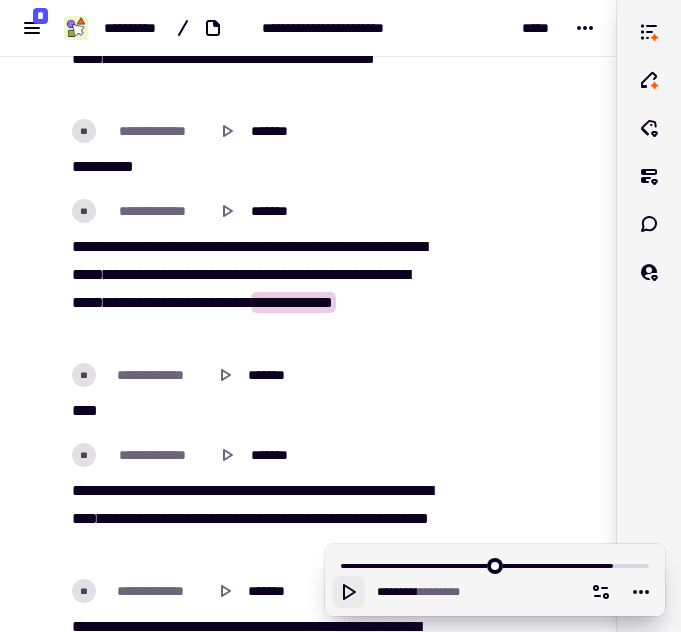 click 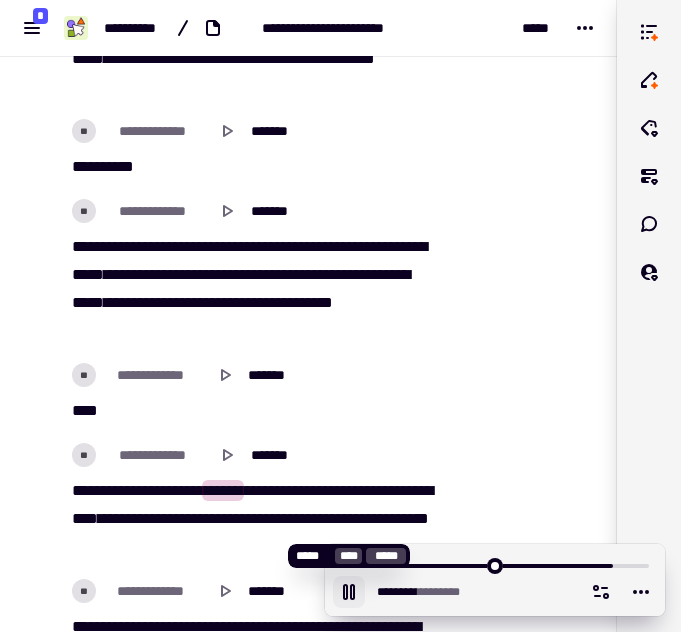 click 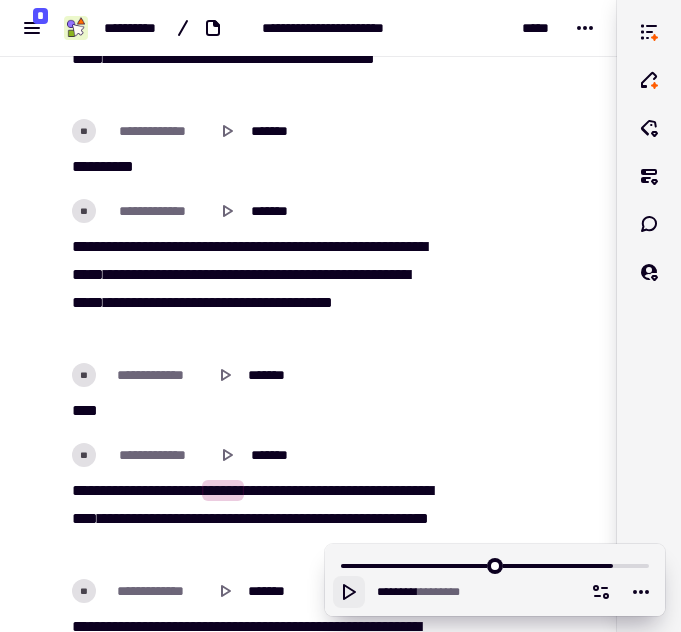 click on "**********" at bounding box center (254, 519) 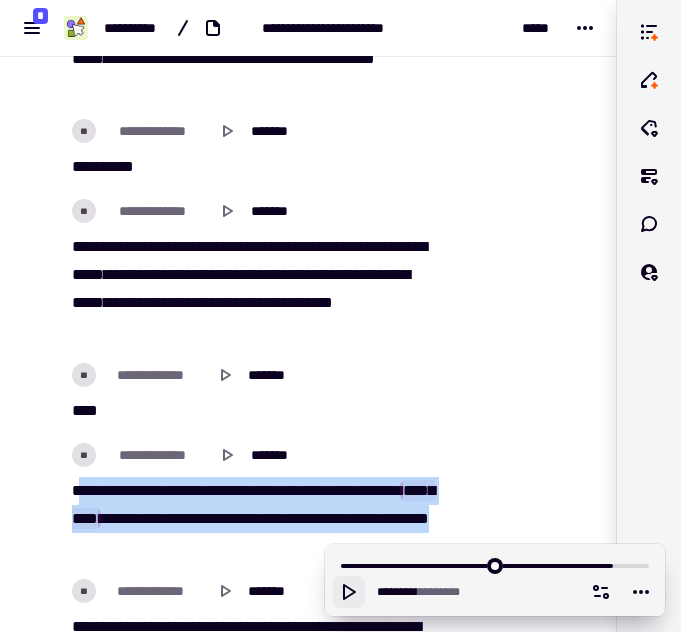 drag, startPoint x: 80, startPoint y: 491, endPoint x: 284, endPoint y: 550, distance: 212.36055 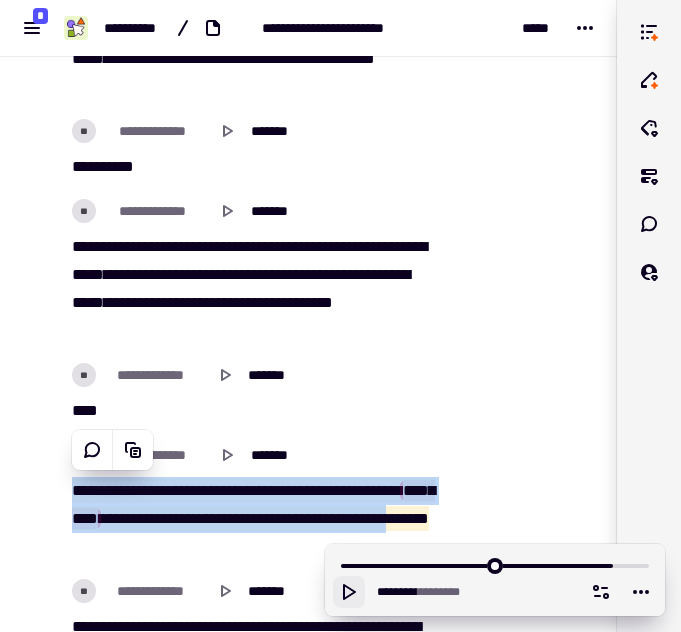 copy on "**********" 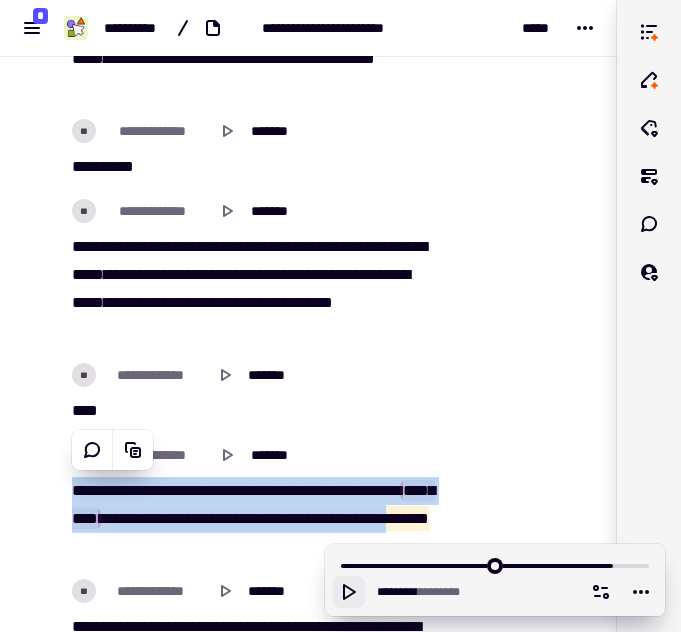 click 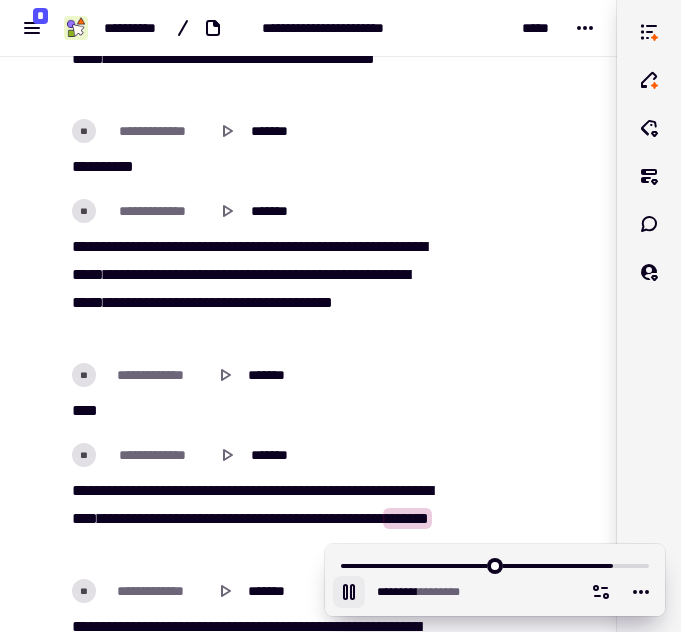 click on "******" at bounding box center (223, 490) 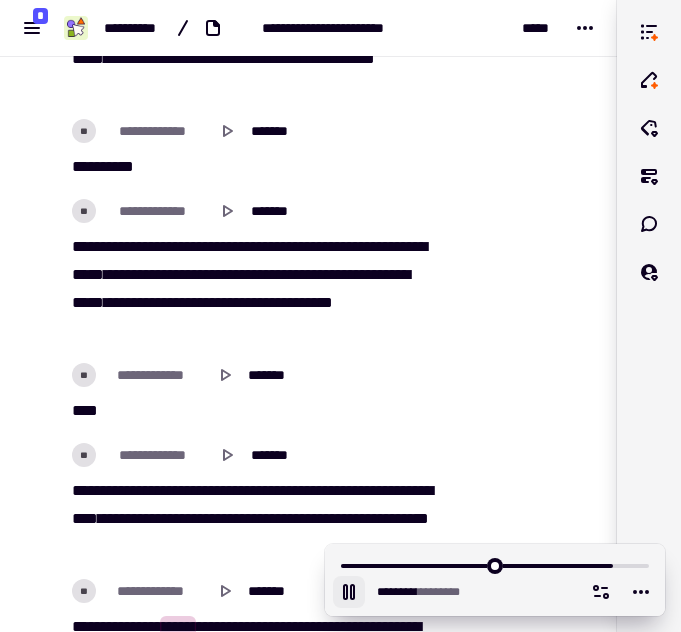 click on "******" at bounding box center [223, 490] 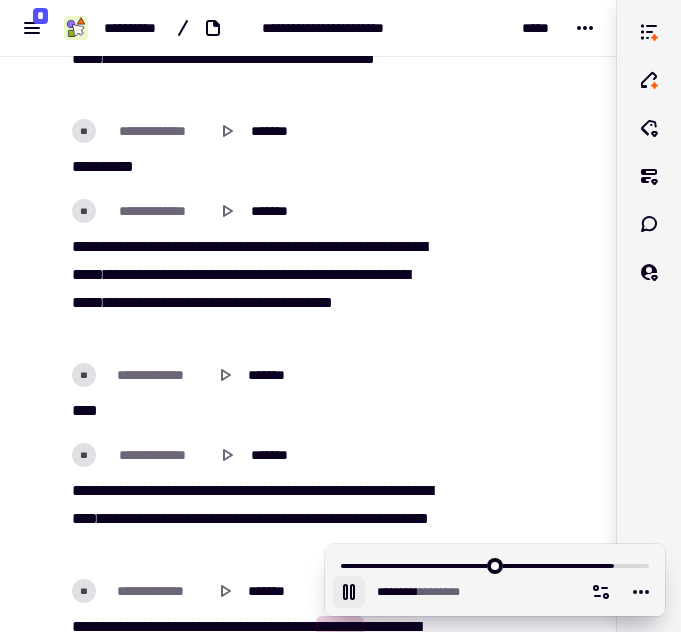 click 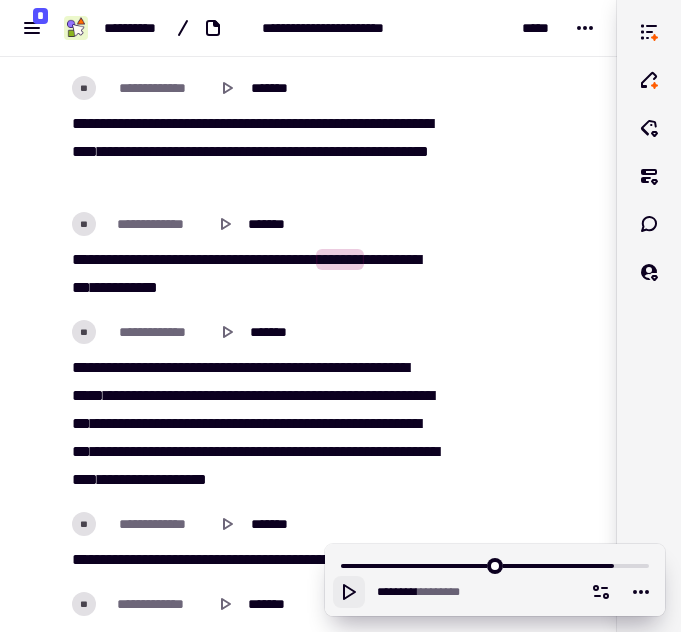 scroll, scrollTop: 64509, scrollLeft: 0, axis: vertical 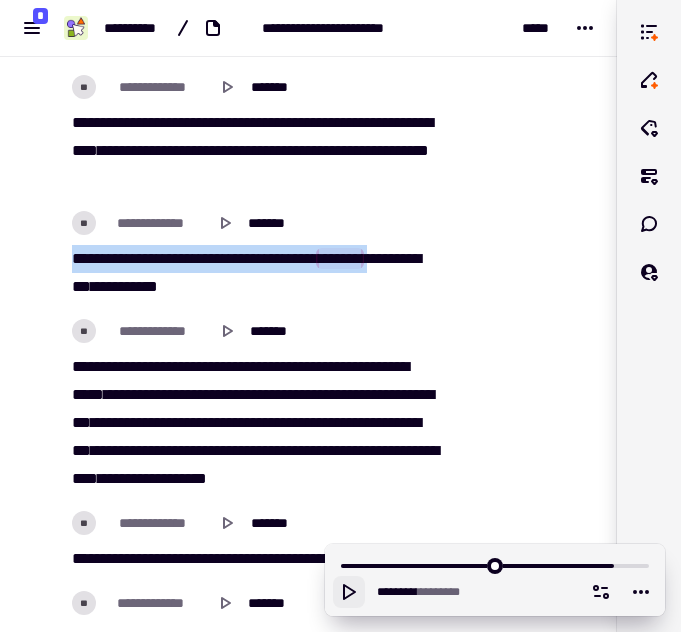 drag, startPoint x: 79, startPoint y: 255, endPoint x: 134, endPoint y: 289, distance: 64.66065 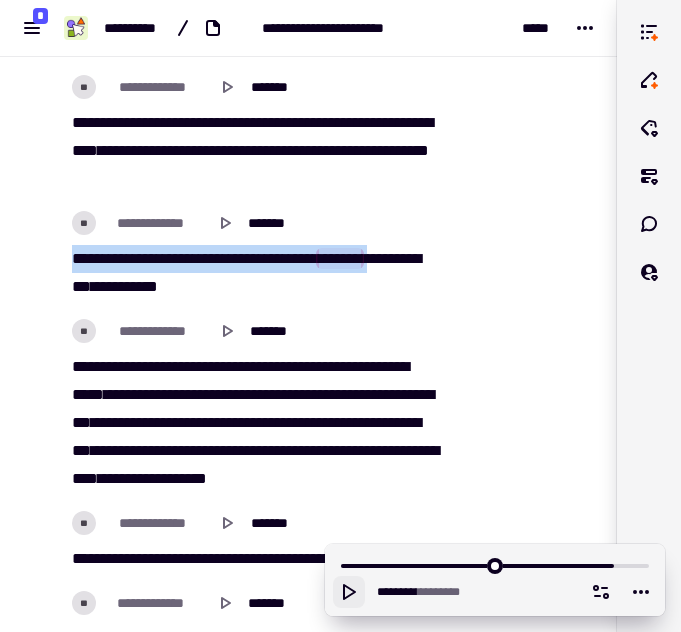 click on "*****   ***   ****   *****   ****   *****   ***   ****   ******* * *******   ***   ****   **** *" at bounding box center (254, 273) 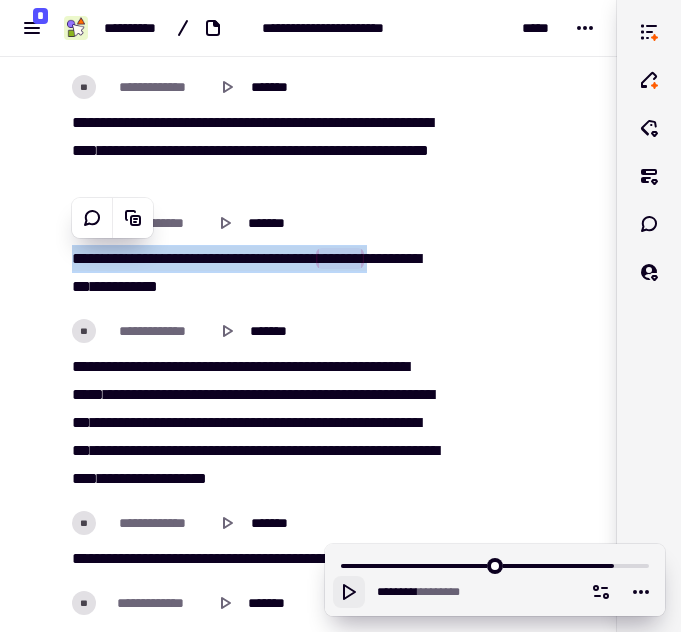 copy on "*****   ***   ****   *****   ****   *****   ***   ****   ******* *" 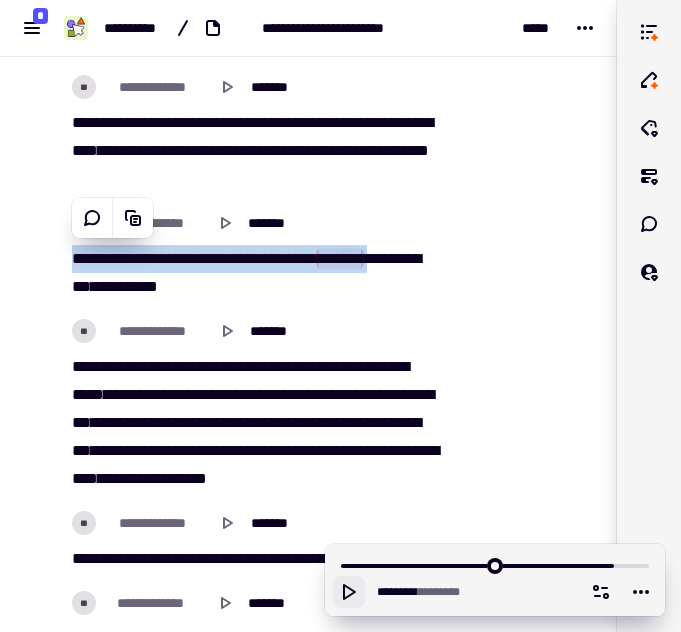 click on "****" at bounding box center [211, 258] 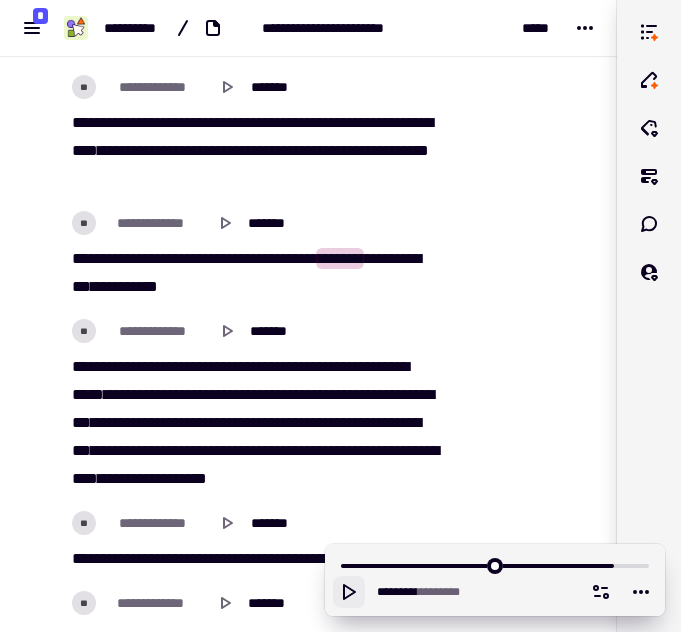 click on "****" at bounding box center (211, 258) 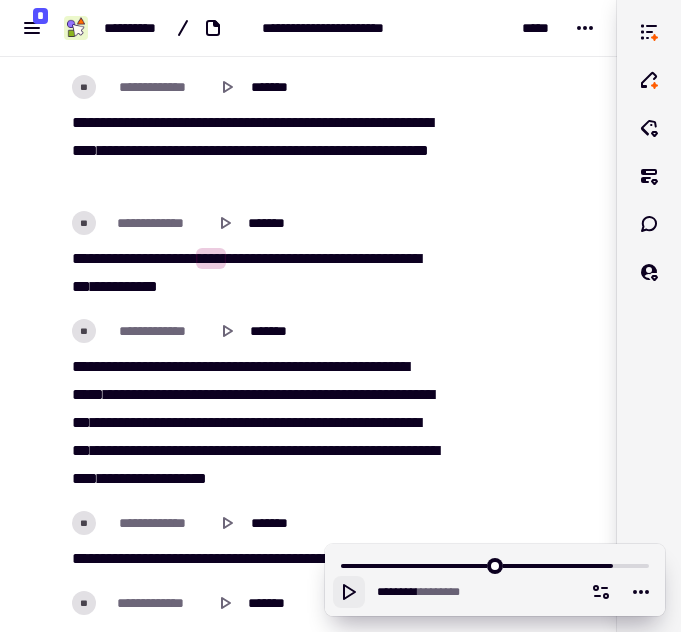 click 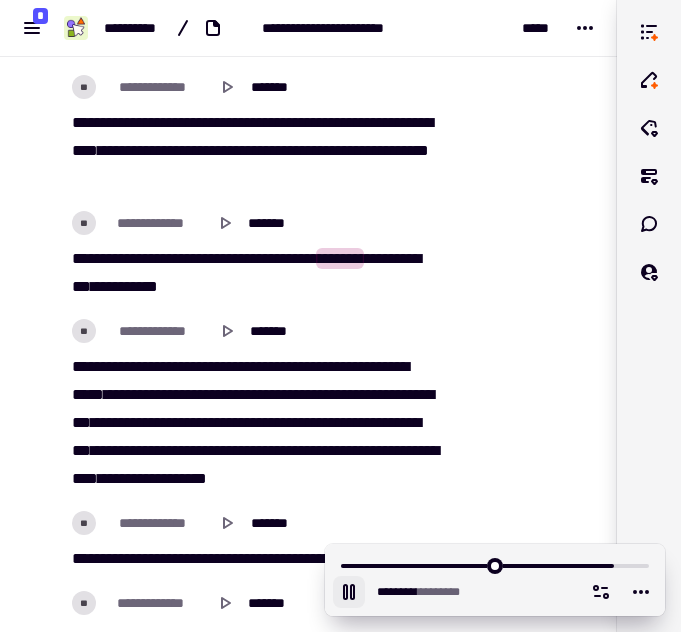 click on "*****" at bounding box center (244, 258) 